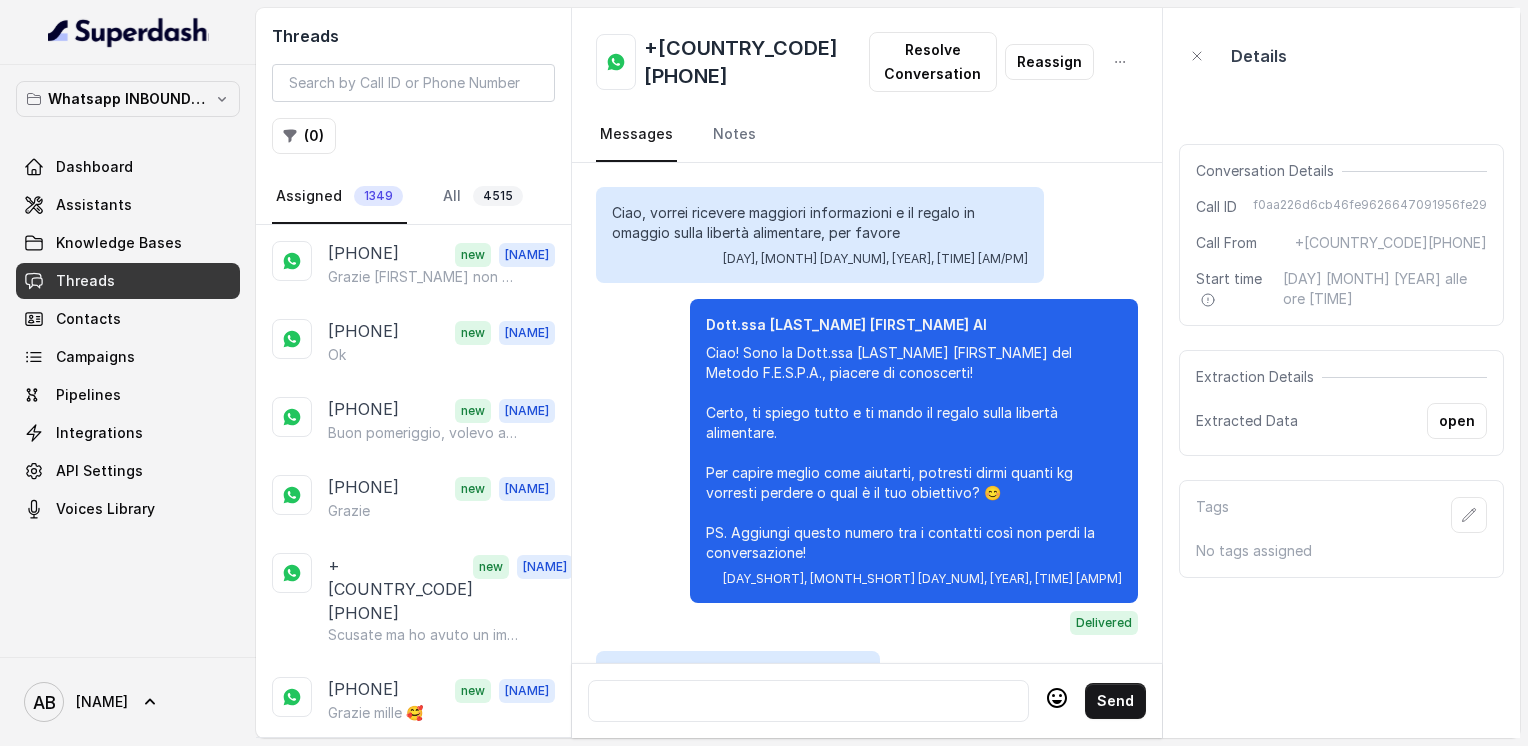 scroll, scrollTop: 0, scrollLeft: 0, axis: both 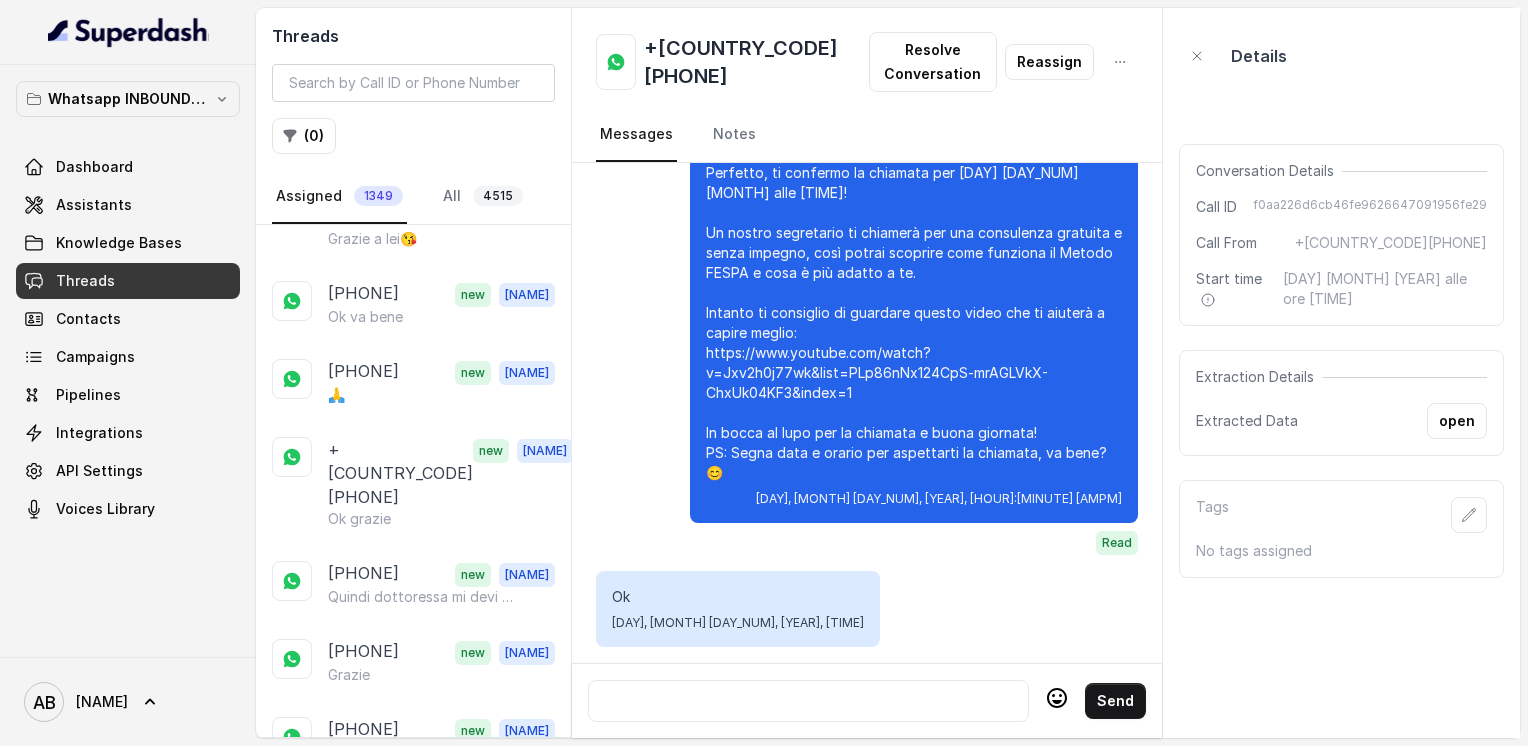 click at bounding box center [808, 701] 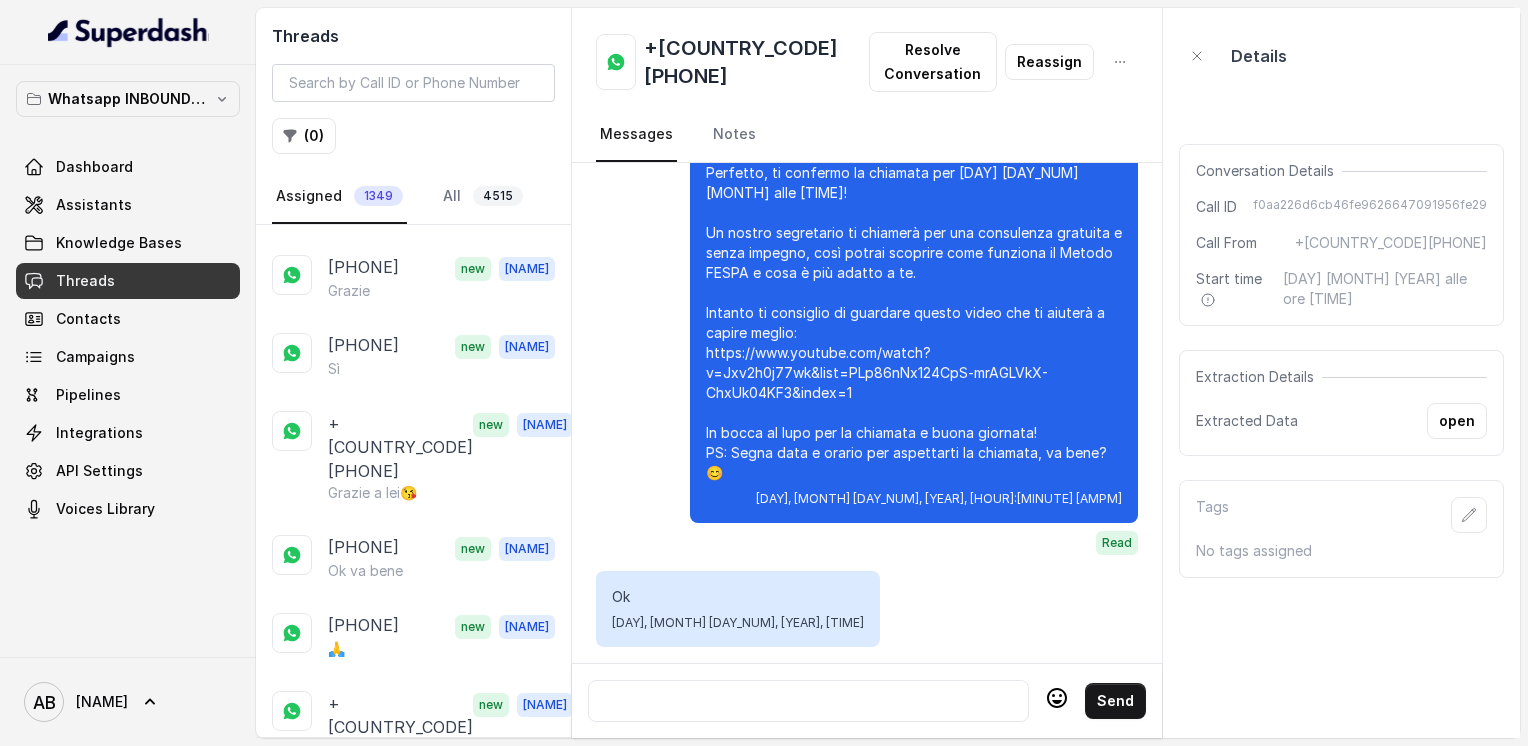 scroll, scrollTop: 1979, scrollLeft: 0, axis: vertical 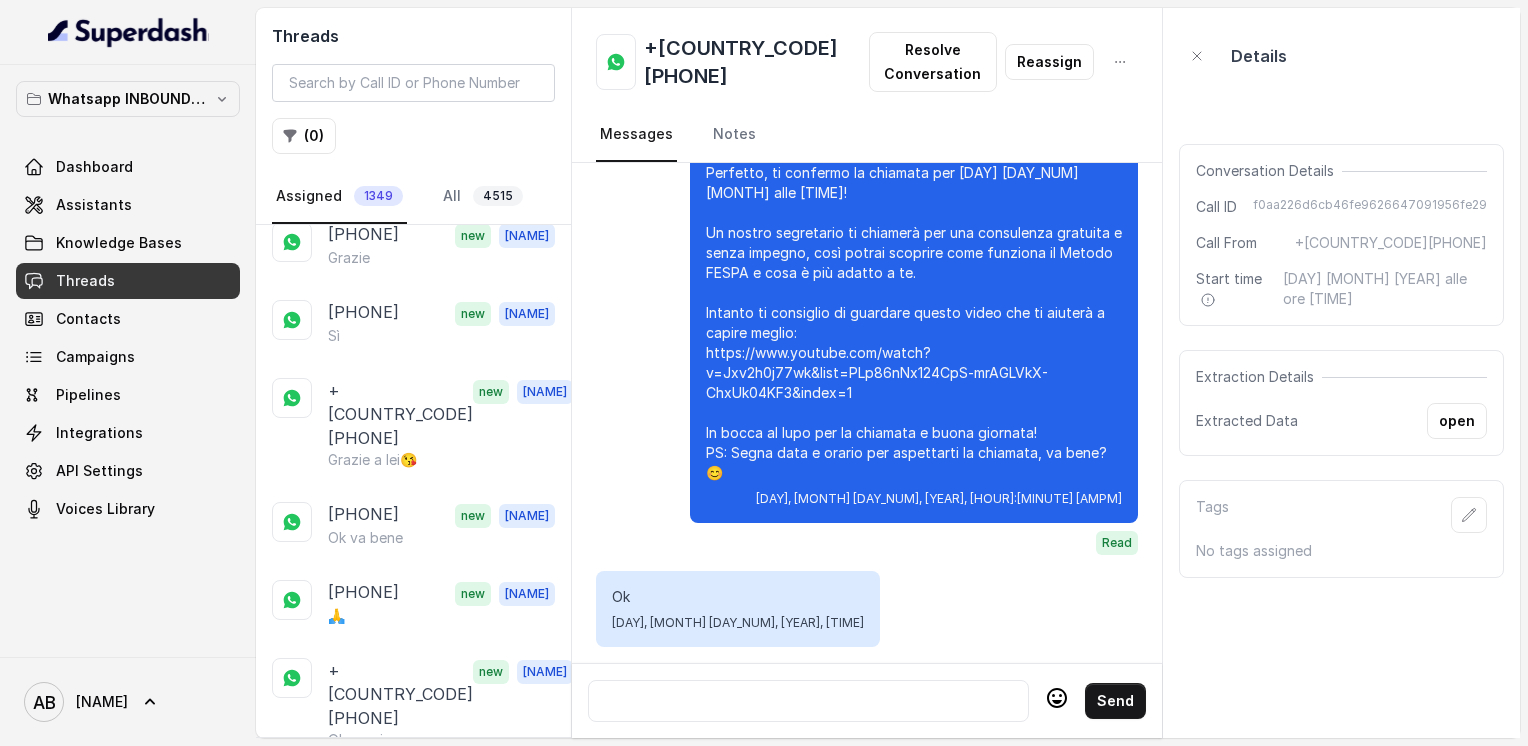 click on "Quindi dottoressa mi devi aspettare una telefonata?" at bounding box center [424, 818] 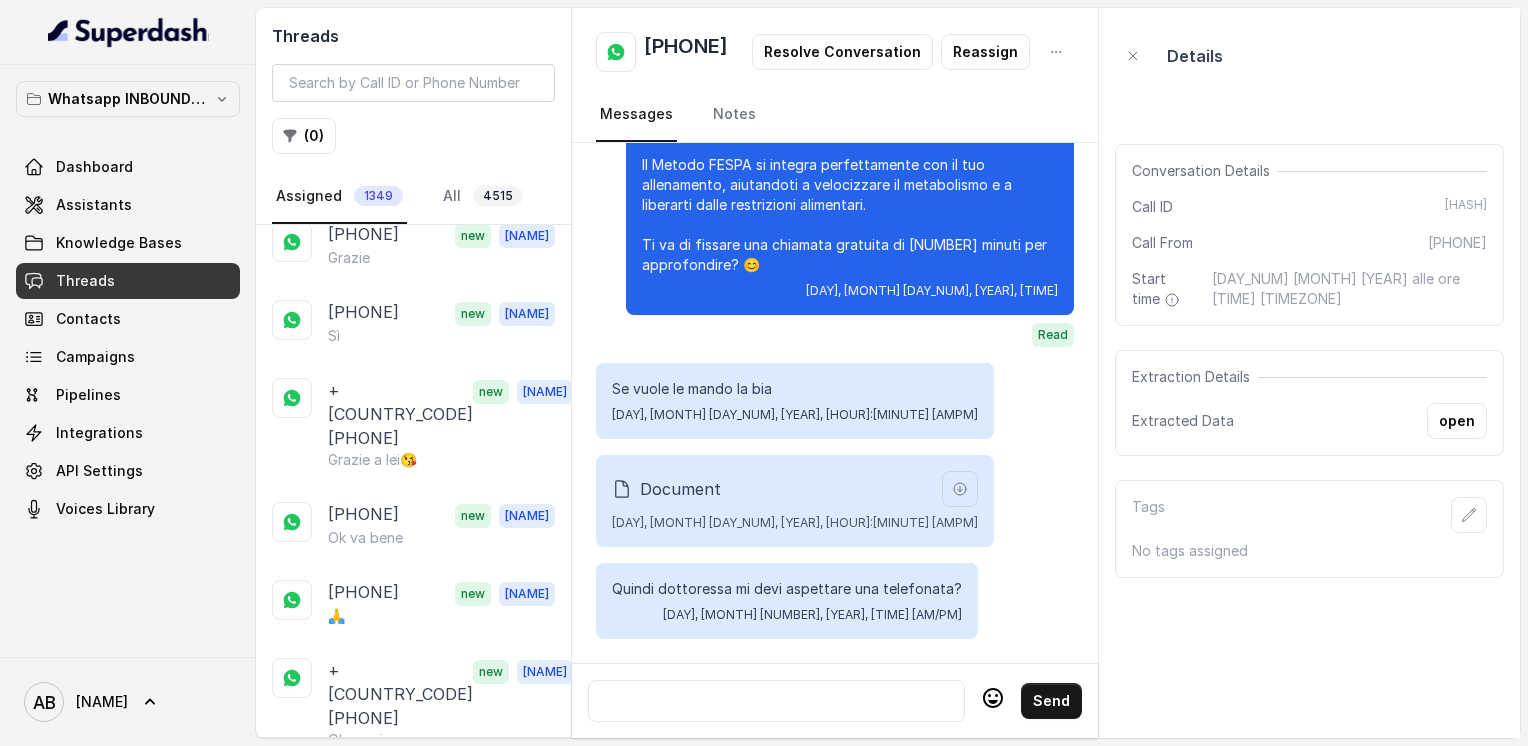 scroll, scrollTop: 2064, scrollLeft: 0, axis: vertical 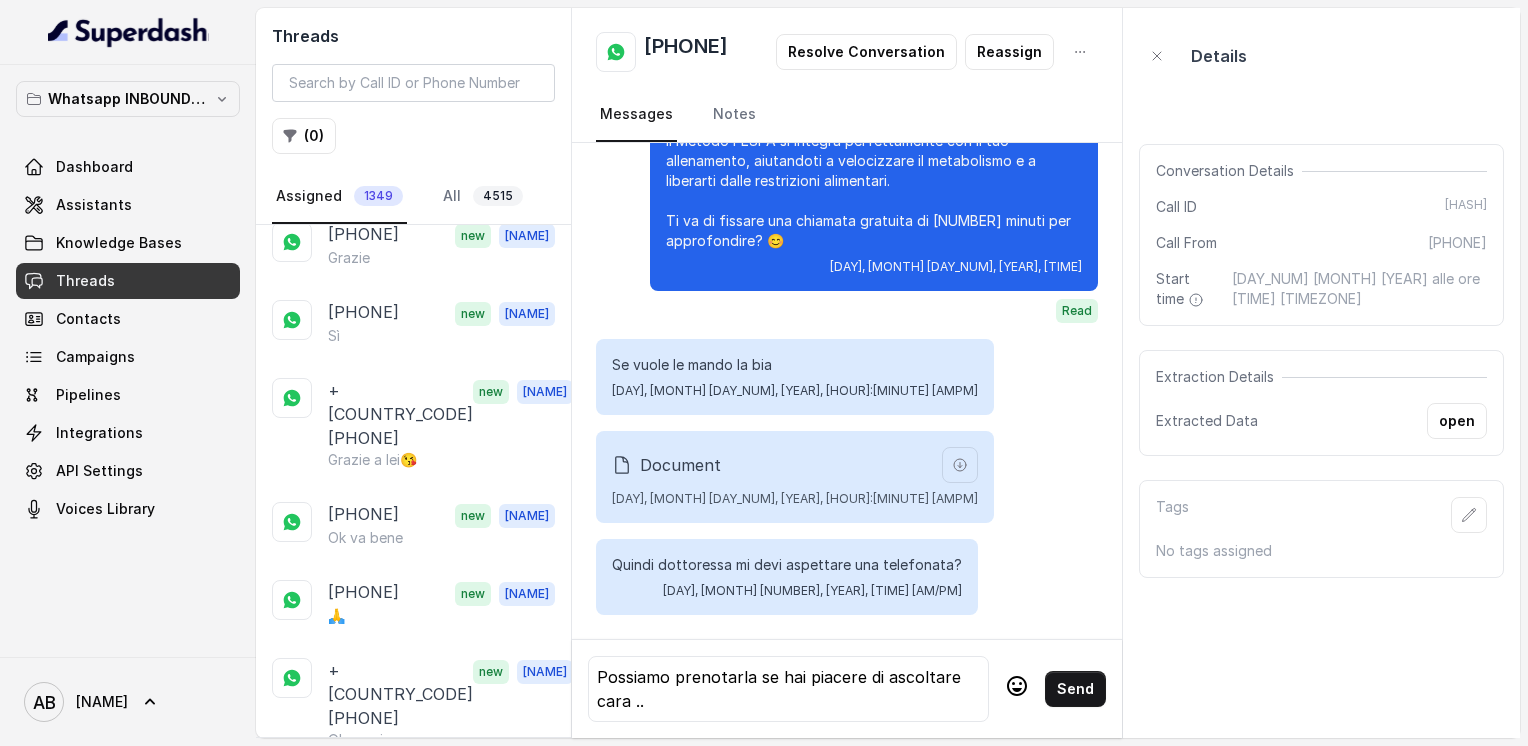 click 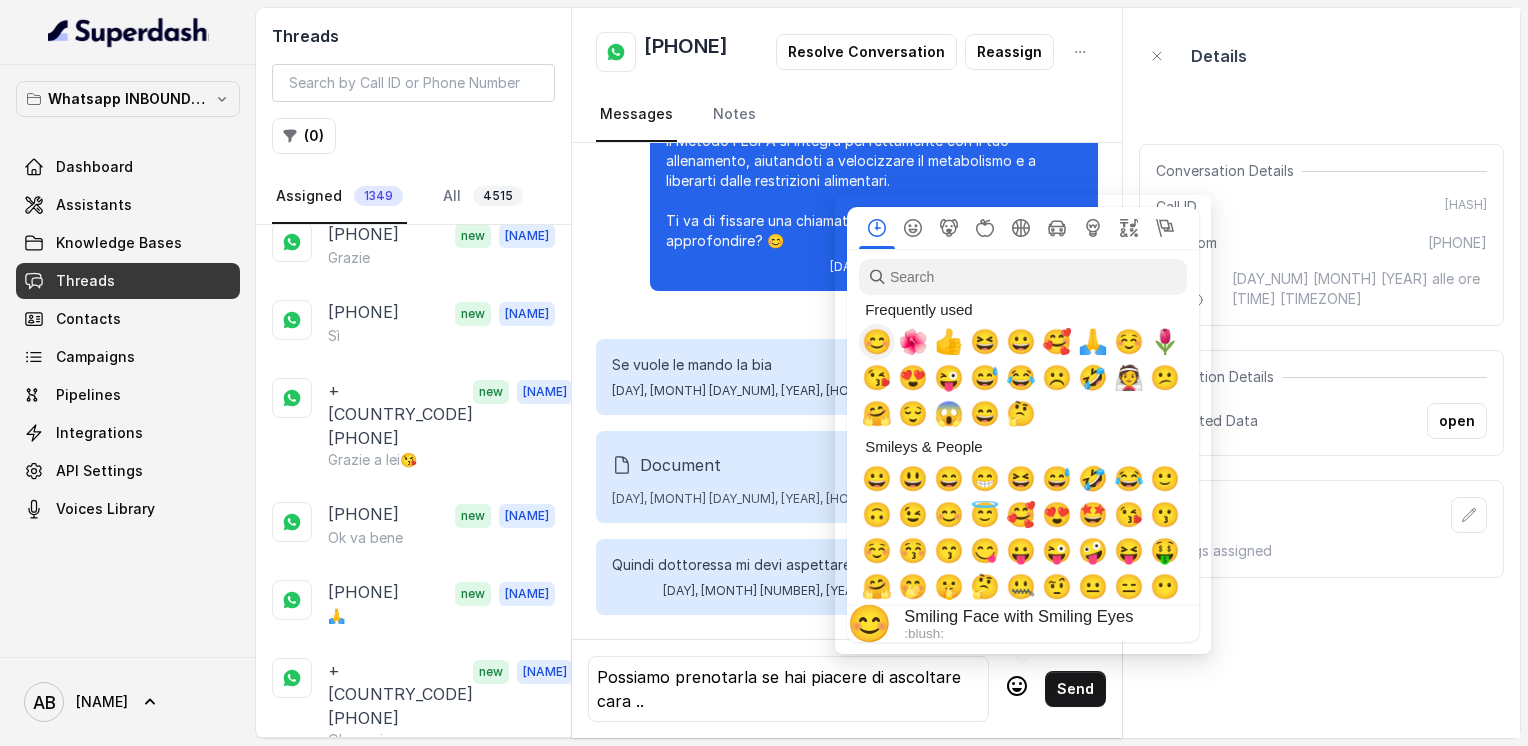 click on "😊" at bounding box center [877, 342] 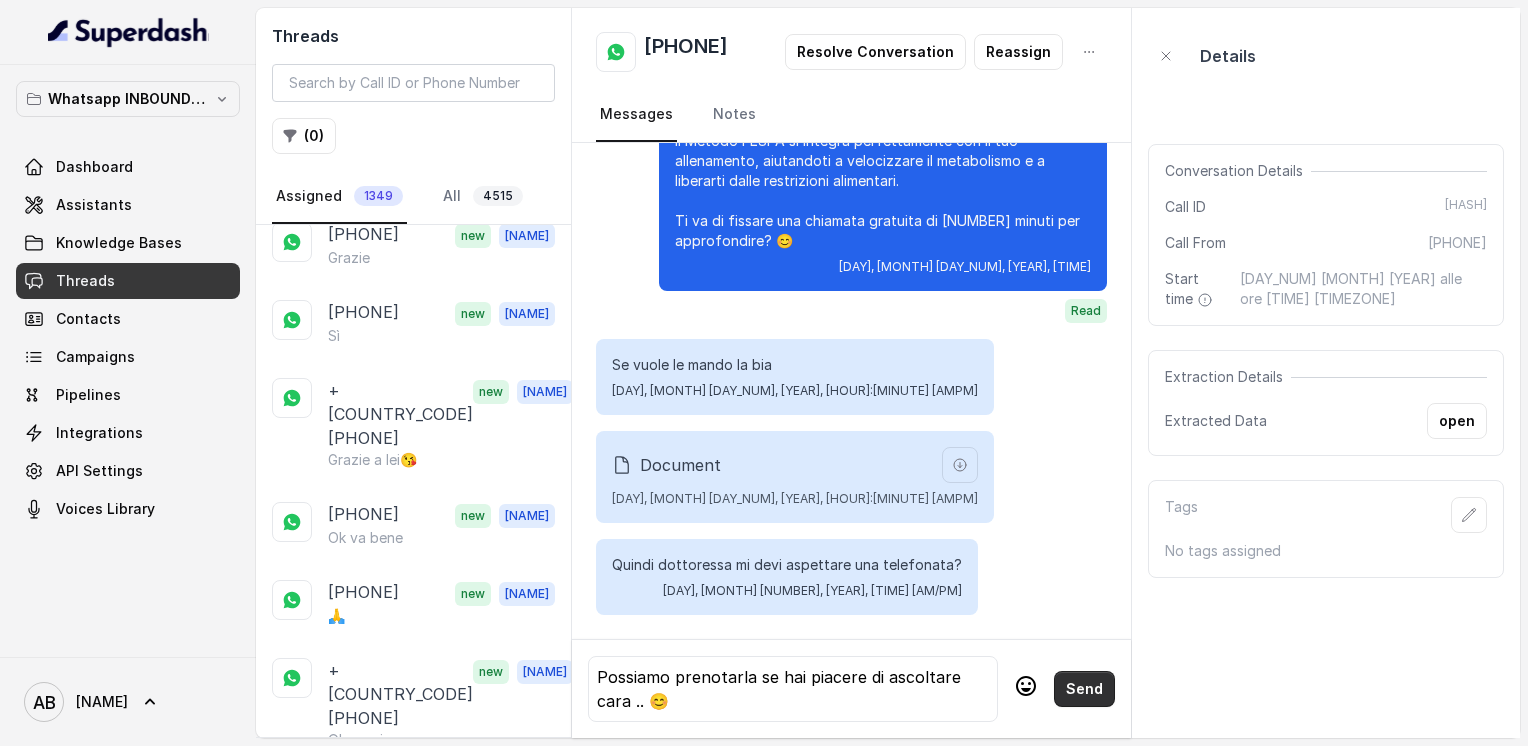 click on "Send" at bounding box center (1084, 689) 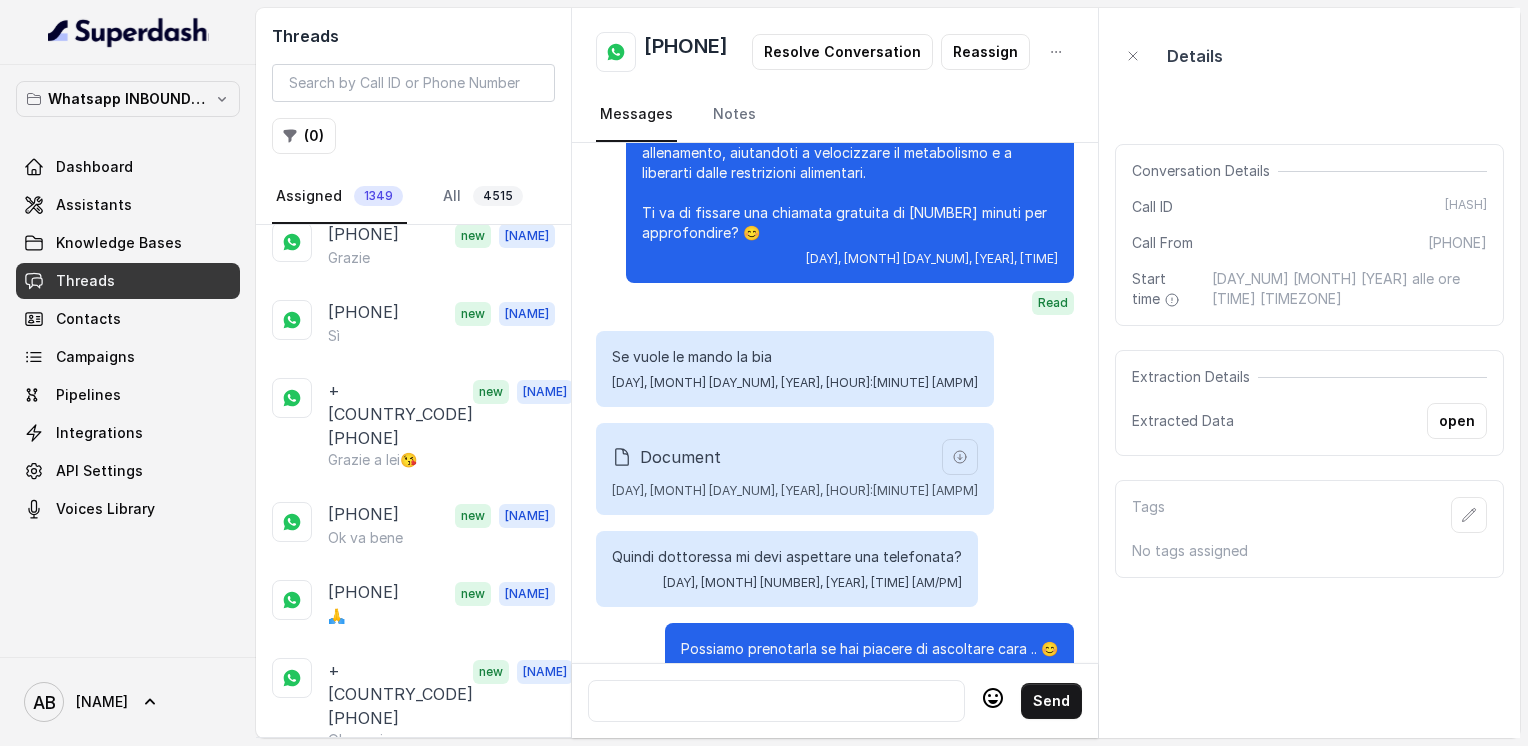 click on "Resolve Conversation" at bounding box center [842, 52] 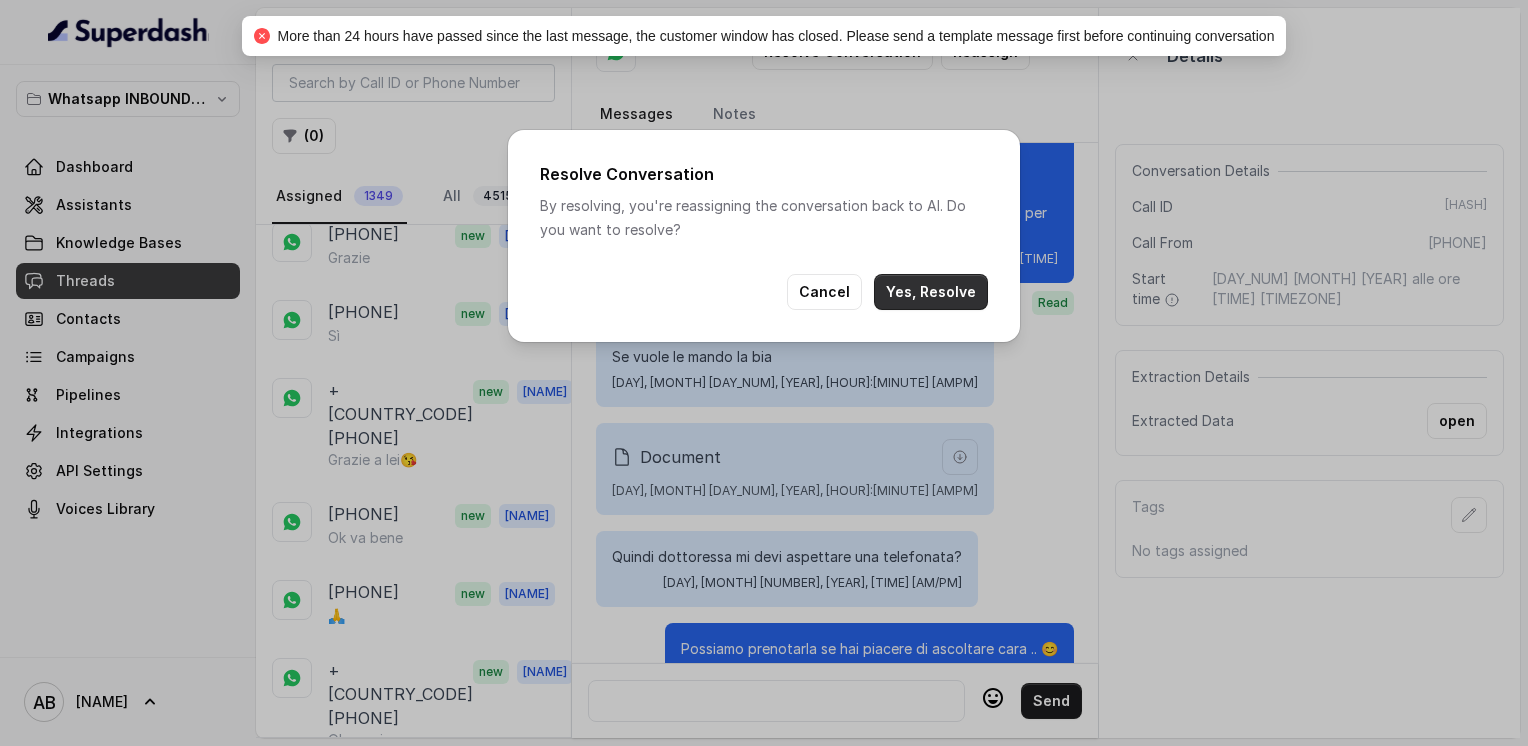 click on "Yes, Resolve" at bounding box center (931, 292) 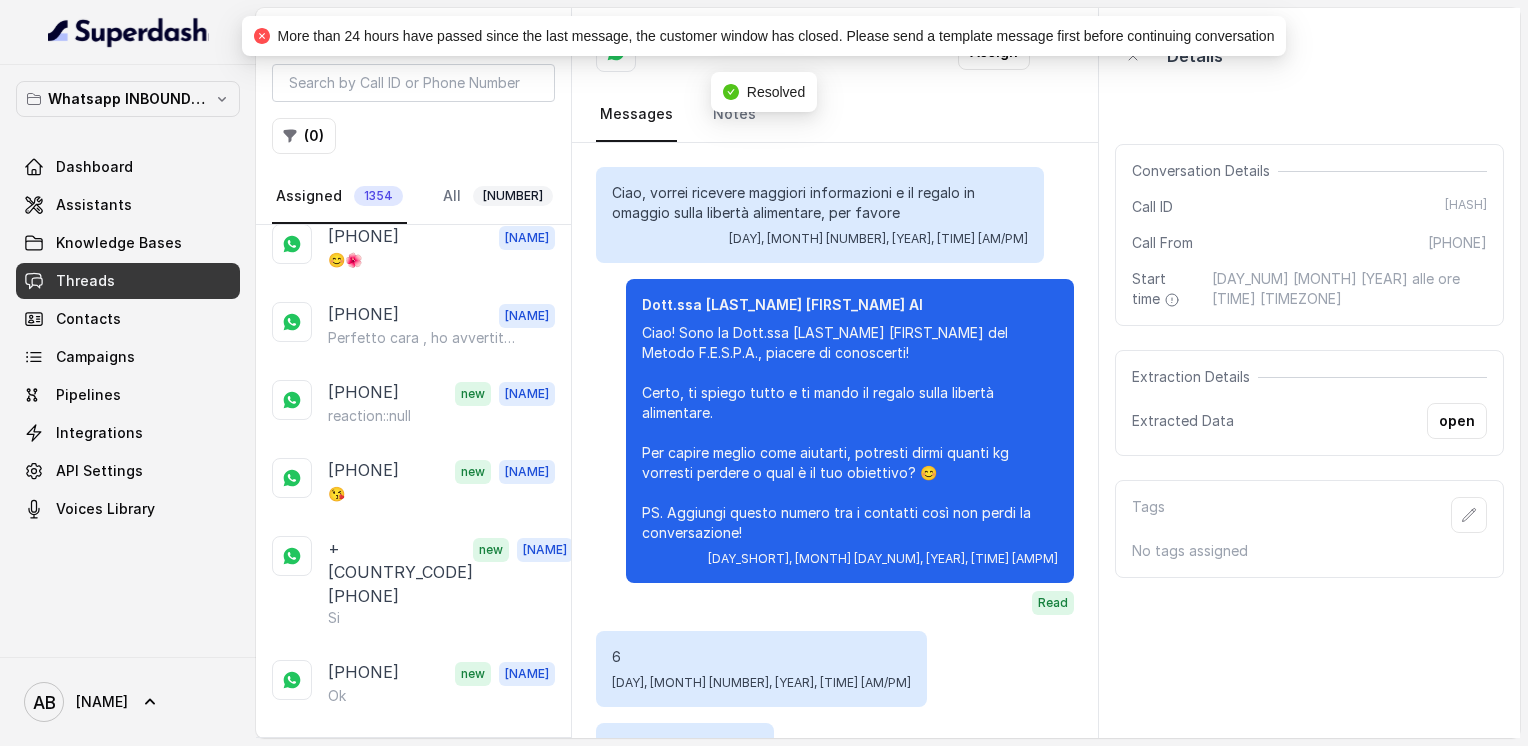 scroll, scrollTop: 1956, scrollLeft: 0, axis: vertical 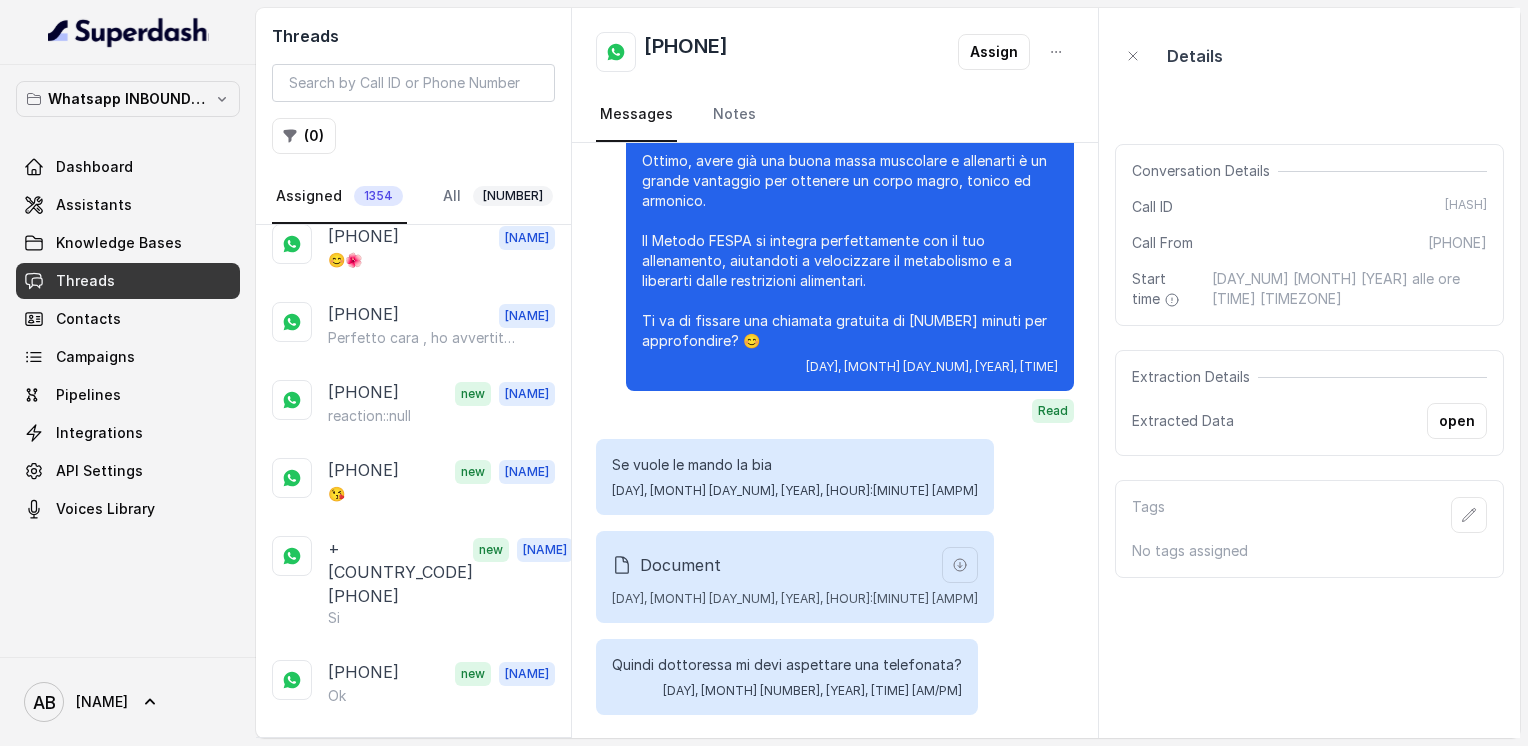 click on "[PHONE]" at bounding box center (686, 52) 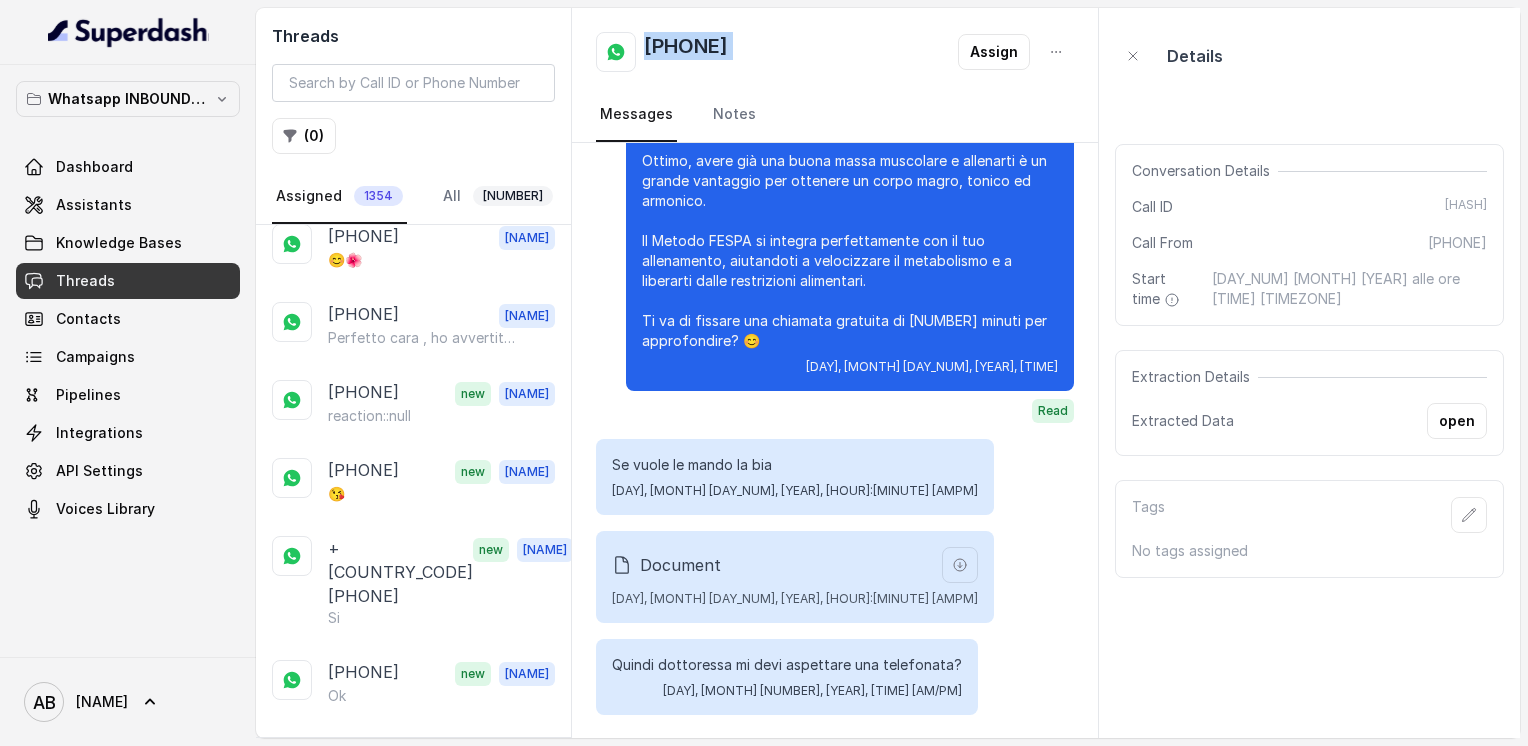 click on "[PHONE]" at bounding box center [686, 52] 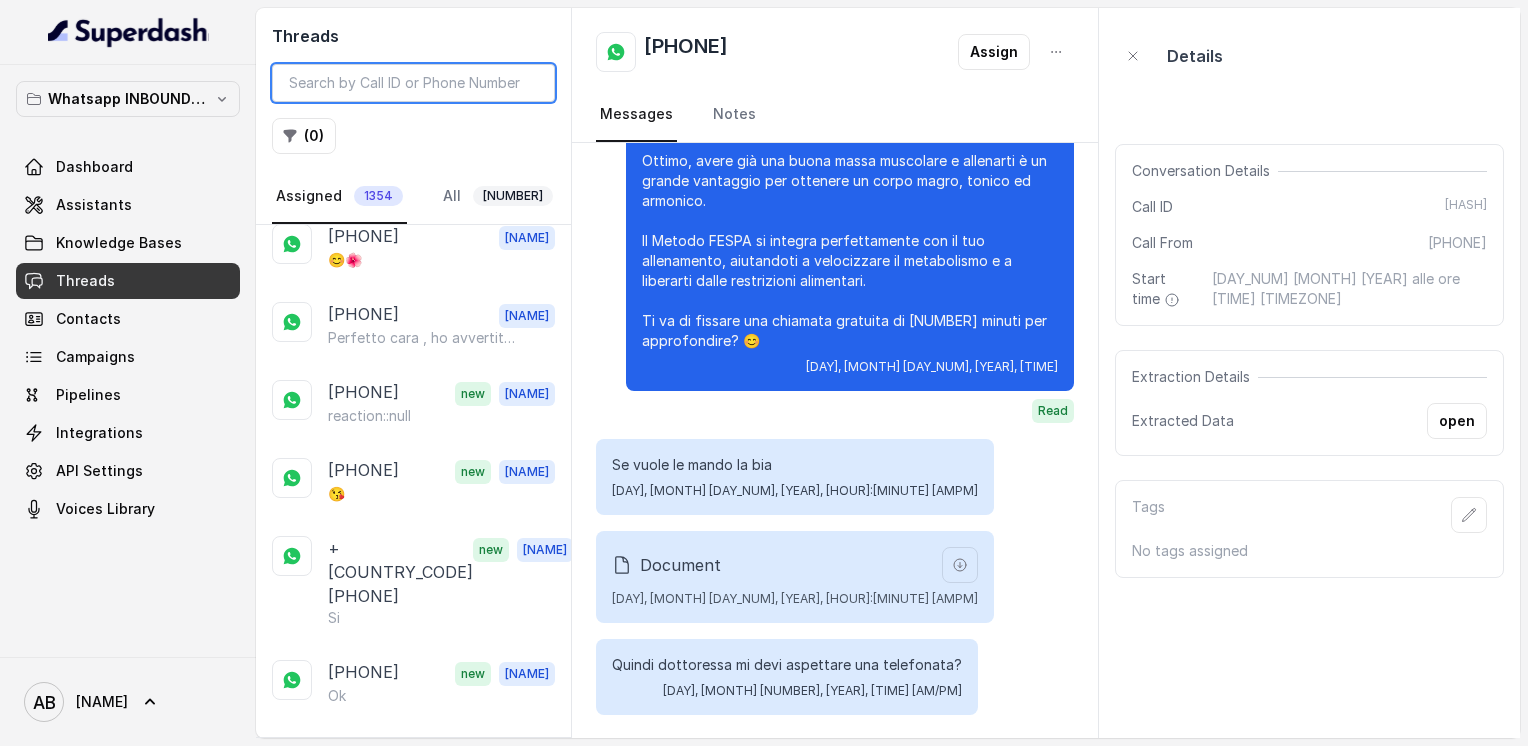 click at bounding box center (413, 83) 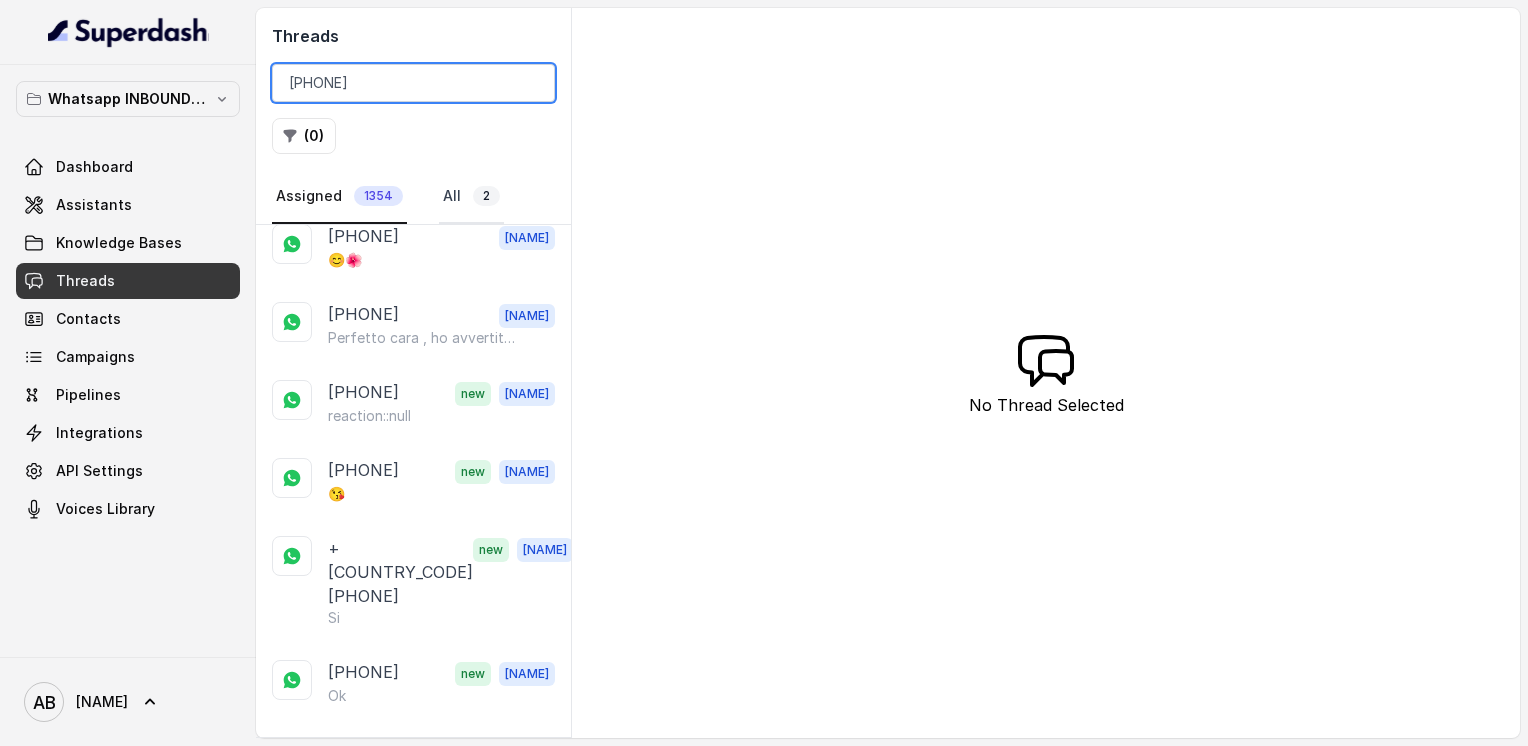 type on "[PHONE]" 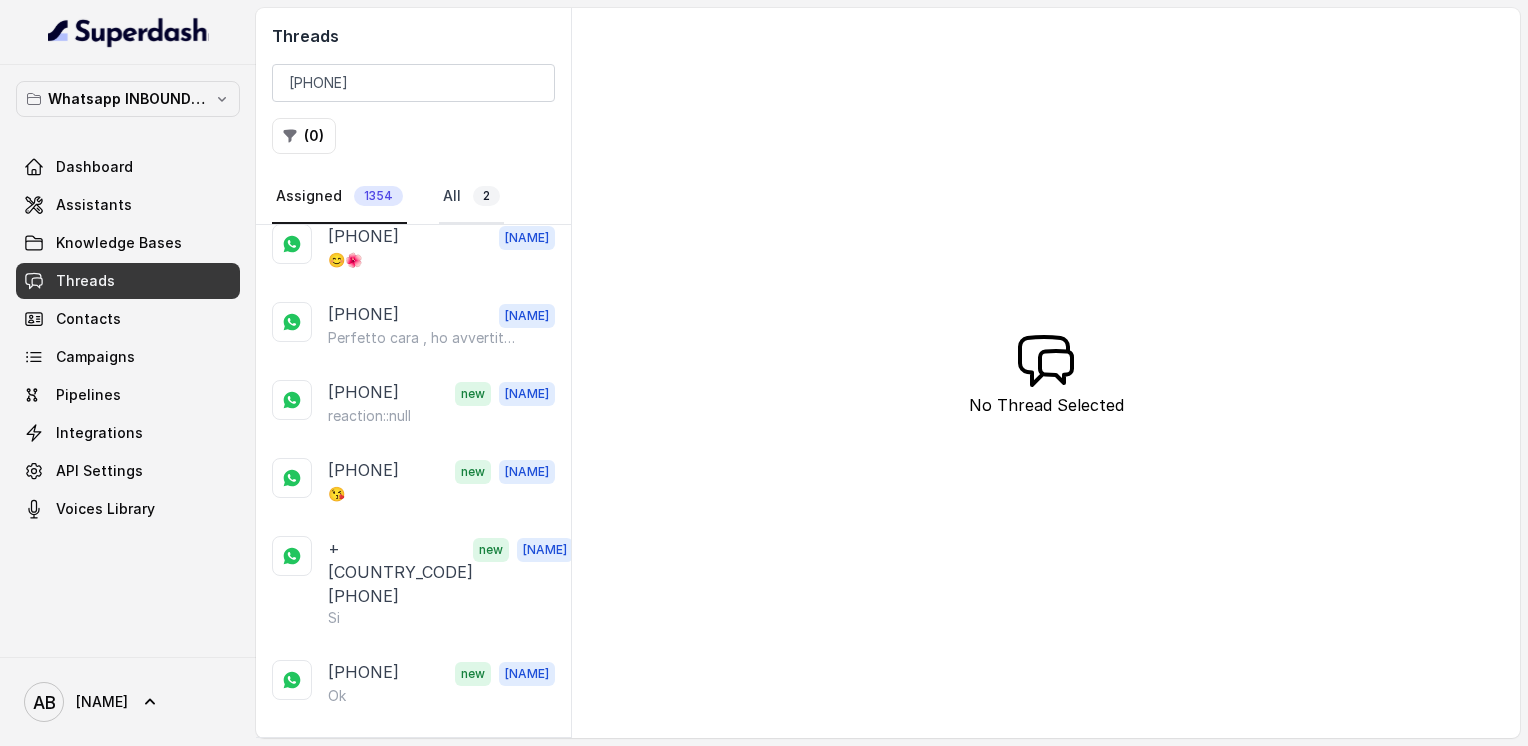 click on "All 2" at bounding box center (471, 197) 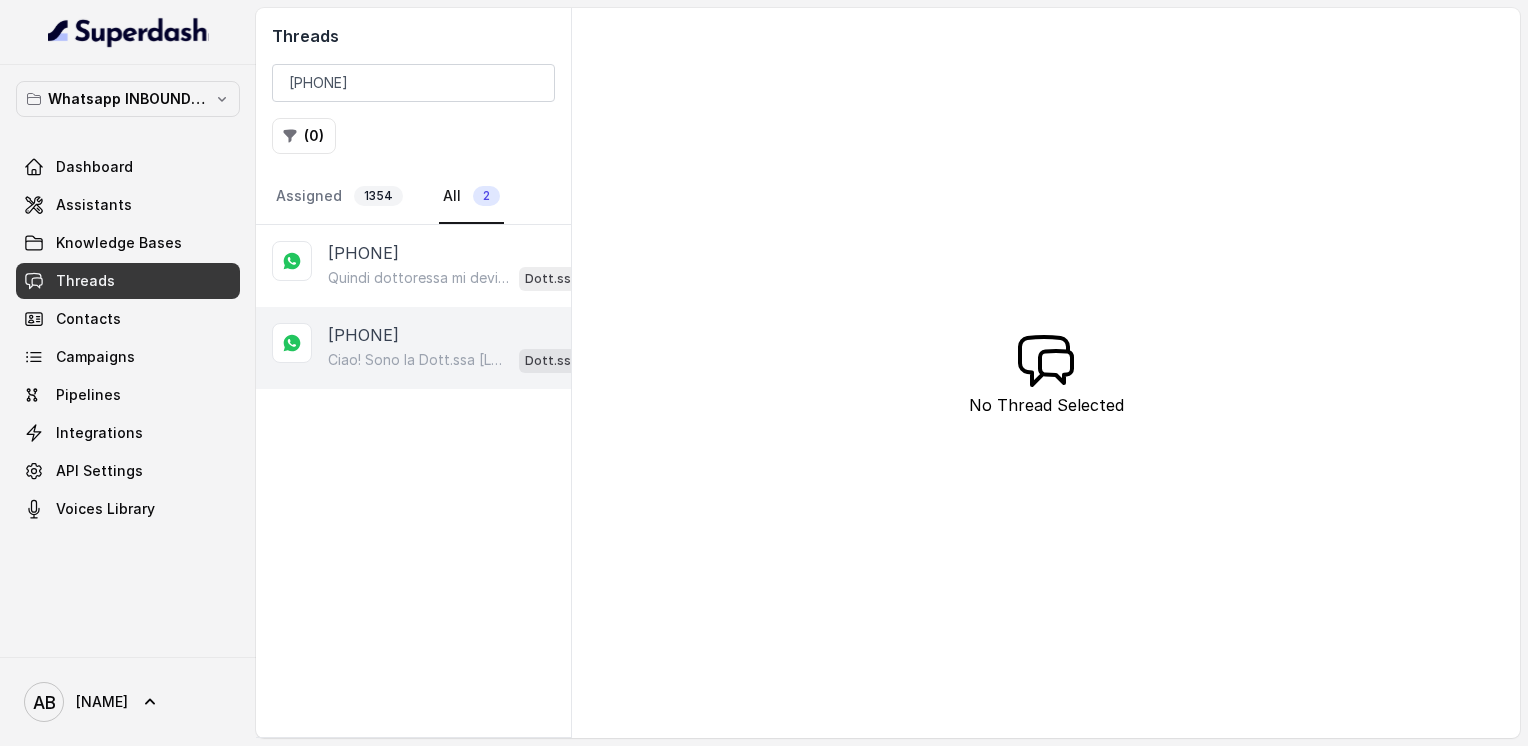 click on "Ciao! Sono la Dott.ssa [LAST_NAME] [FIRST_NAME] del Metodo F.E.S.P.A., piacere di conoscerti!
Certo, ti spiego tutto e ti mando il regalo sulla libertà alimentare.
Per capire meglio come aiutarti, potresti dirmi quanti kg vorresti perdere o qual è il tuo obiettivo? 😊
PS. Aggiungi questo numero tra i contatti così non perdi la conversazione!" at bounding box center (419, 360) 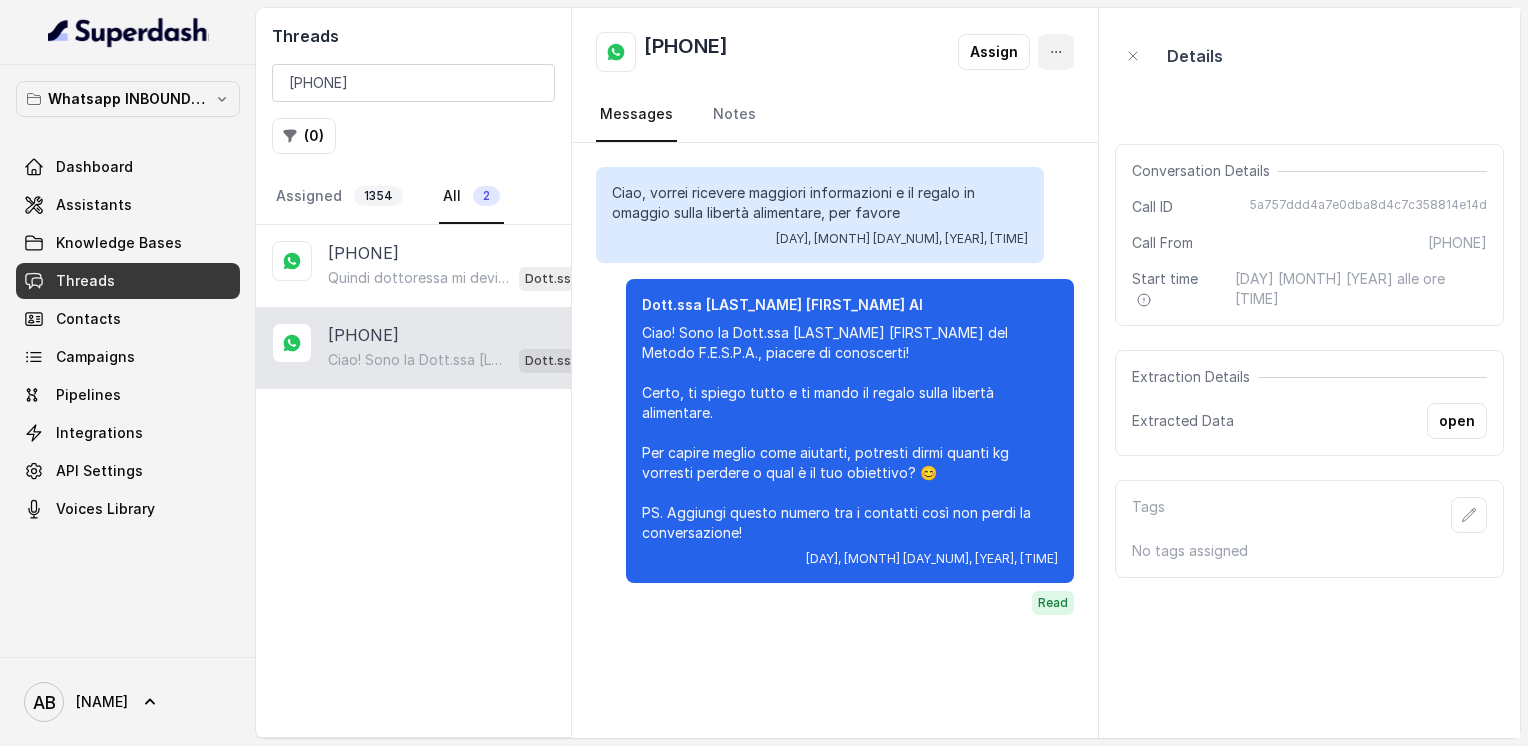 click 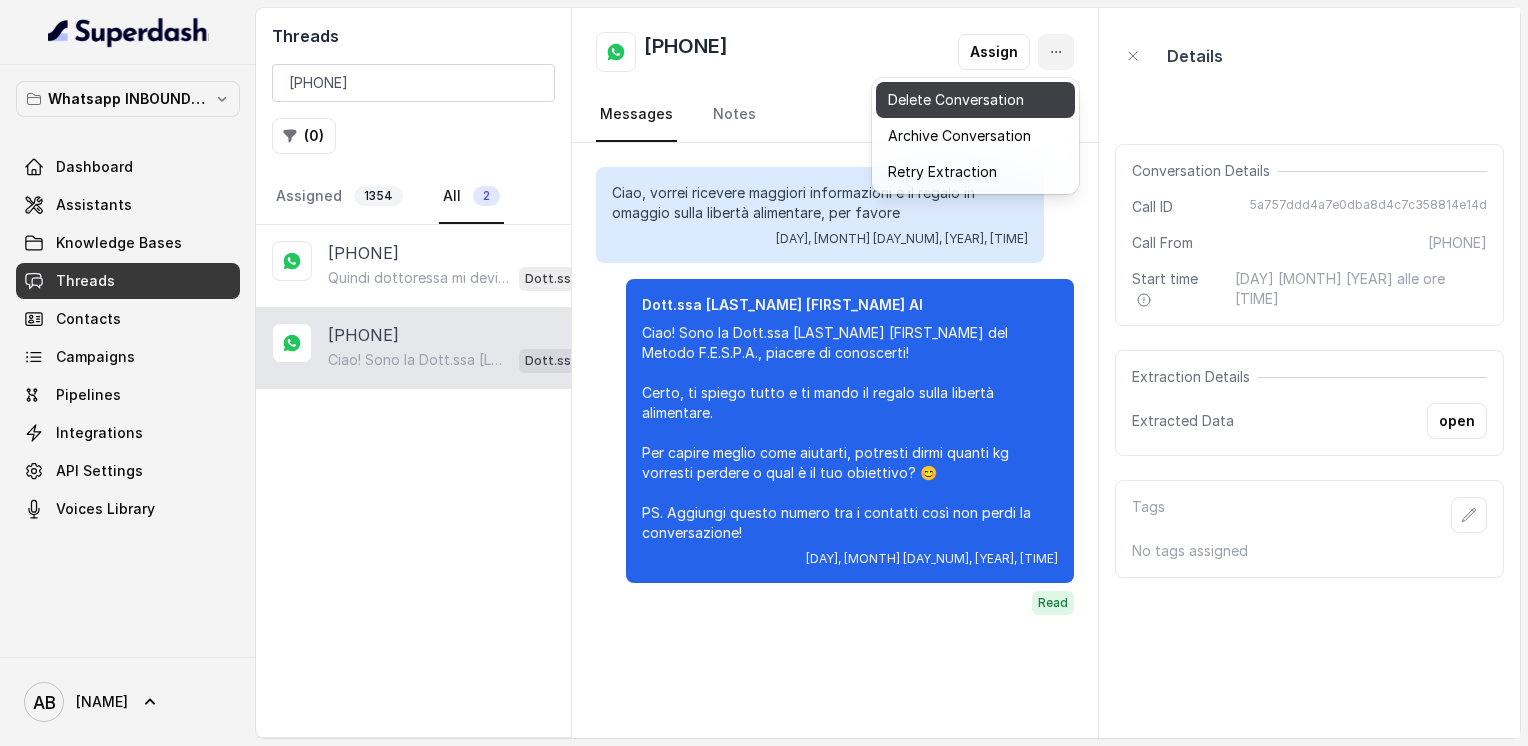 click on "Delete Conversation" at bounding box center [975, 100] 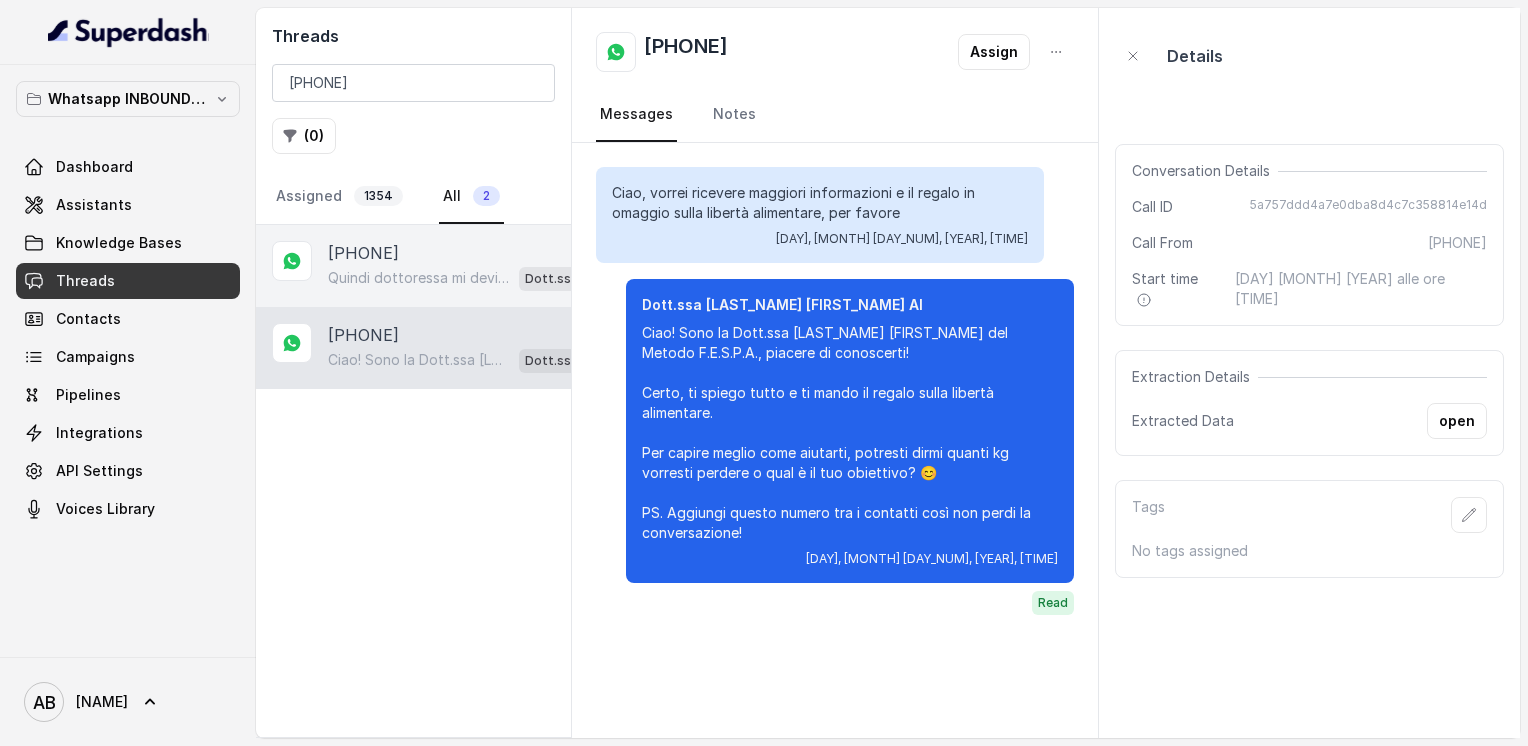 click on "Quindi dottoressa mi devi aspettare una telefonata?" at bounding box center (419, 278) 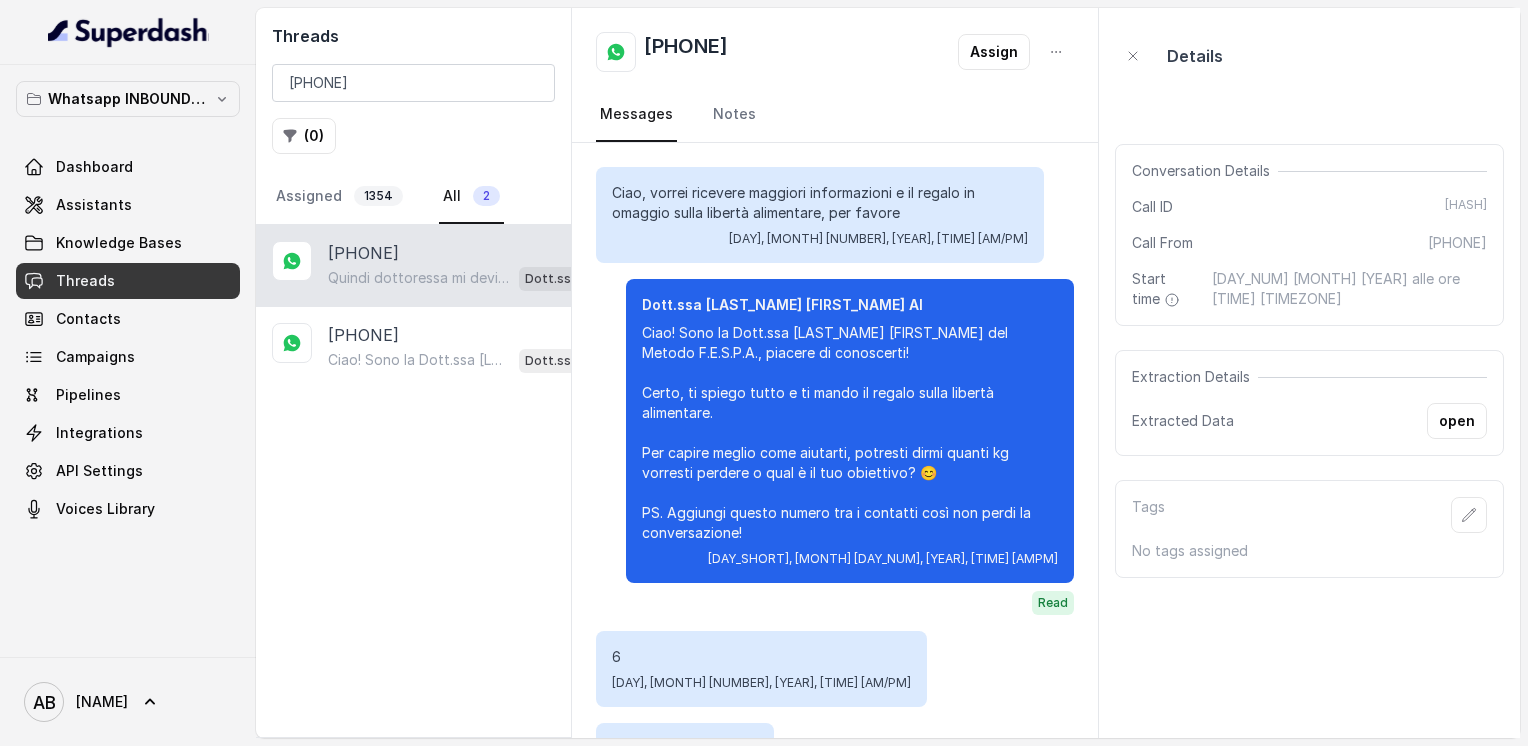 scroll, scrollTop: 1956, scrollLeft: 0, axis: vertical 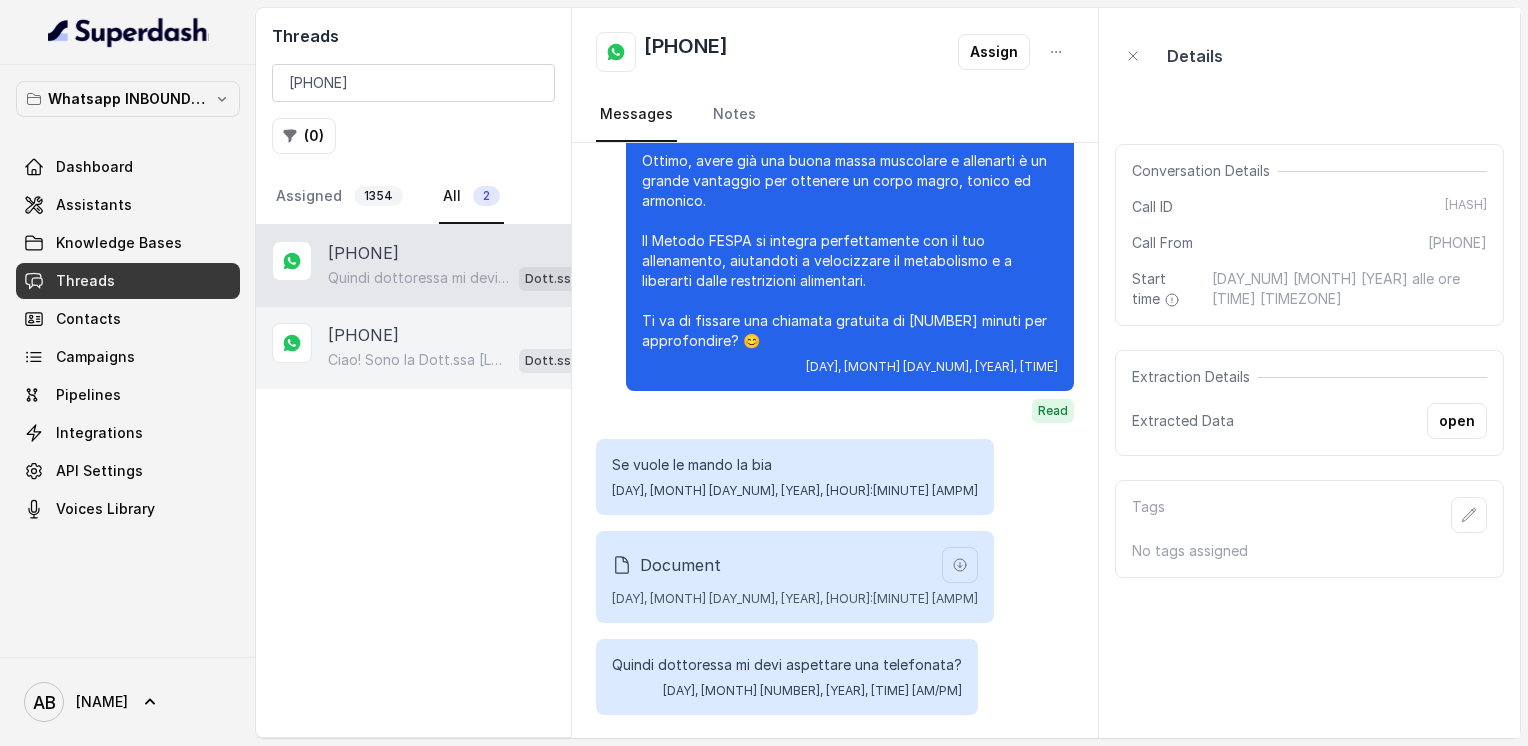 click on "Ciao! Sono la Dott.ssa [LAST_NAME] [LAST_NAME] del Metodo F.E.S.P.A., piacere di conoscerti!
Certo, ti spiego tutto e ti mando il regalo sulla libertà alimentare.
Per capire meglio come aiutarti, potresti dirmi quanti kg vorresti perdere o qual è il tuo obiettivo? 😊
PS. Aggiungi questo numero tra i contatti così non perdi la conversazione! Dott.ssa [LAST_NAME] [LAST_NAME] AI" at bounding box center [469, 360] 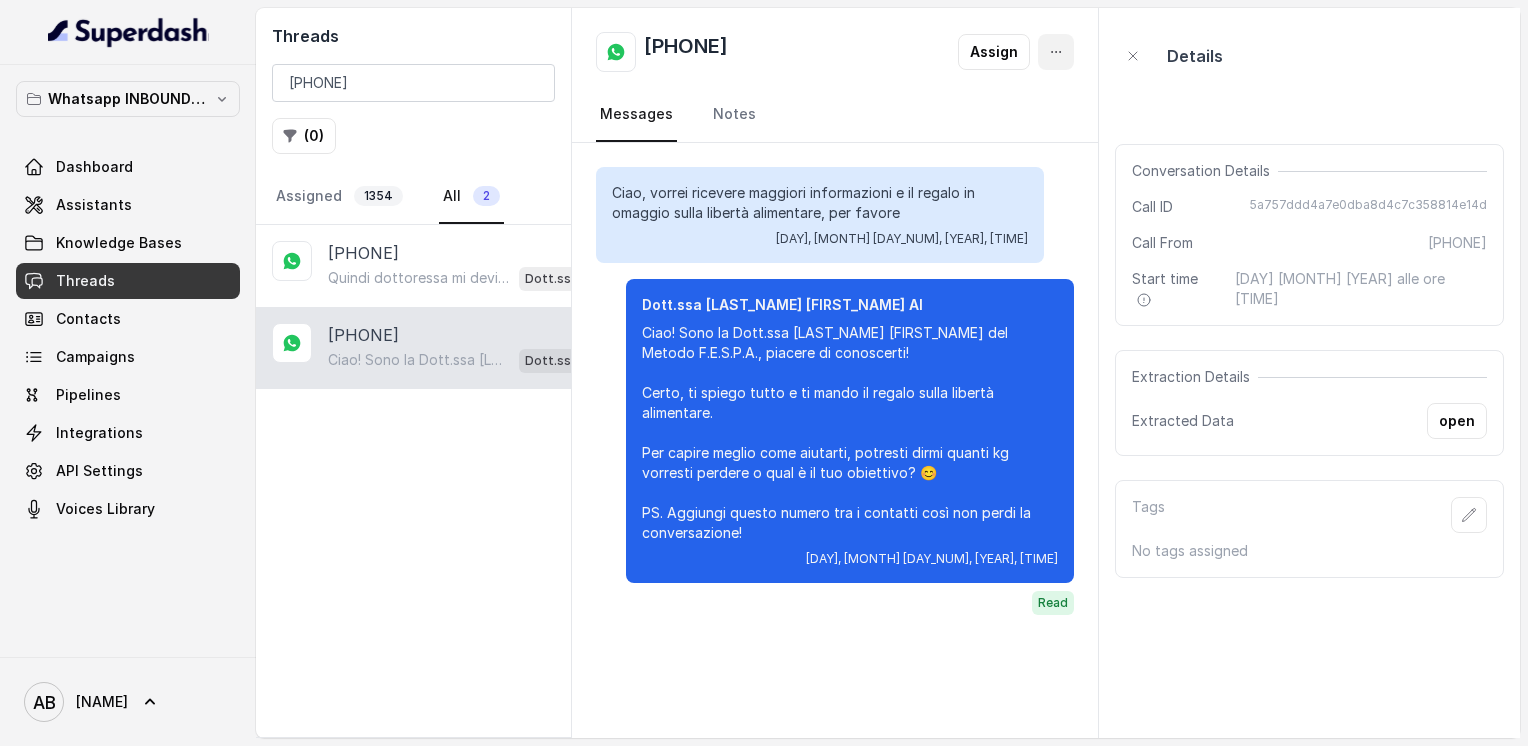 click 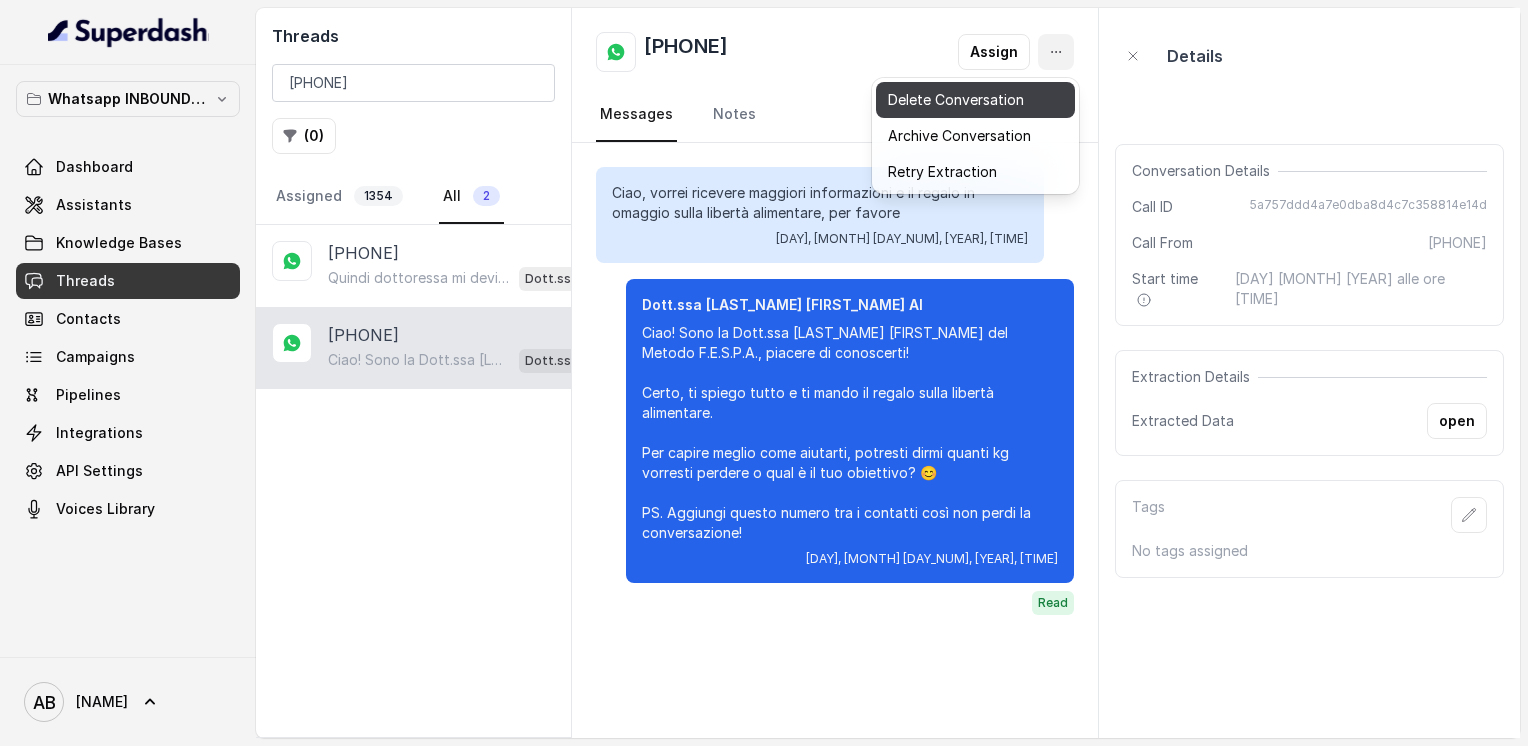 click on "Delete Conversation" at bounding box center (975, 100) 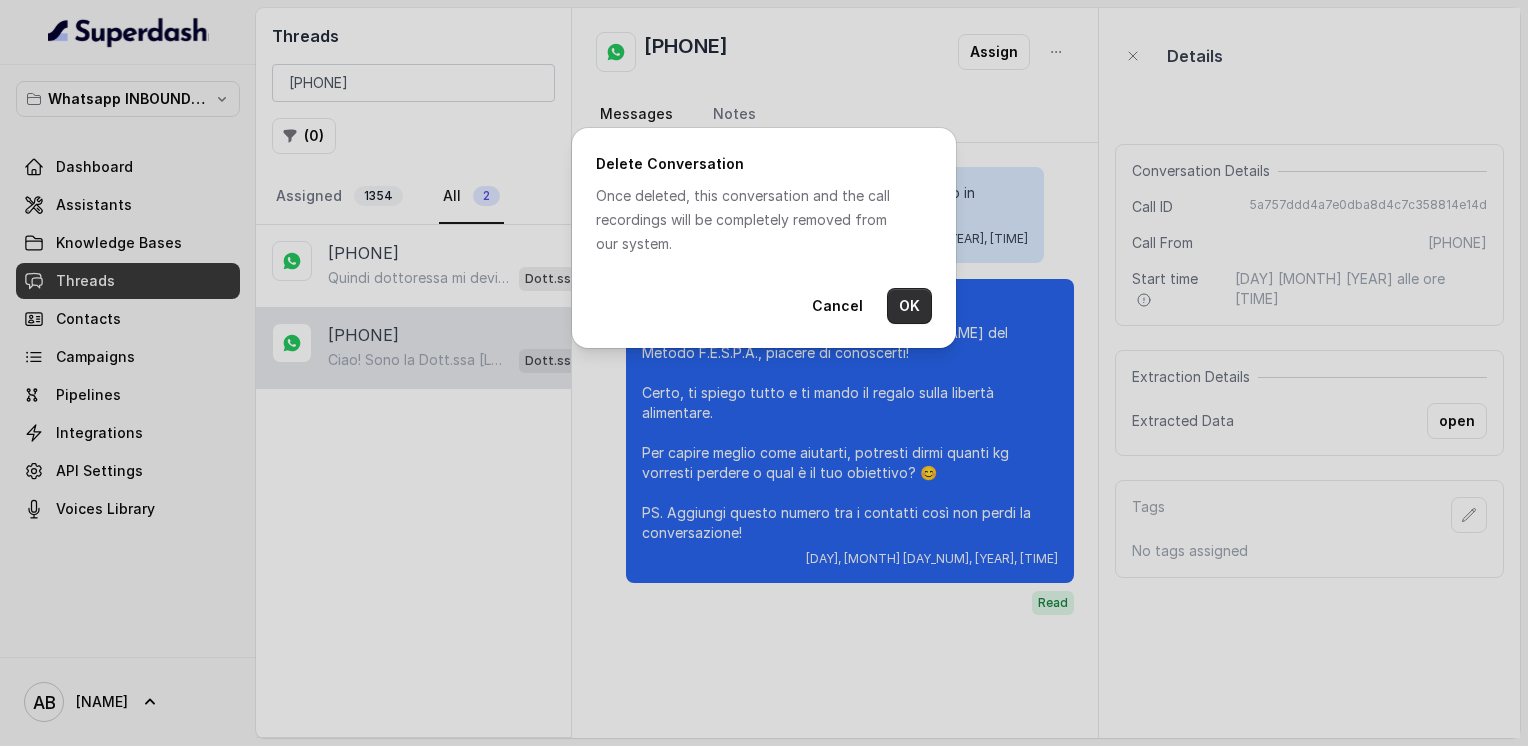 click on "OK" at bounding box center [909, 306] 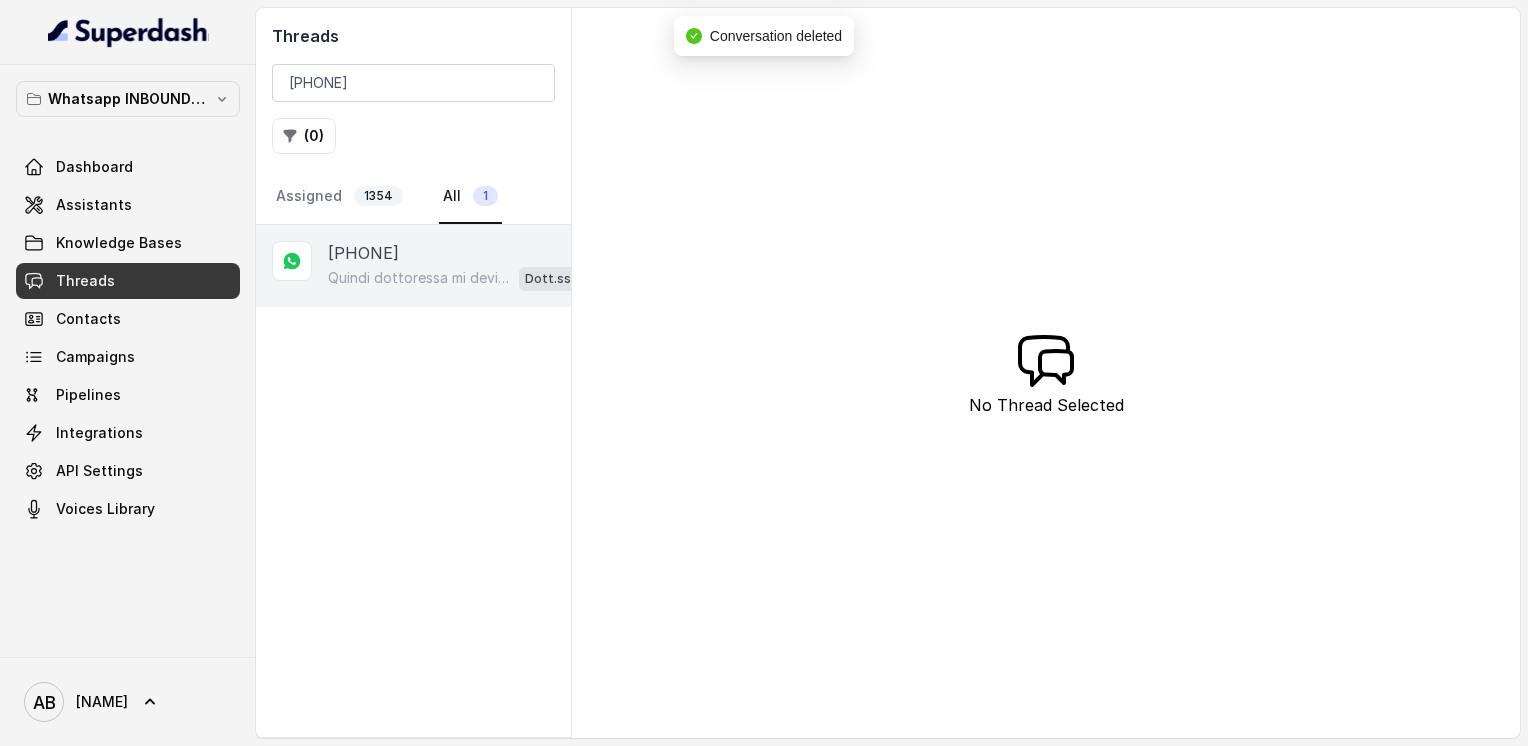 click on "[PHONE]" at bounding box center [363, 253] 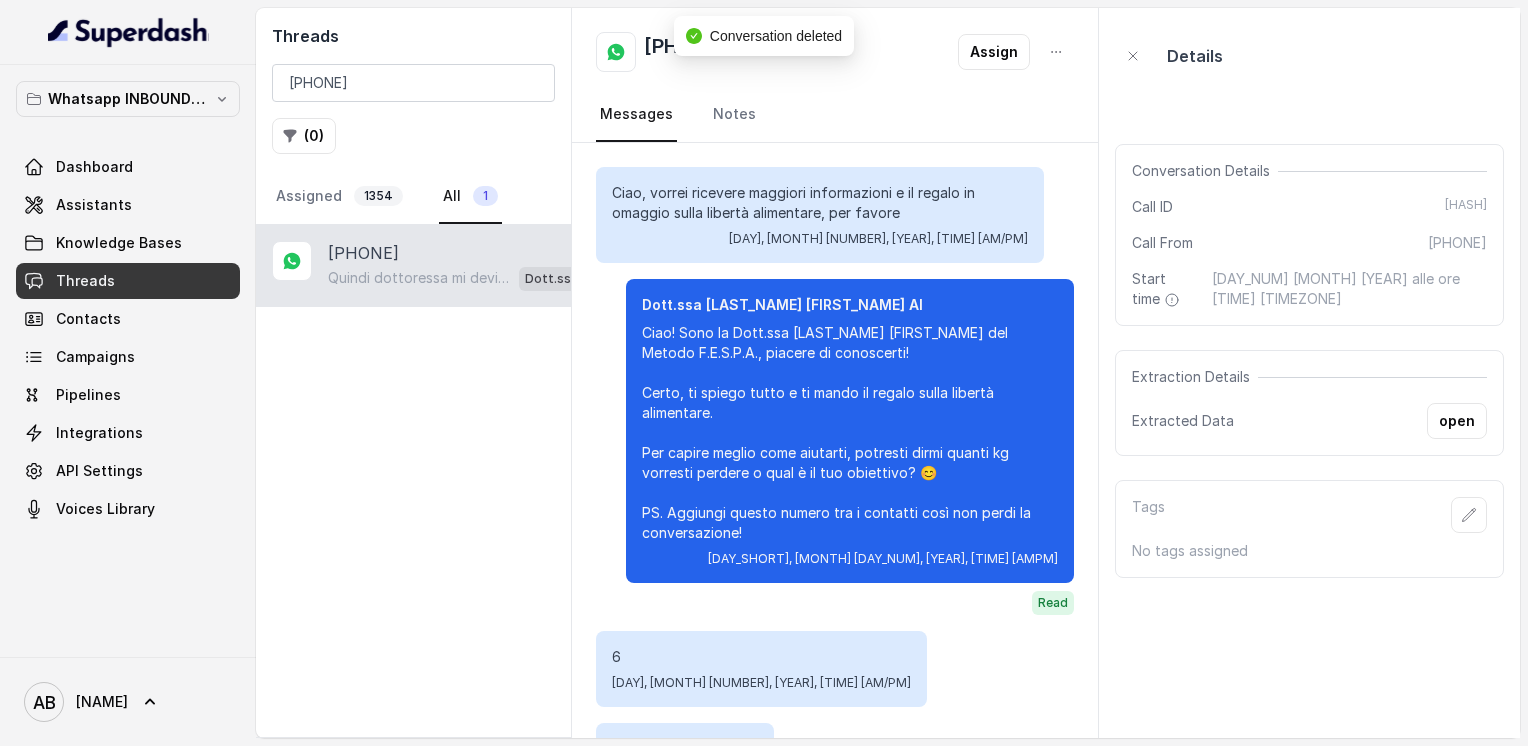 scroll, scrollTop: 1956, scrollLeft: 0, axis: vertical 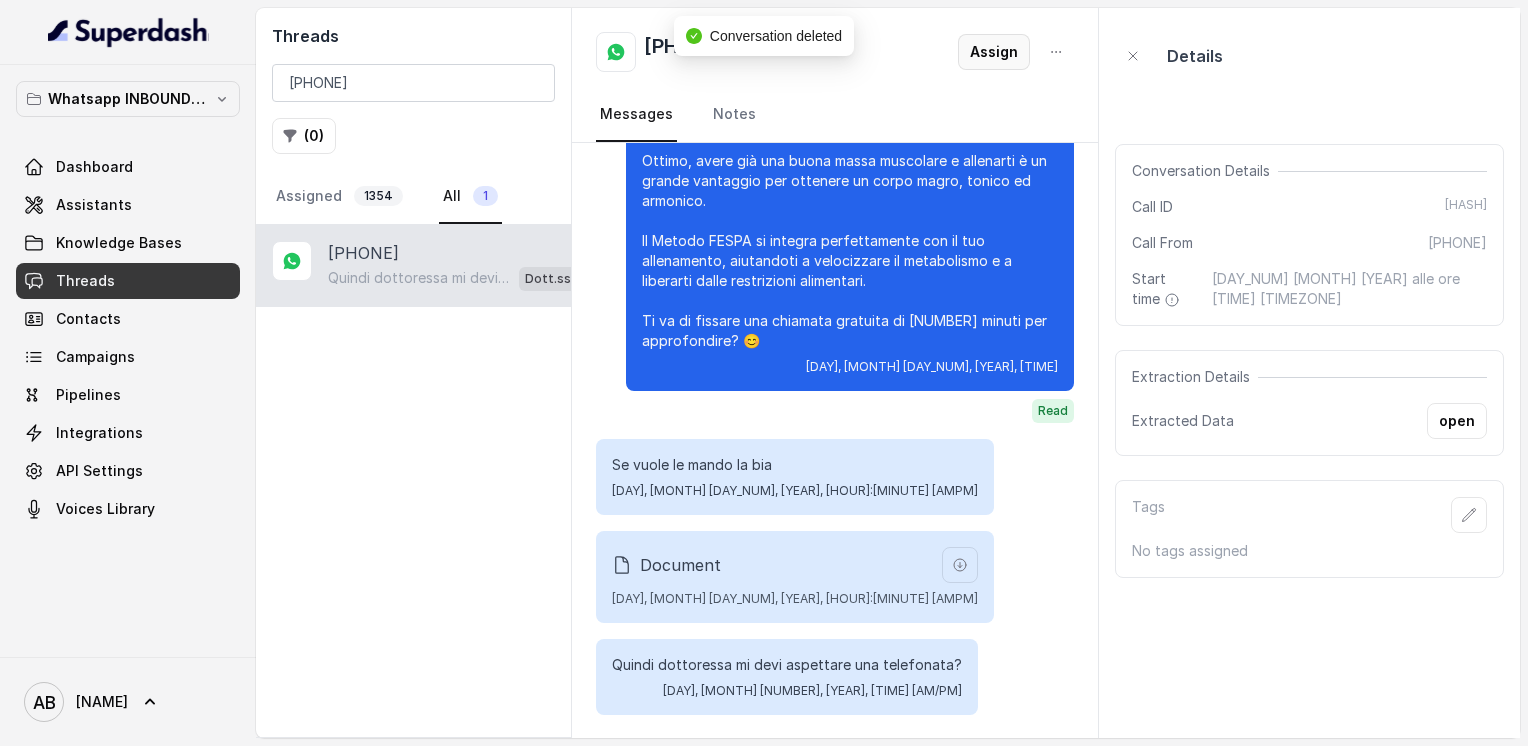 click on "Assign" at bounding box center (994, 52) 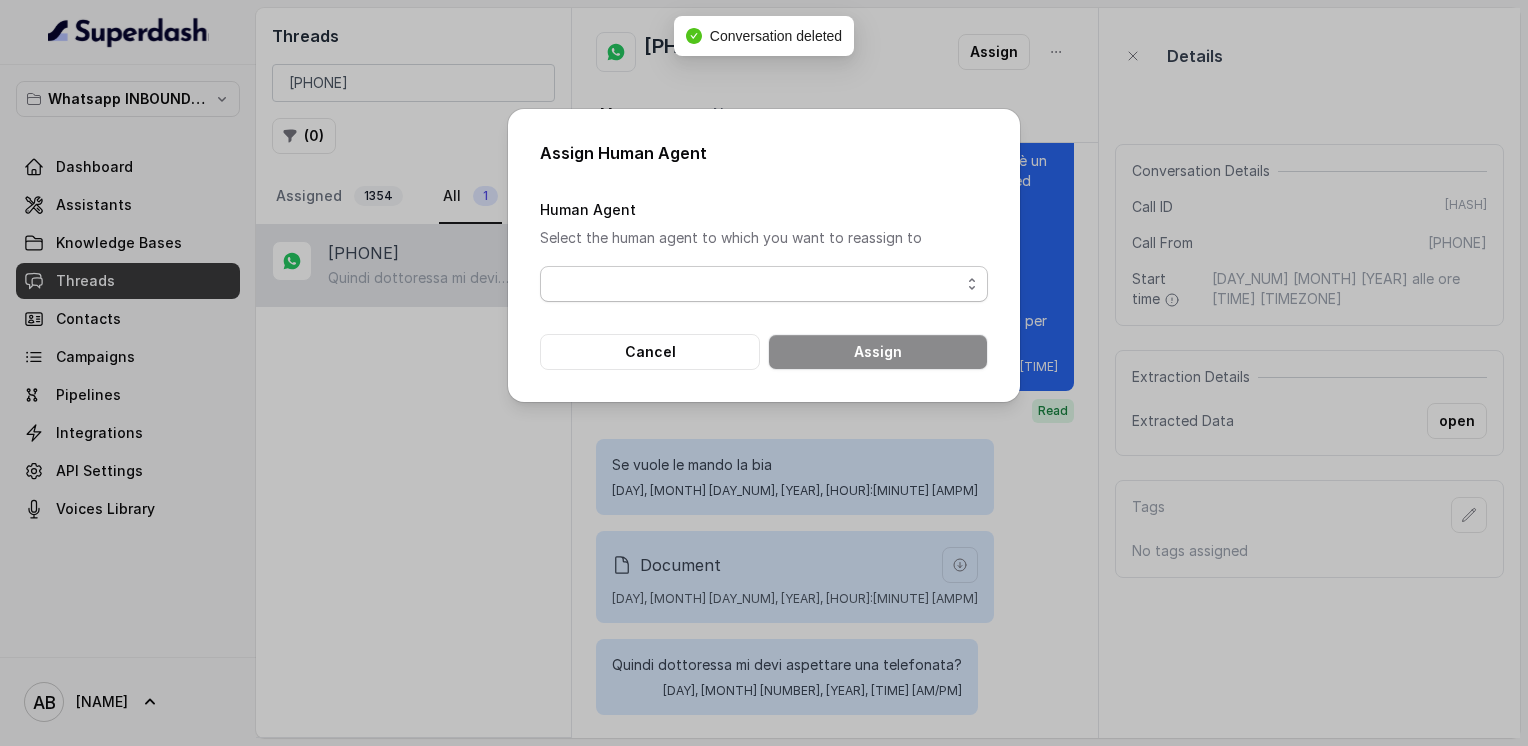 drag, startPoint x: 767, startPoint y: 262, endPoint x: 755, endPoint y: 274, distance: 16.970562 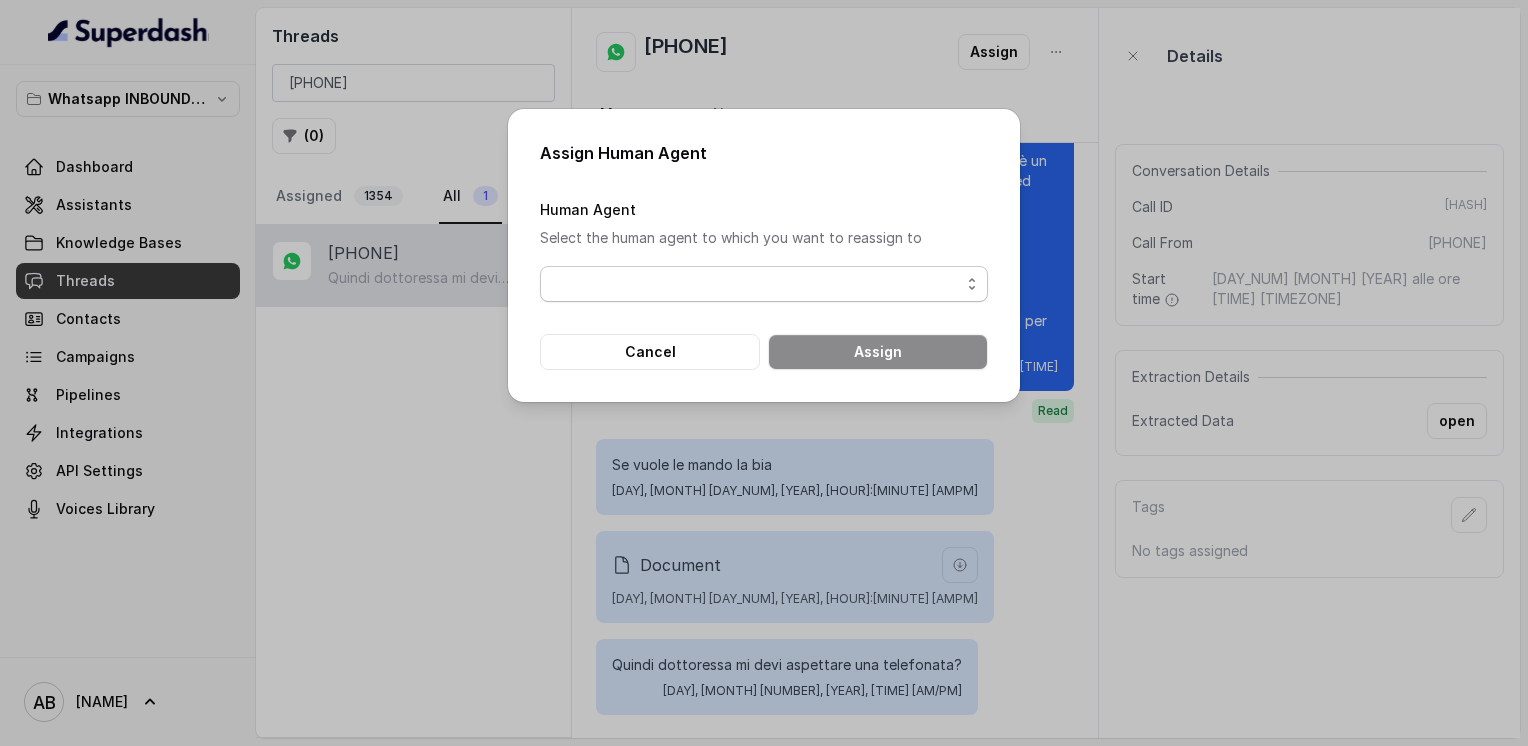 click at bounding box center [764, 284] 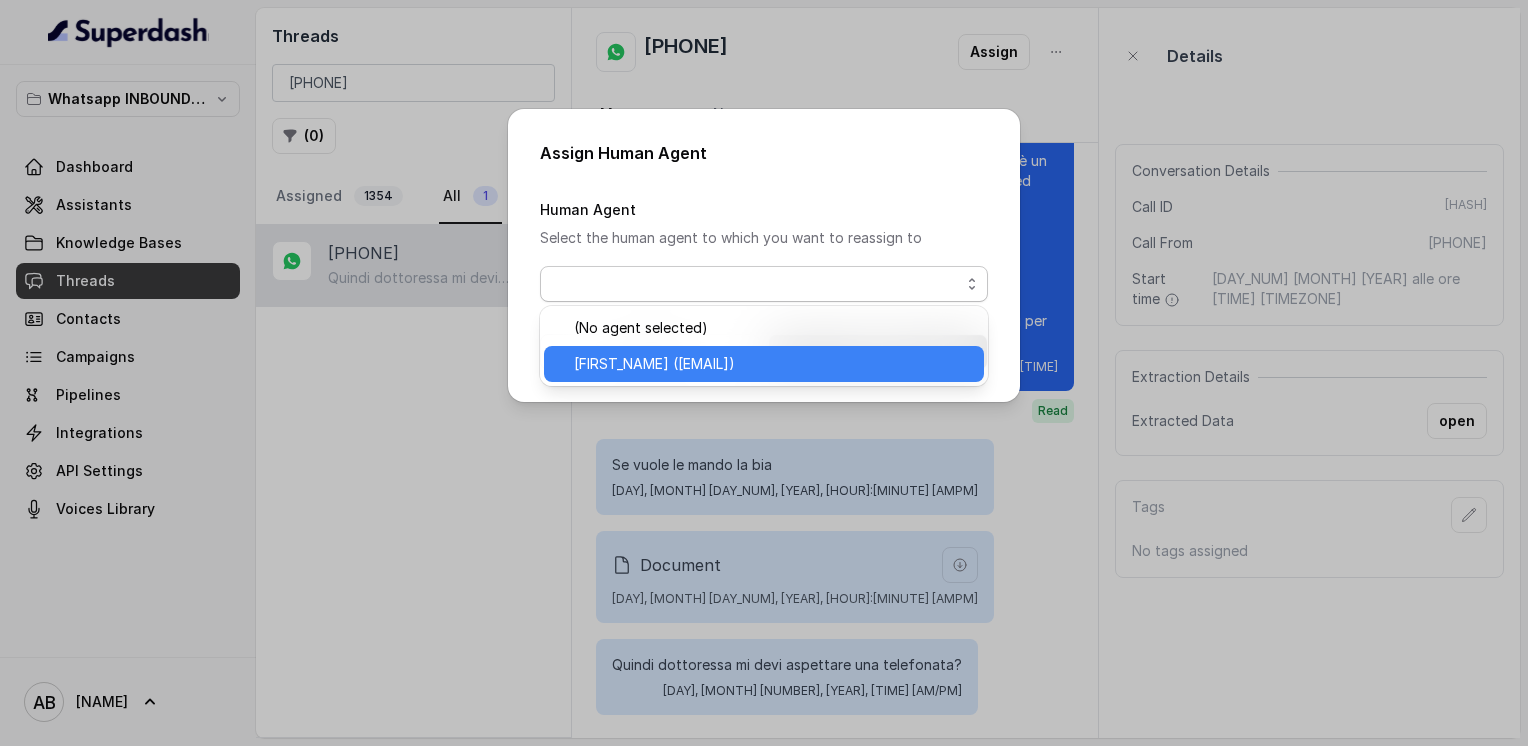click on "[FIRST_NAME] ([EMAIL])" at bounding box center (654, 364) 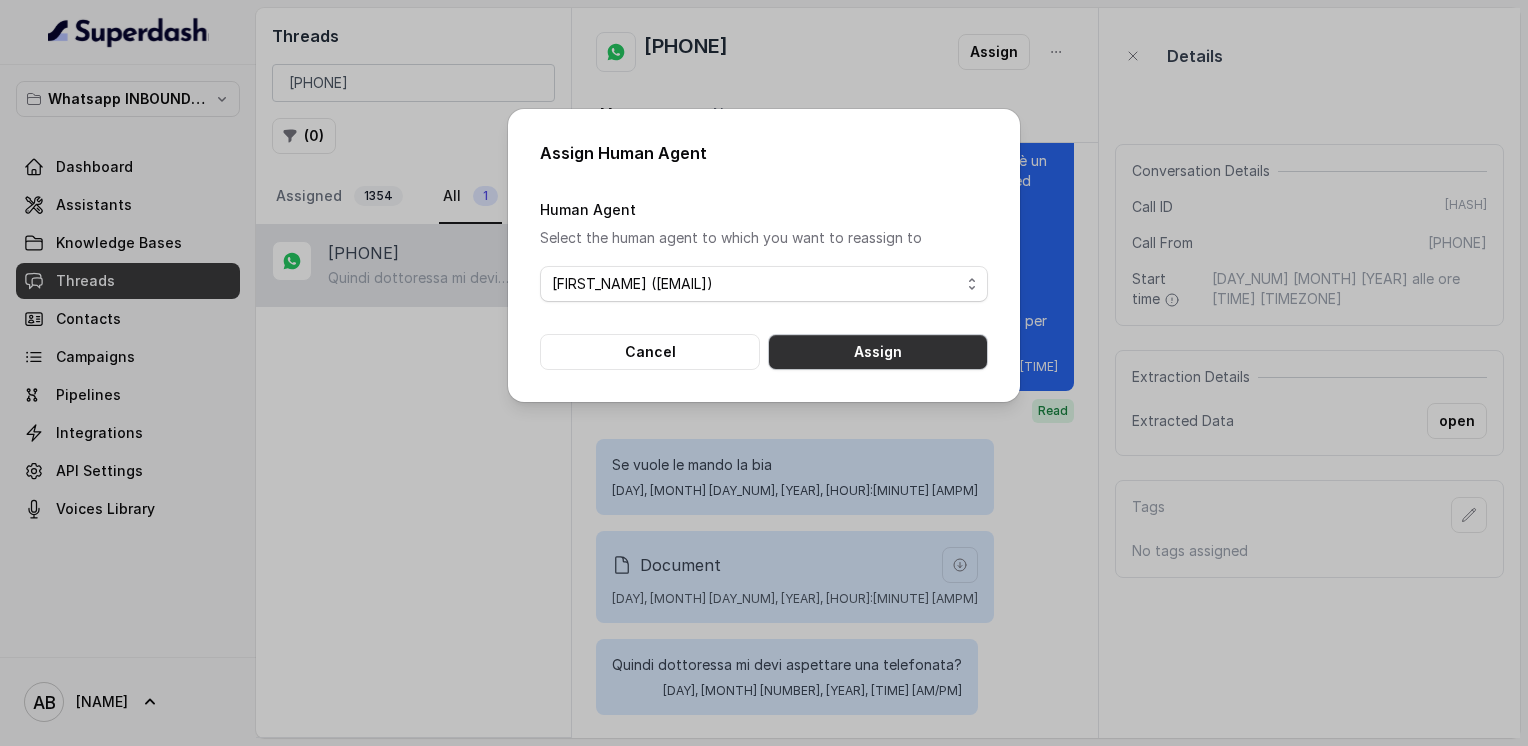 click on "Assign" at bounding box center (878, 352) 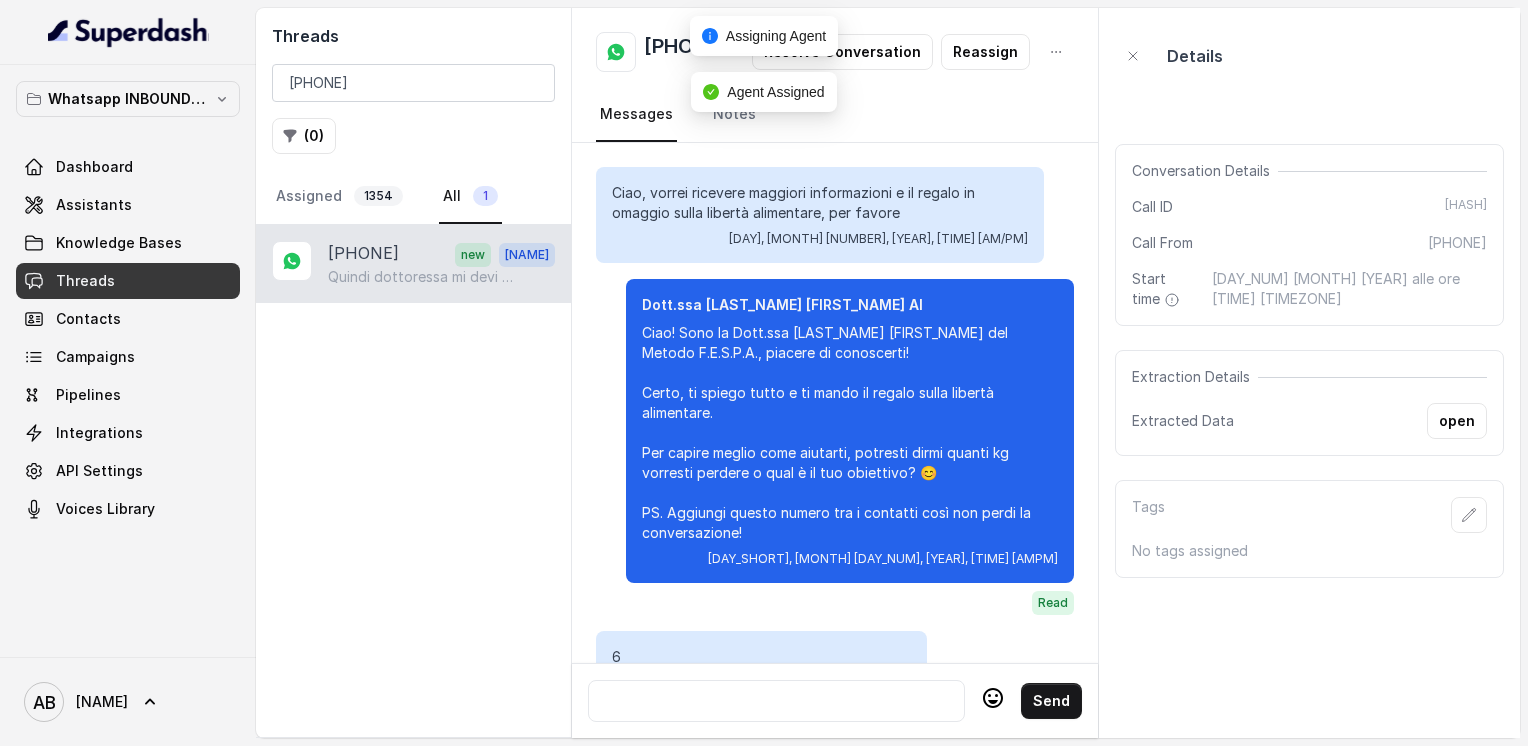 scroll, scrollTop: 2064, scrollLeft: 0, axis: vertical 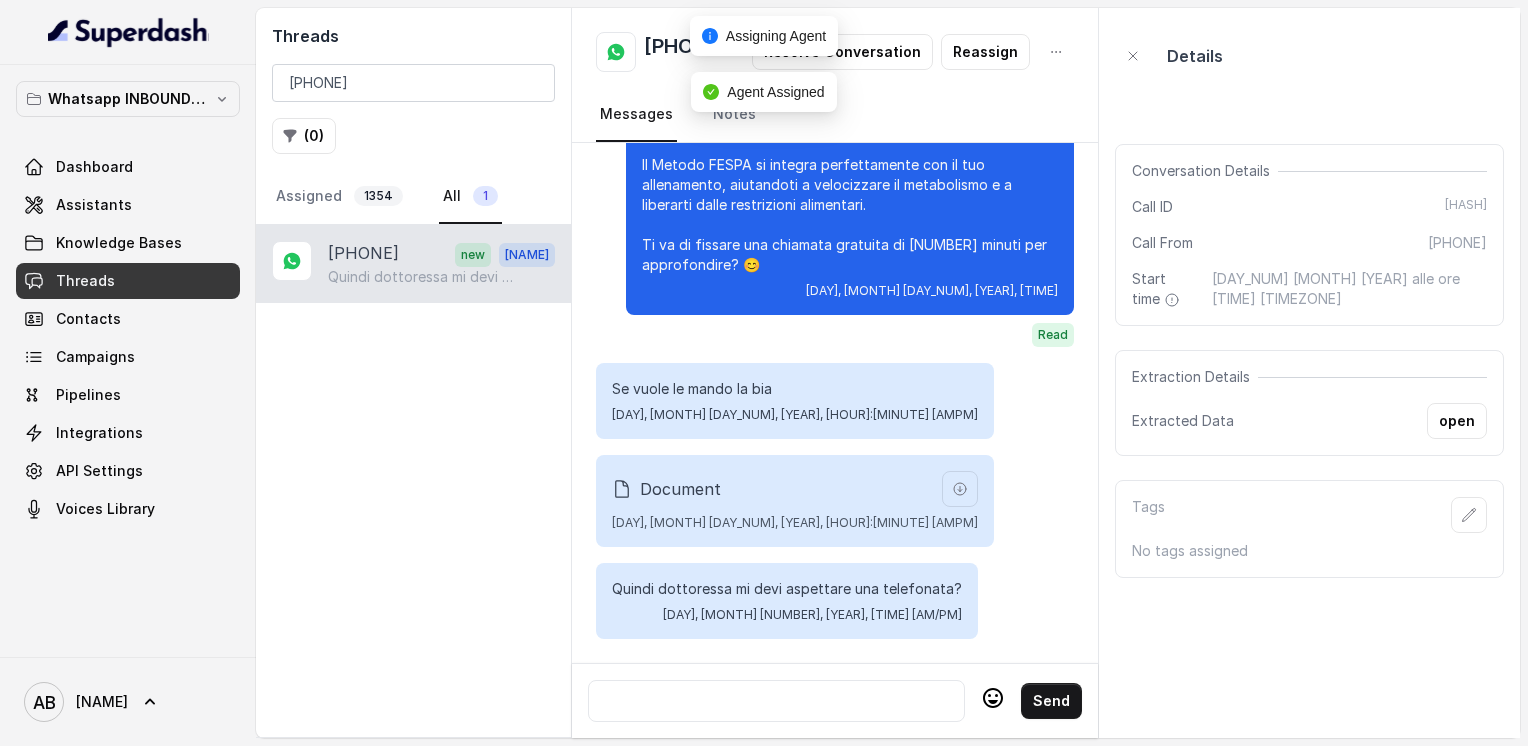 click at bounding box center [776, 701] 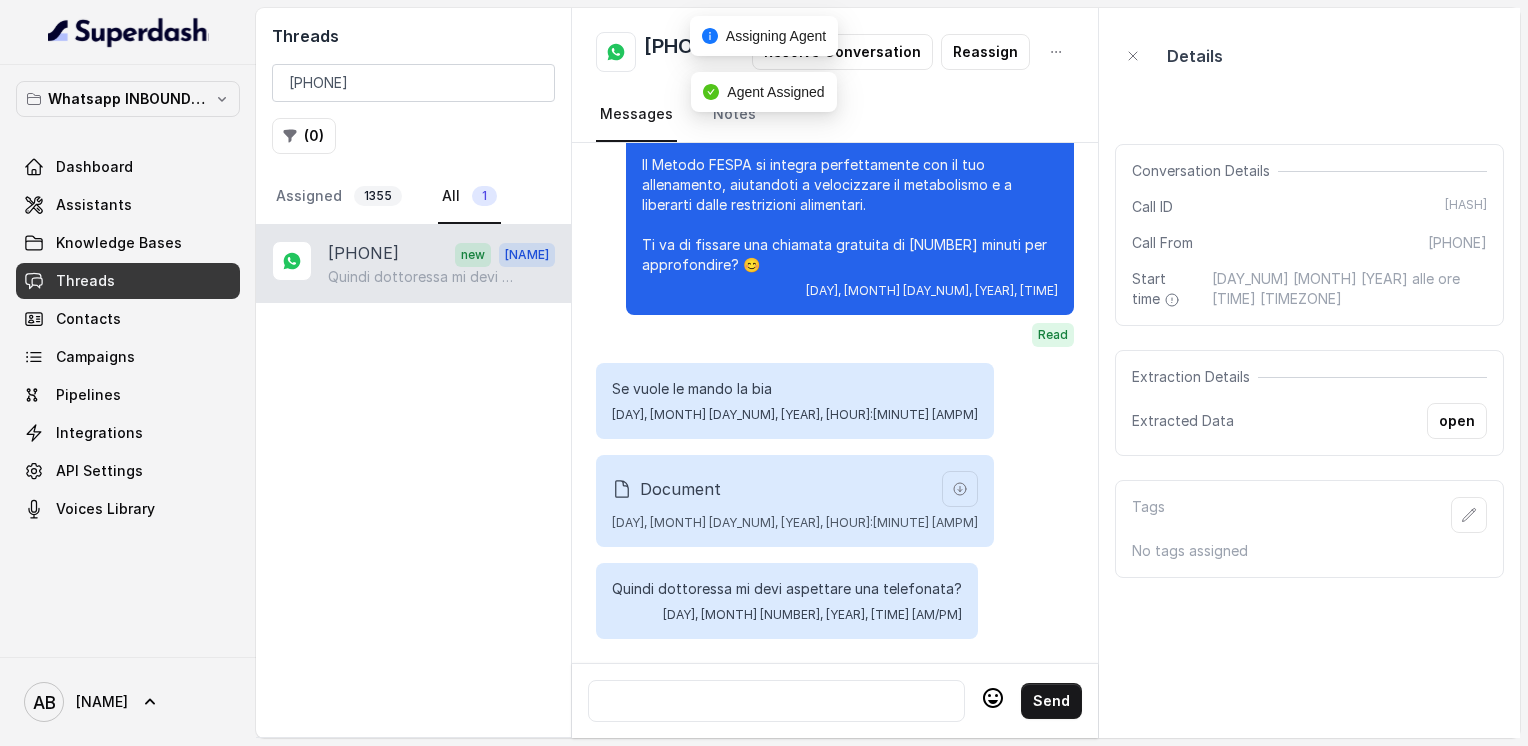 type 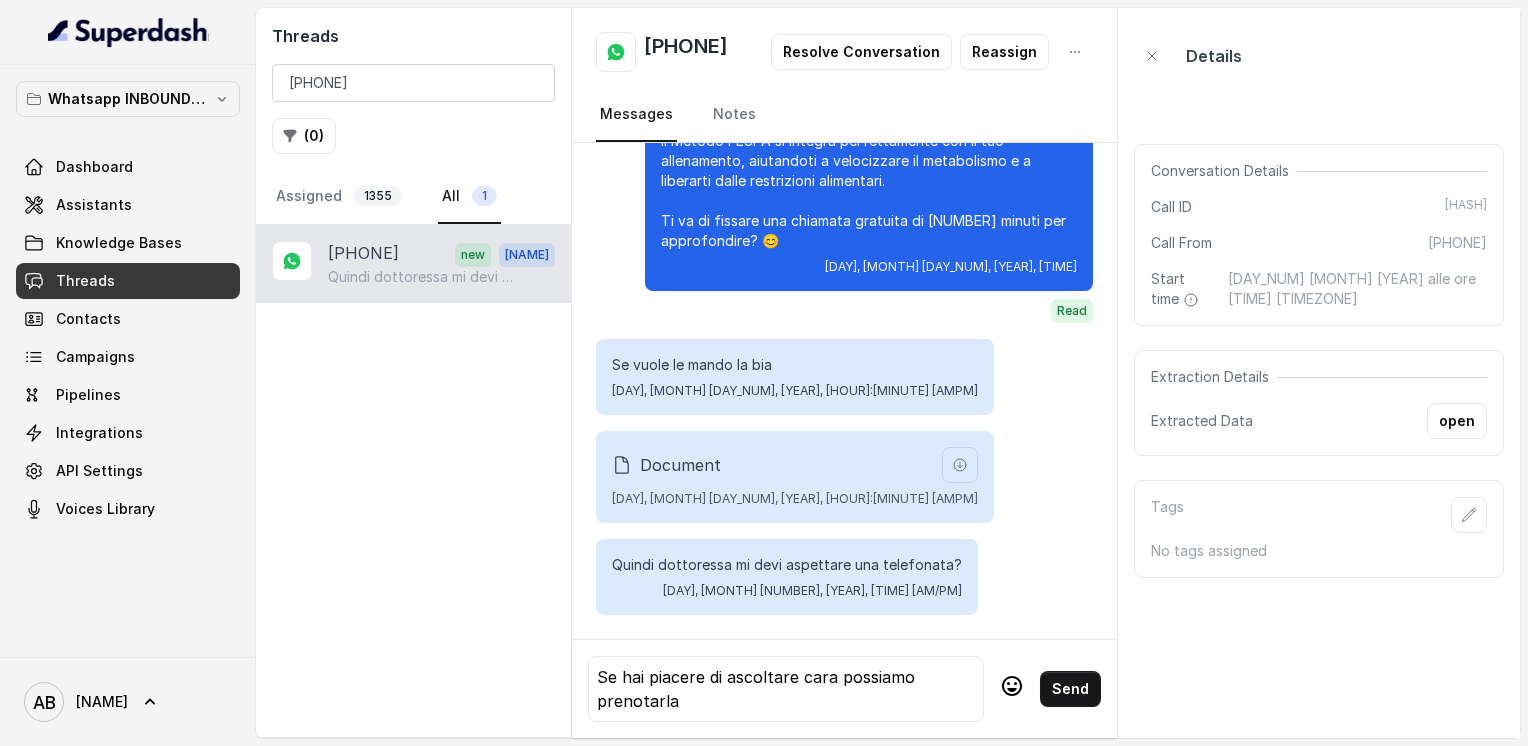 click 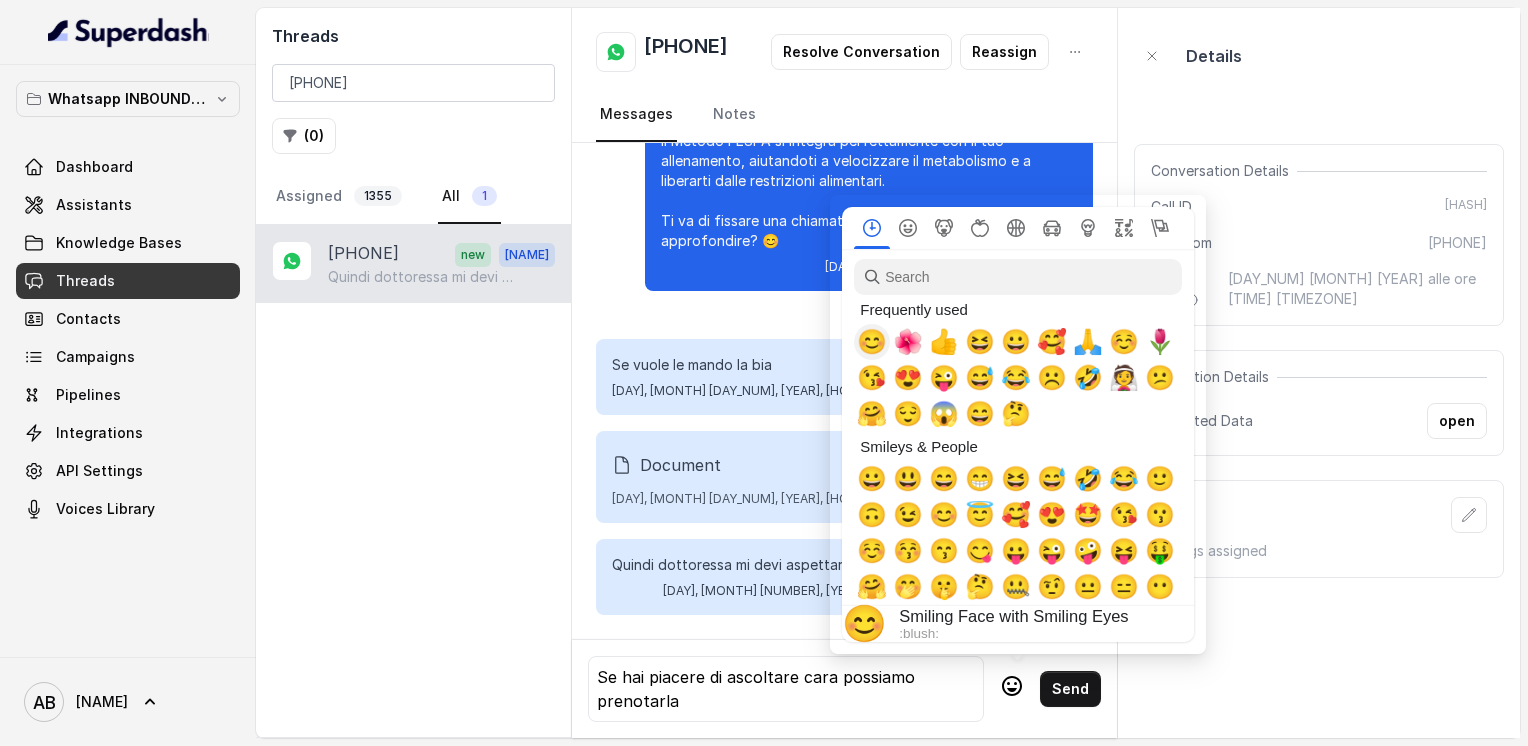 click on "😊" at bounding box center [872, 342] 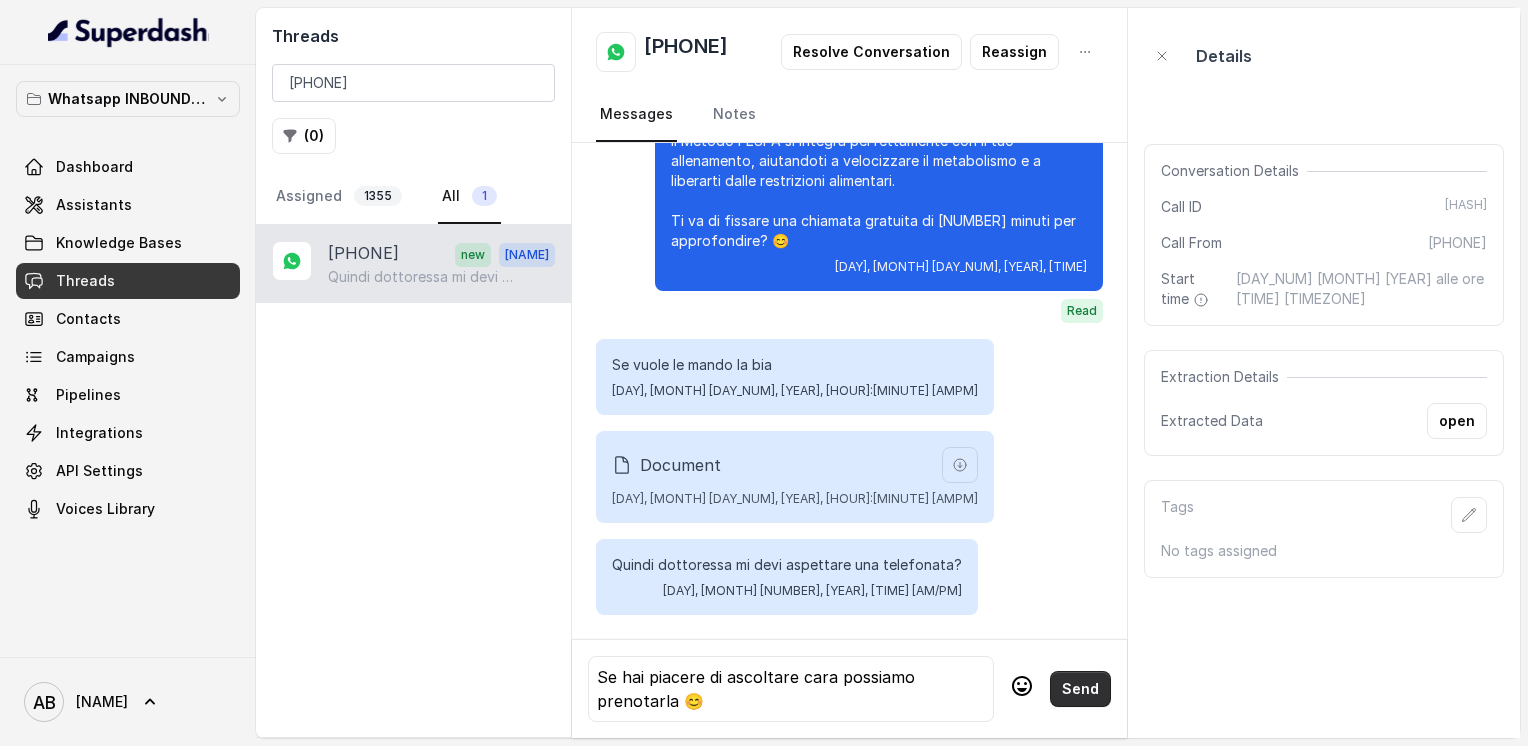 click on "Send" at bounding box center (1080, 689) 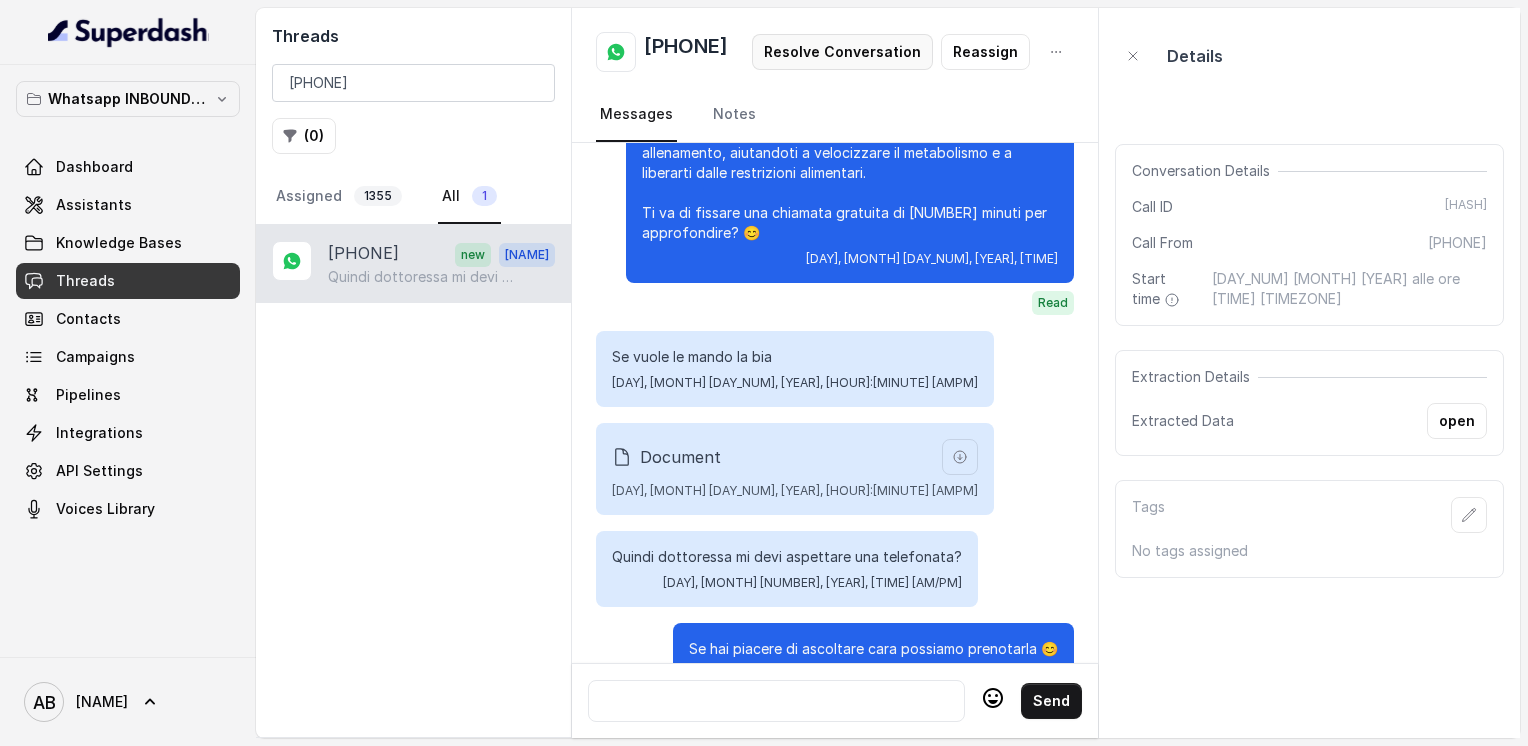 click on "Resolve Conversation" at bounding box center (842, 52) 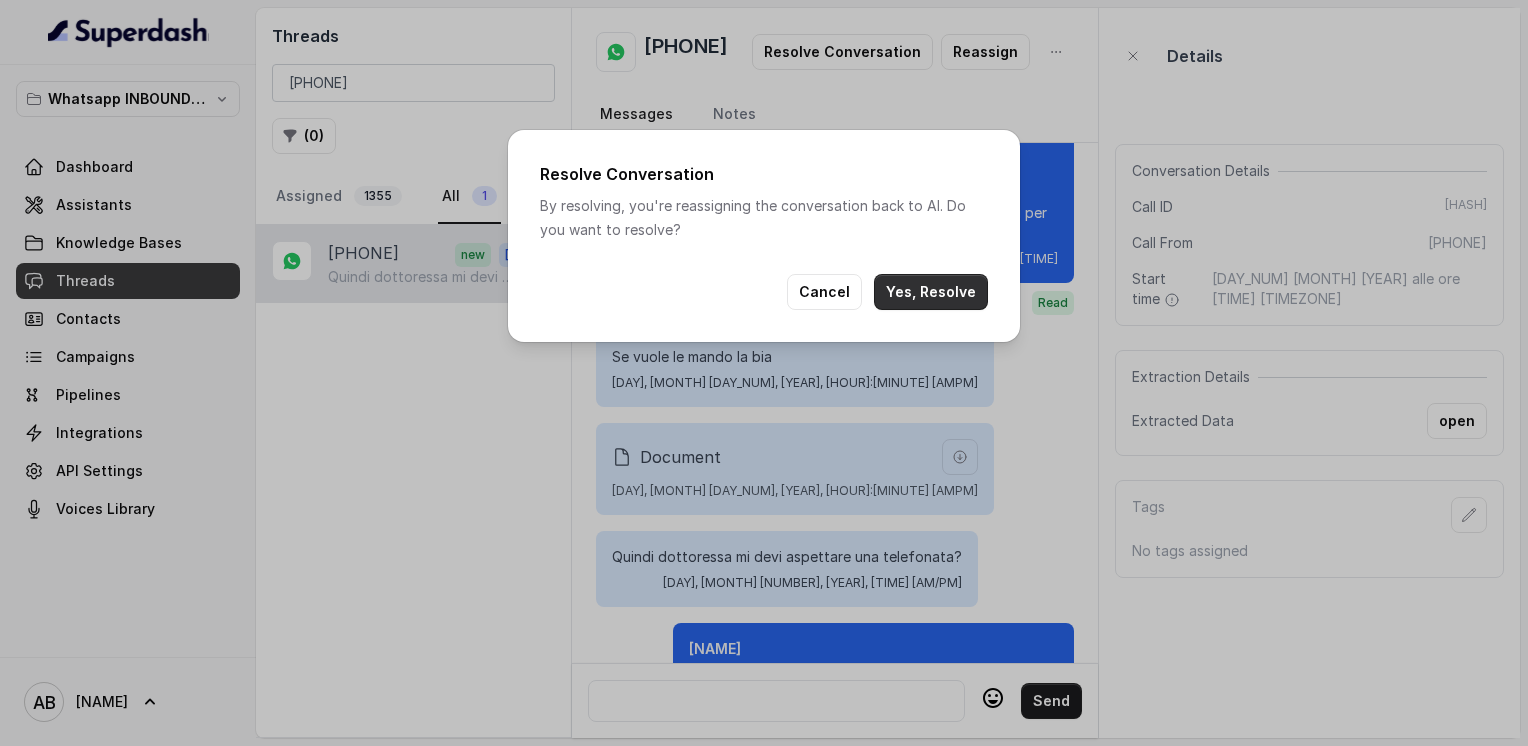 click on "Yes, Resolve" at bounding box center (931, 292) 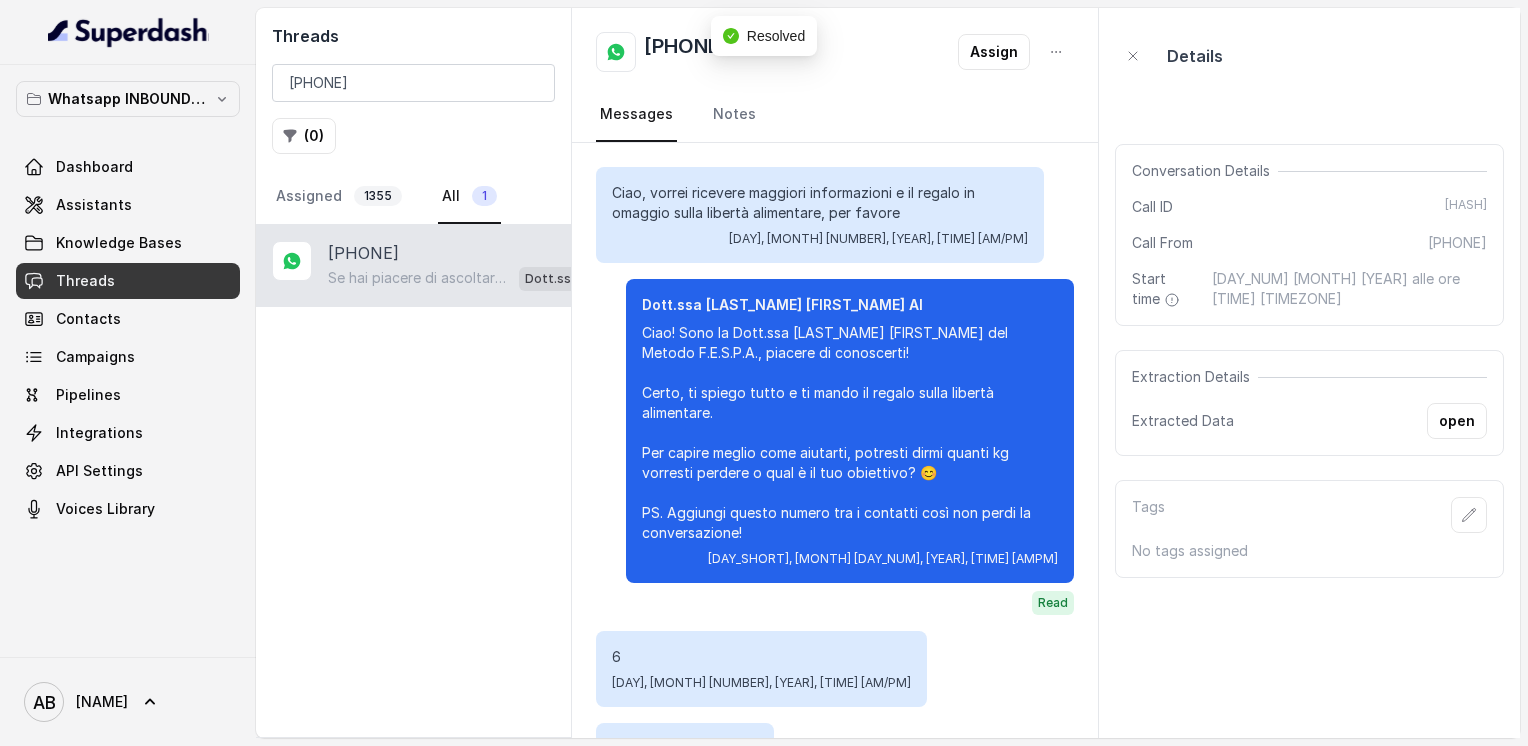 scroll, scrollTop: 2076, scrollLeft: 0, axis: vertical 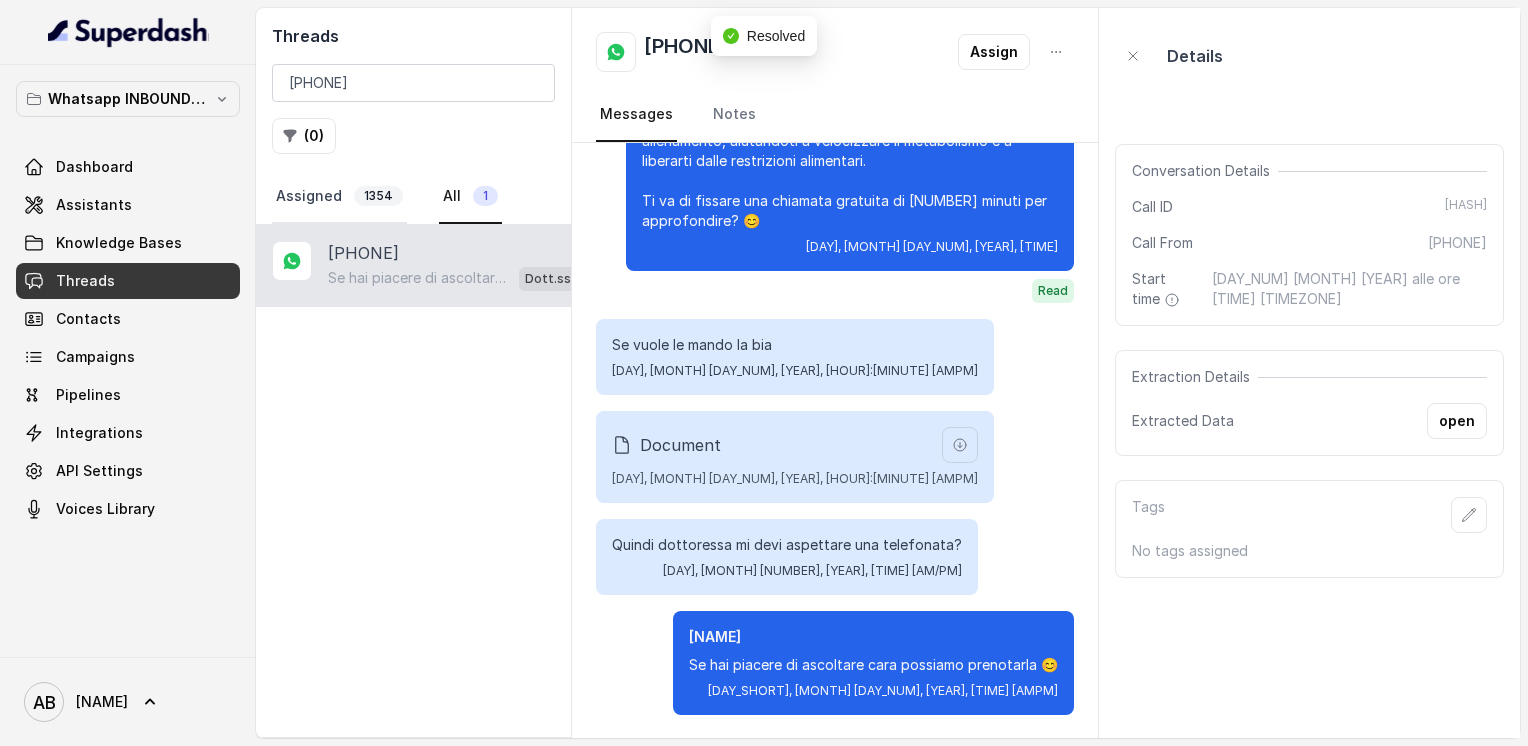 click on "Assigned 1354" at bounding box center [339, 197] 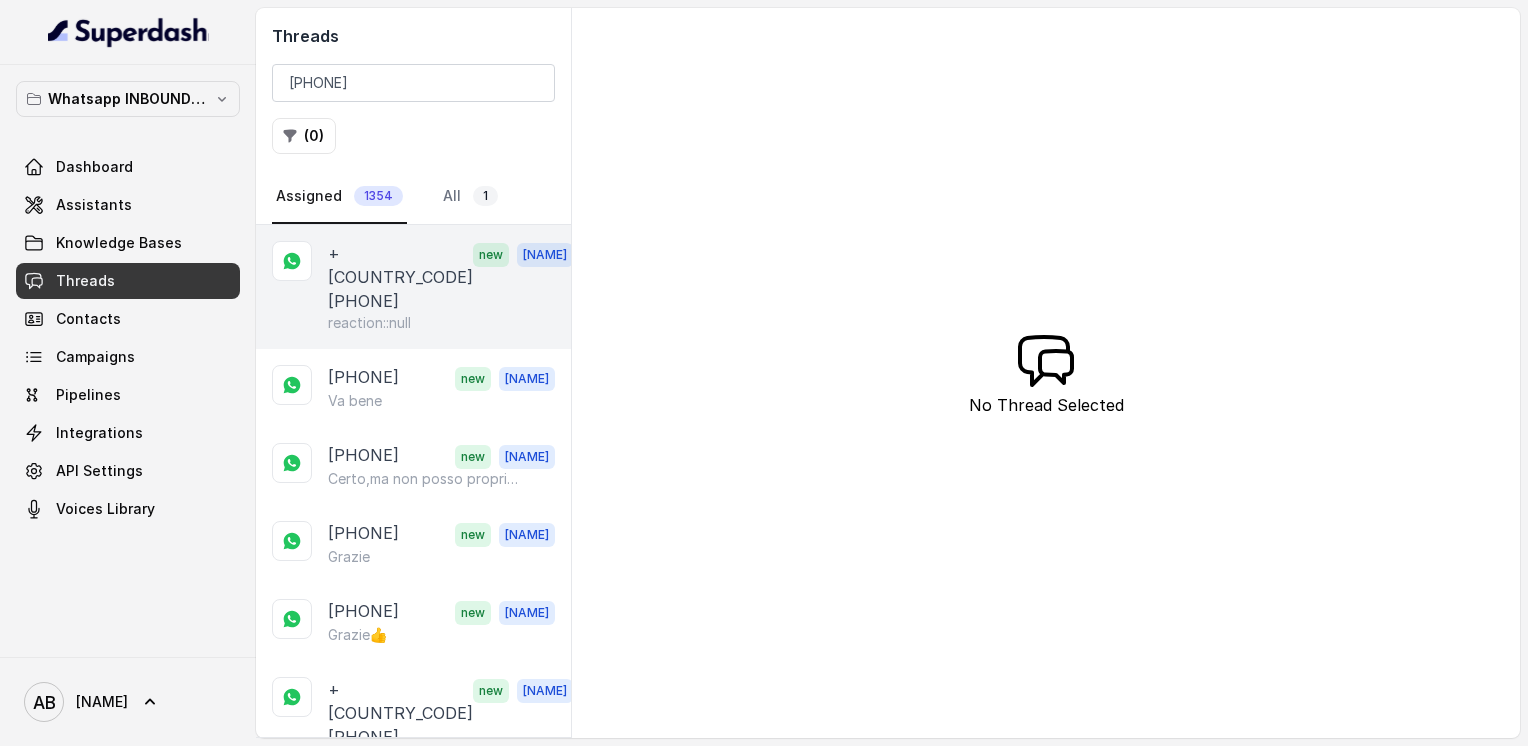 click on "+[COUNTRY_CODE][PHONE]" at bounding box center (400, 277) 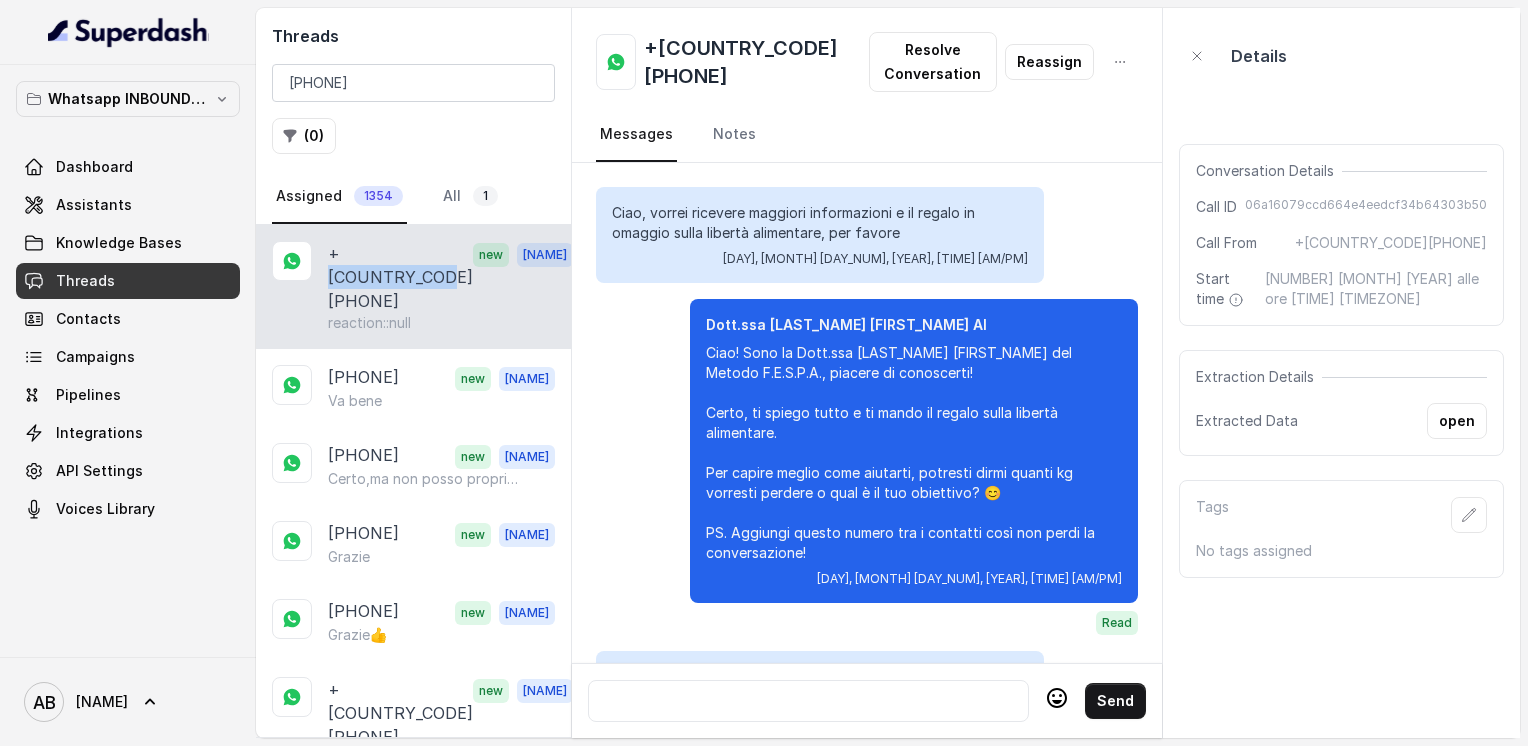 click on "+[COUNTRY_CODE][PHONE]" at bounding box center (400, 277) 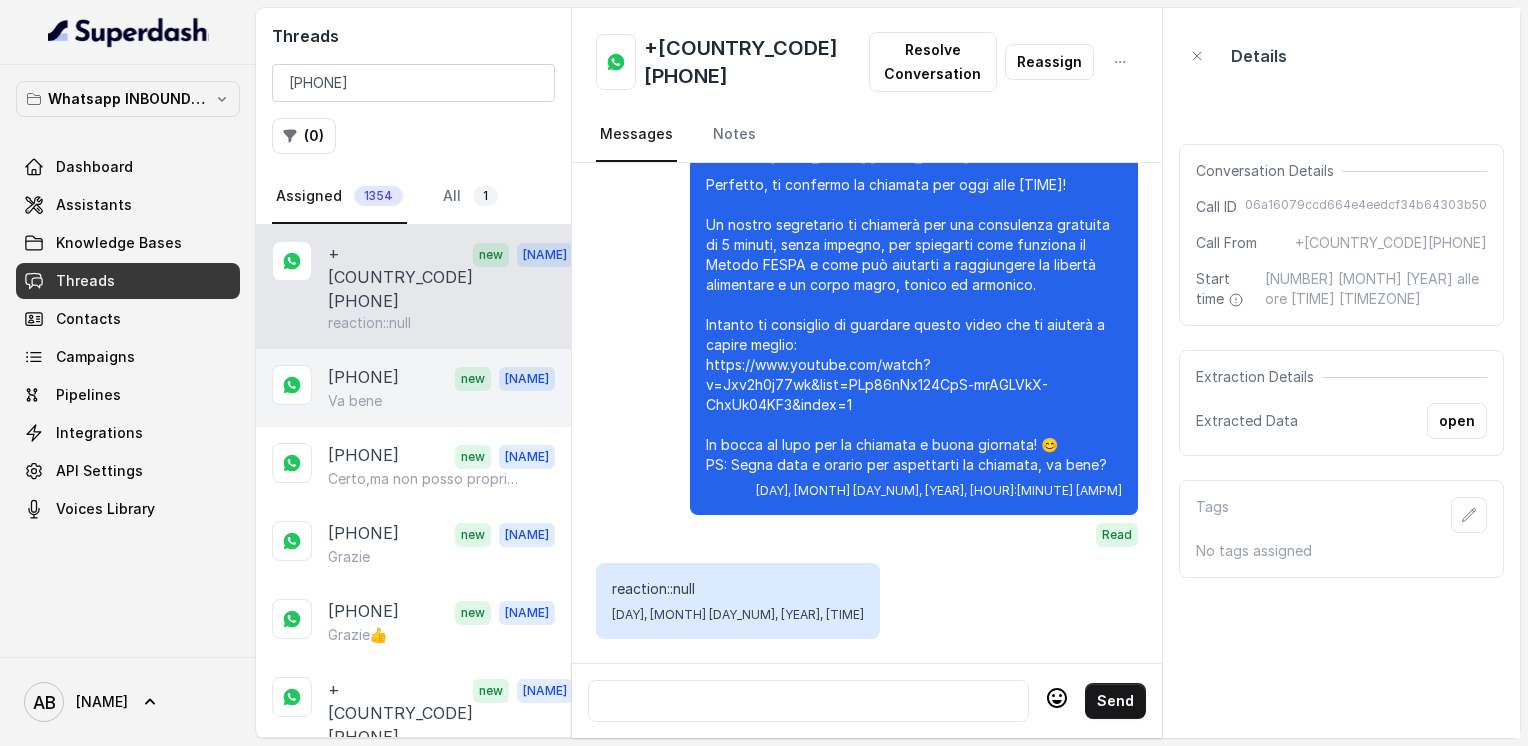 click on "[PHONE]" at bounding box center [363, 378] 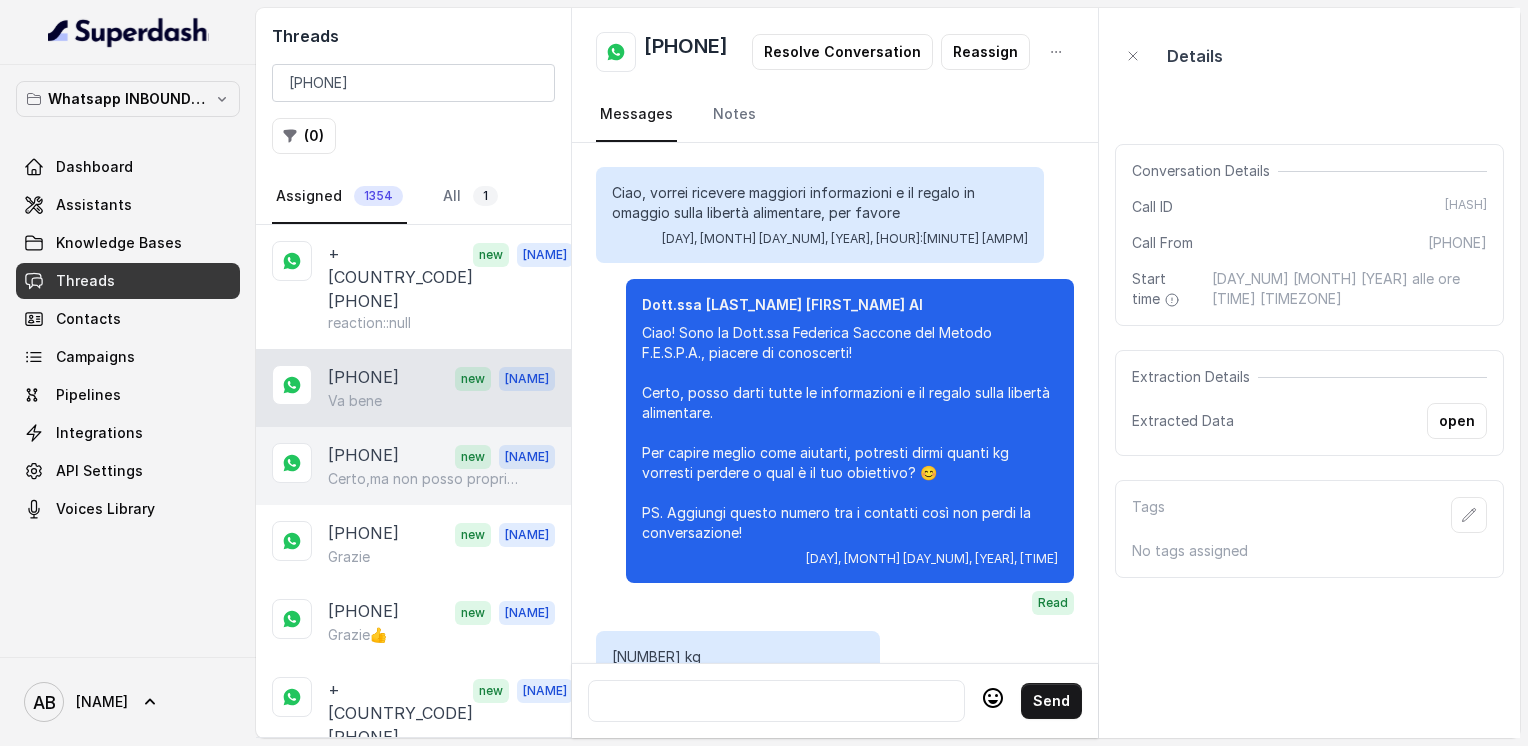 scroll, scrollTop: 2224, scrollLeft: 0, axis: vertical 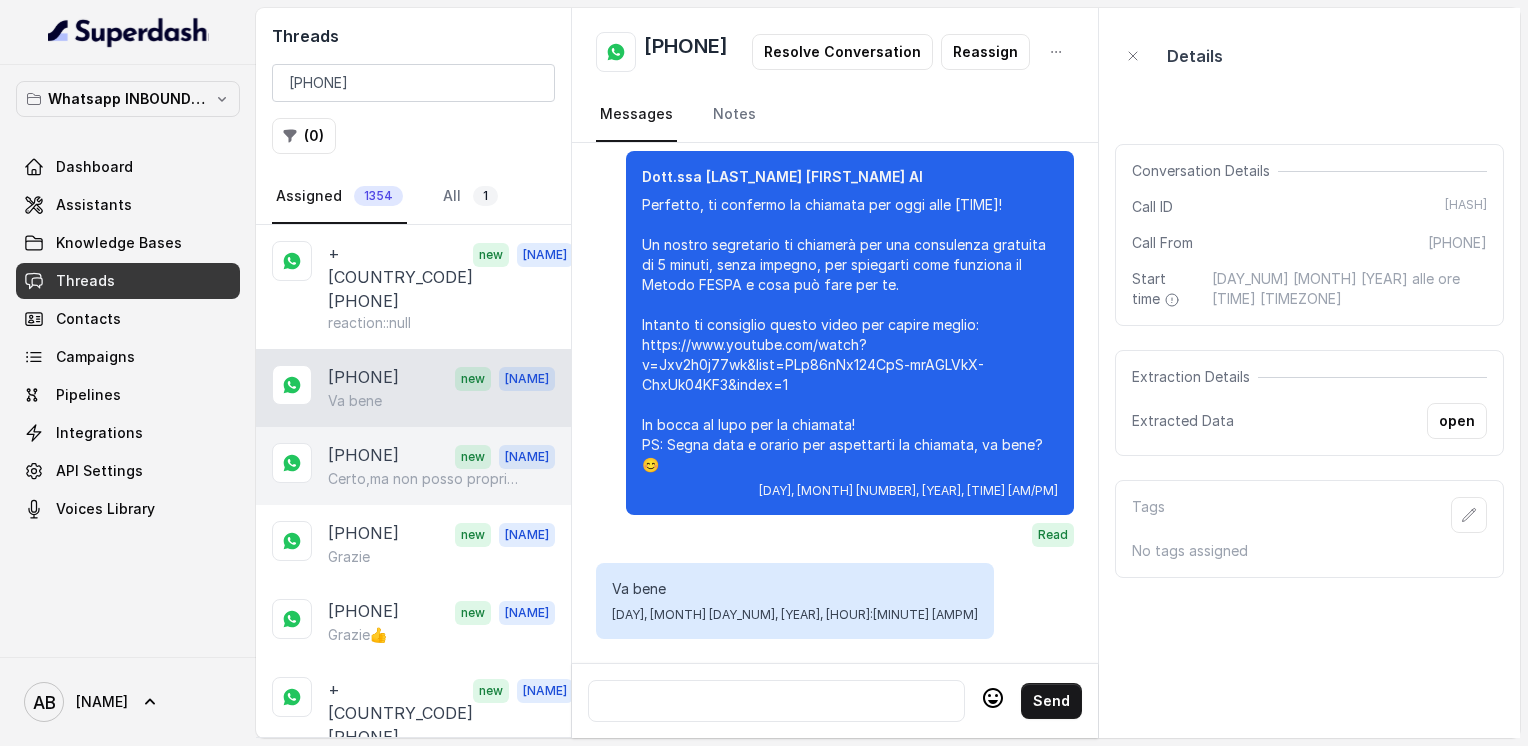 click on "[PHONE]" at bounding box center (363, 456) 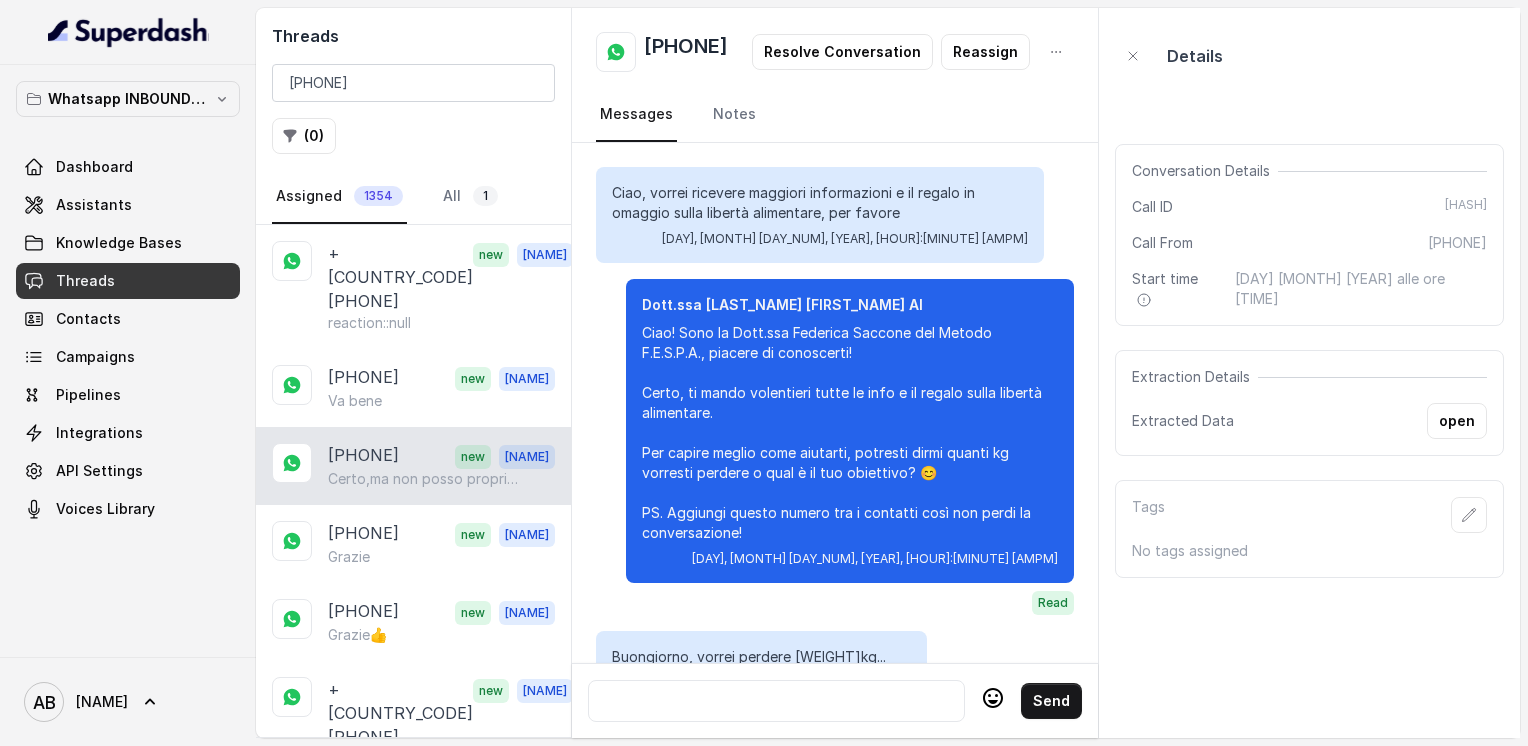 scroll, scrollTop: 2376, scrollLeft: 0, axis: vertical 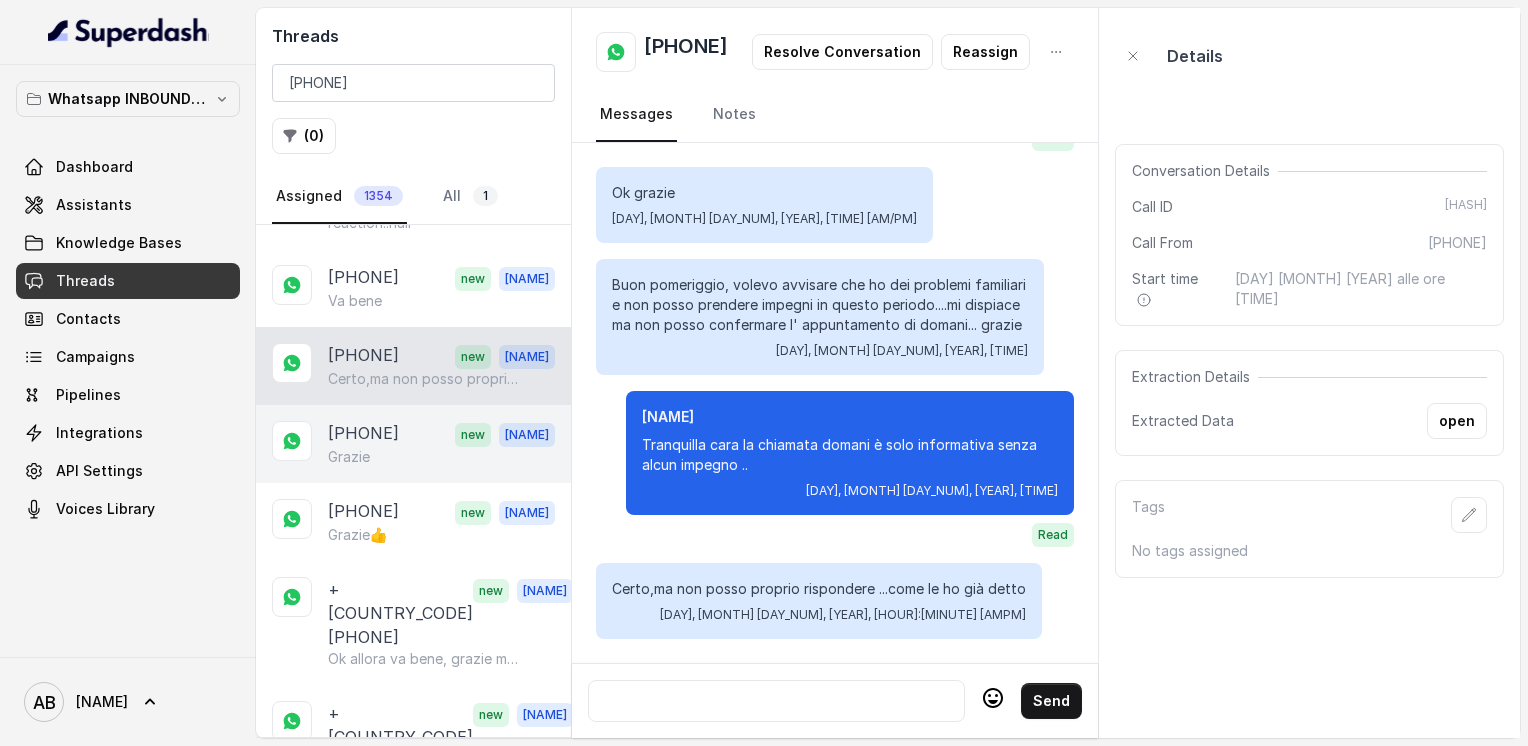 click on "Grazie" at bounding box center (441, 457) 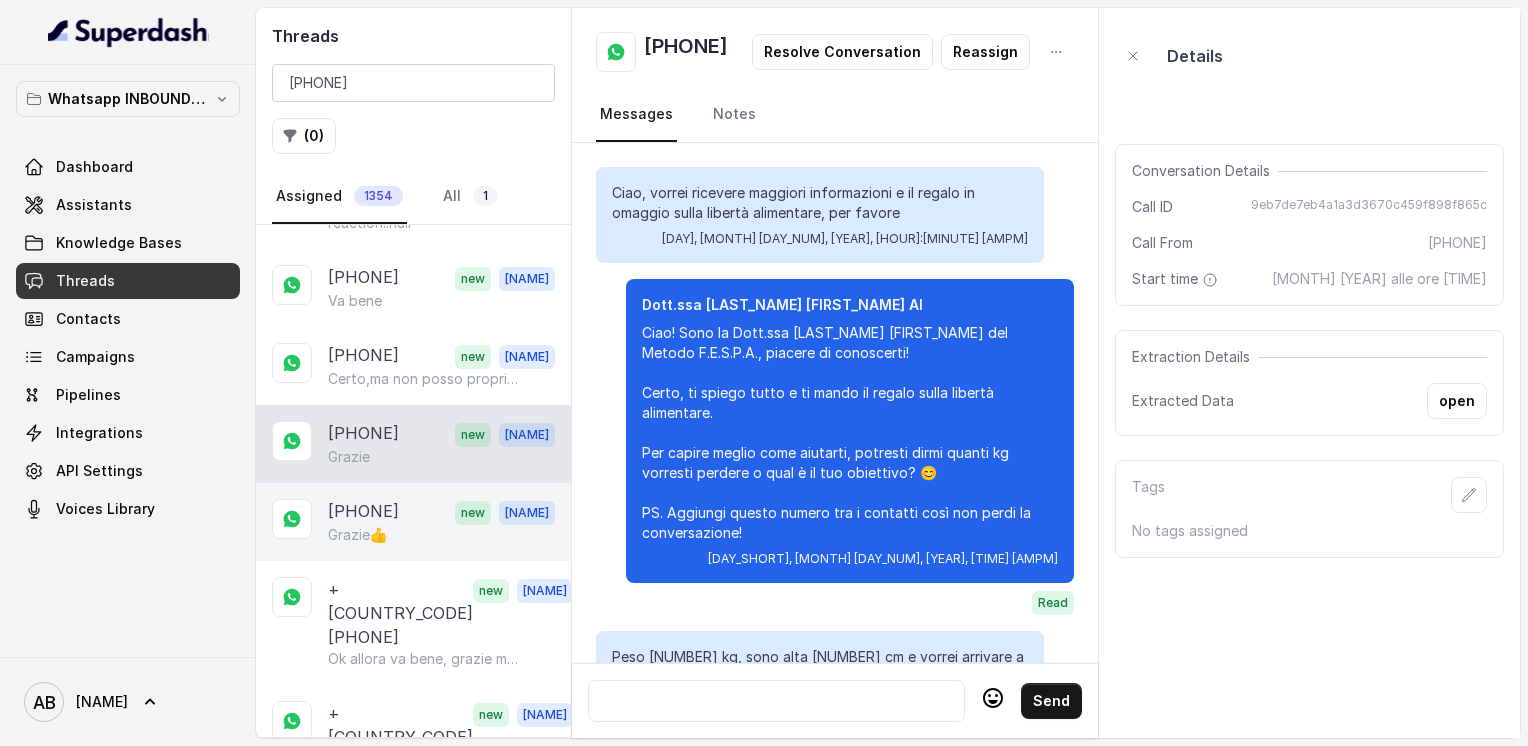 scroll, scrollTop: 2056, scrollLeft: 0, axis: vertical 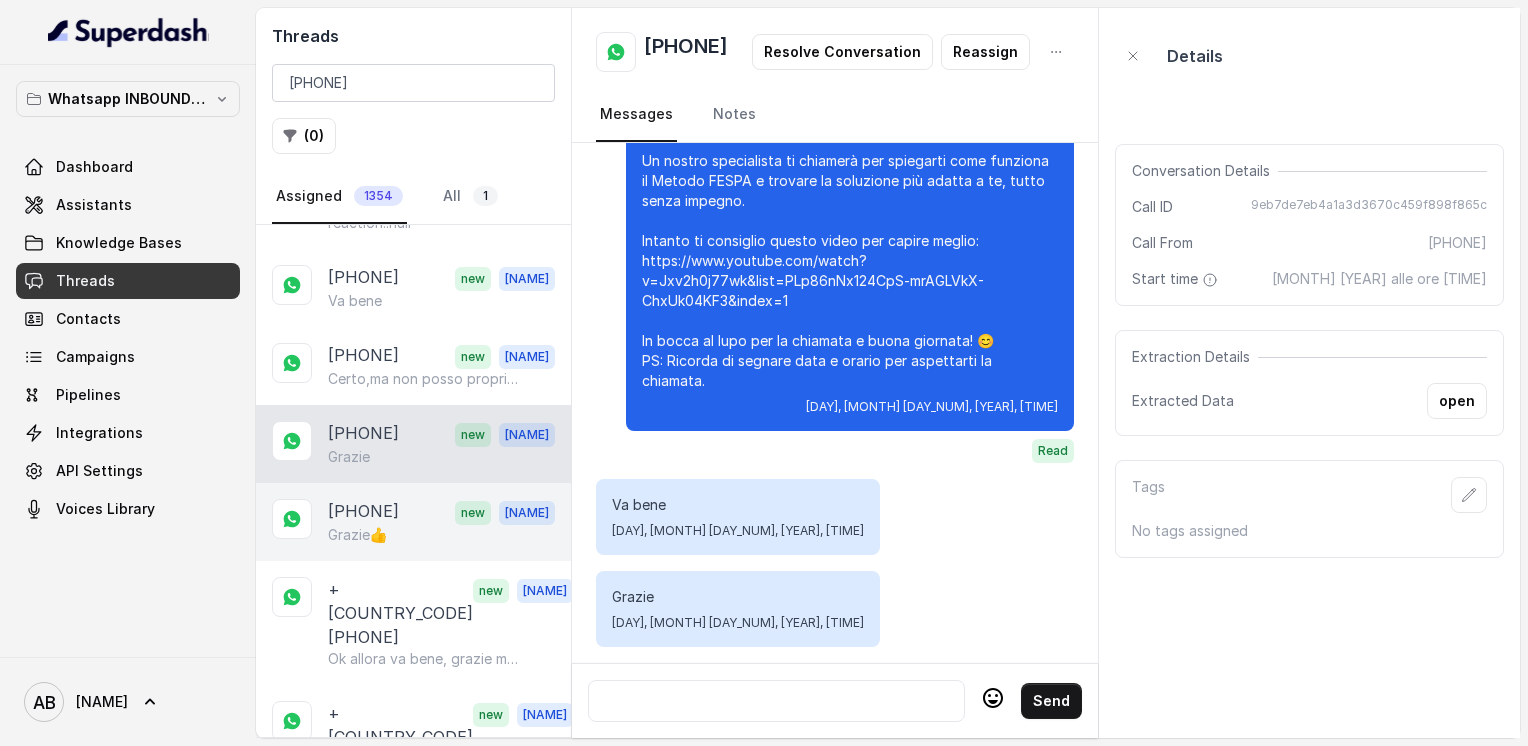 click on "Grazie👍" at bounding box center [441, 535] 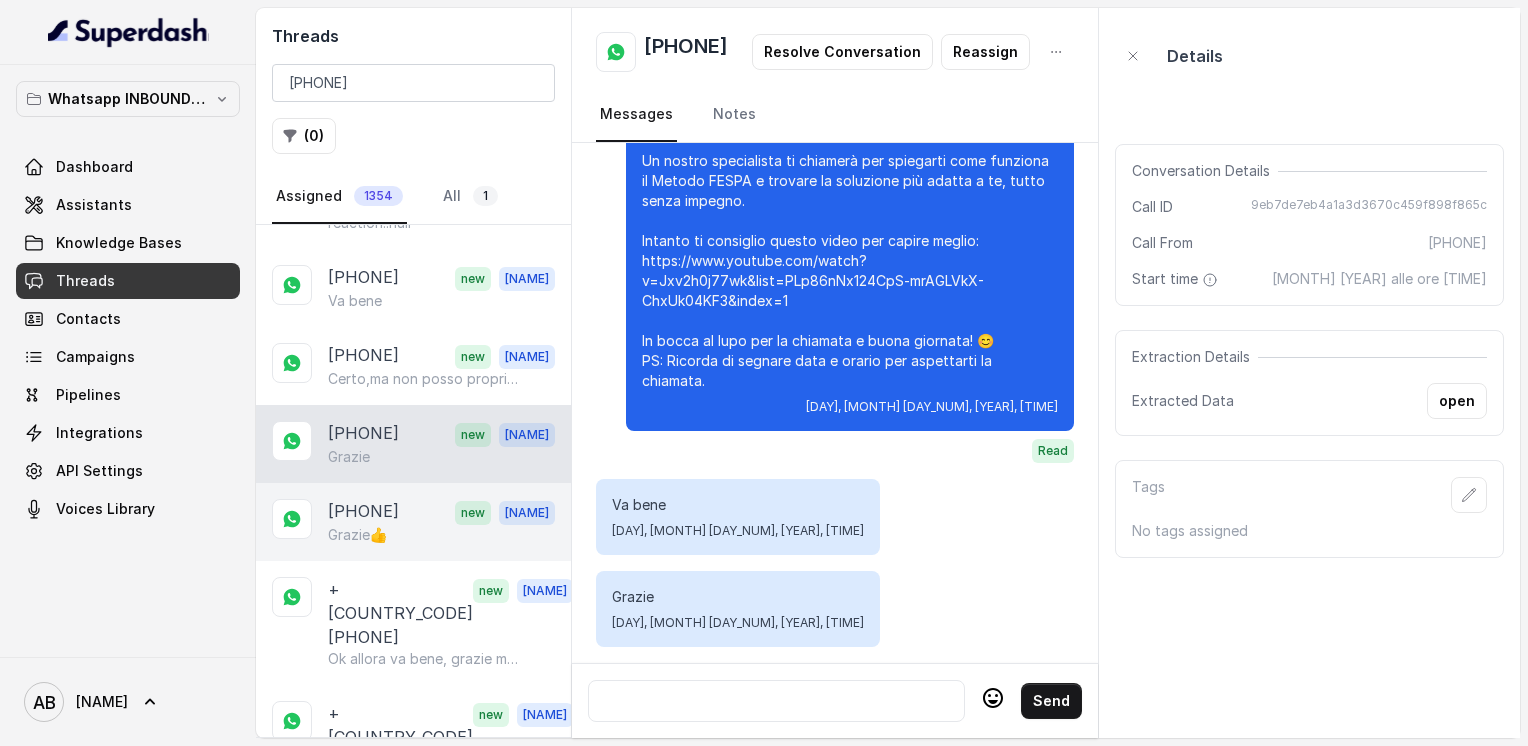 click on "Grazie👍" at bounding box center (441, 535) 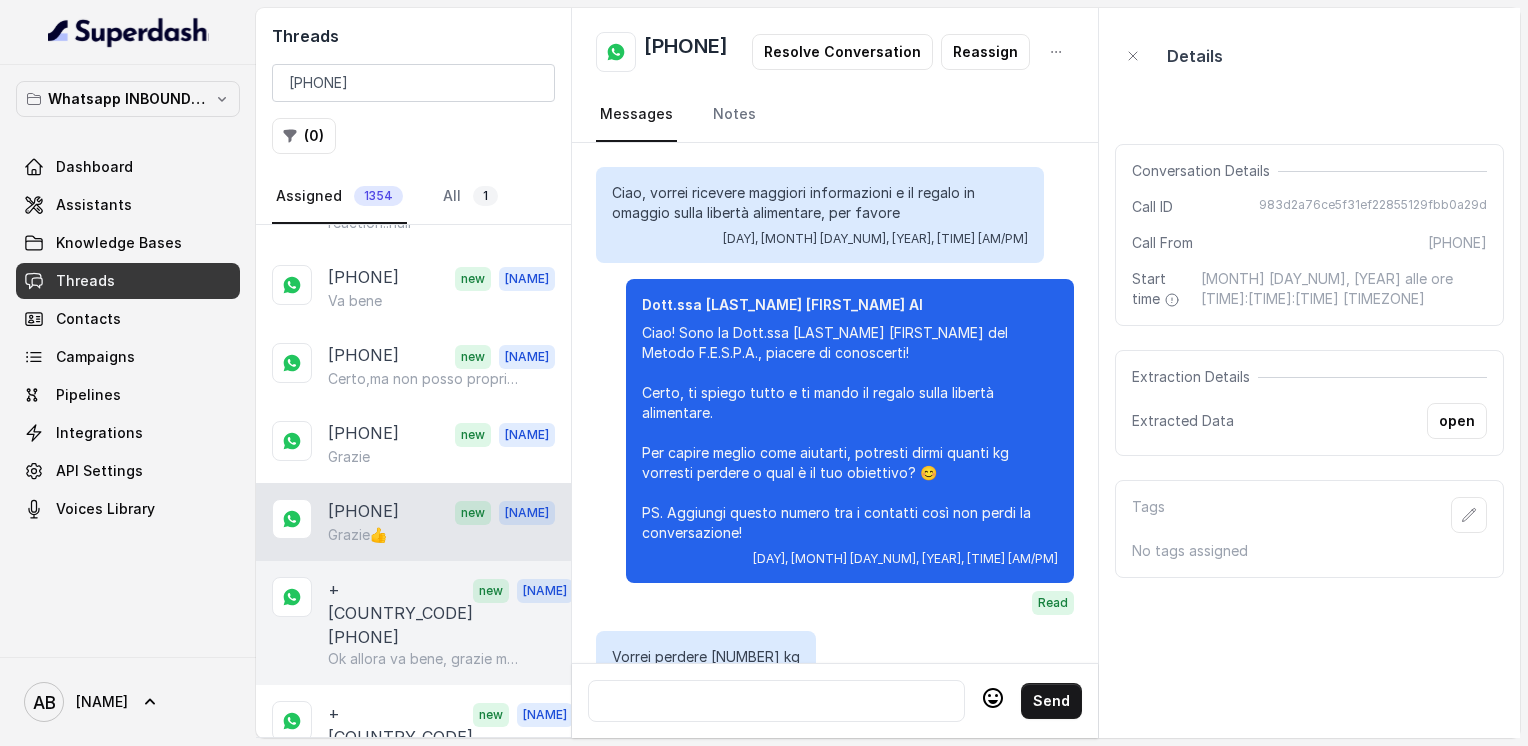 scroll, scrollTop: 2304, scrollLeft: 0, axis: vertical 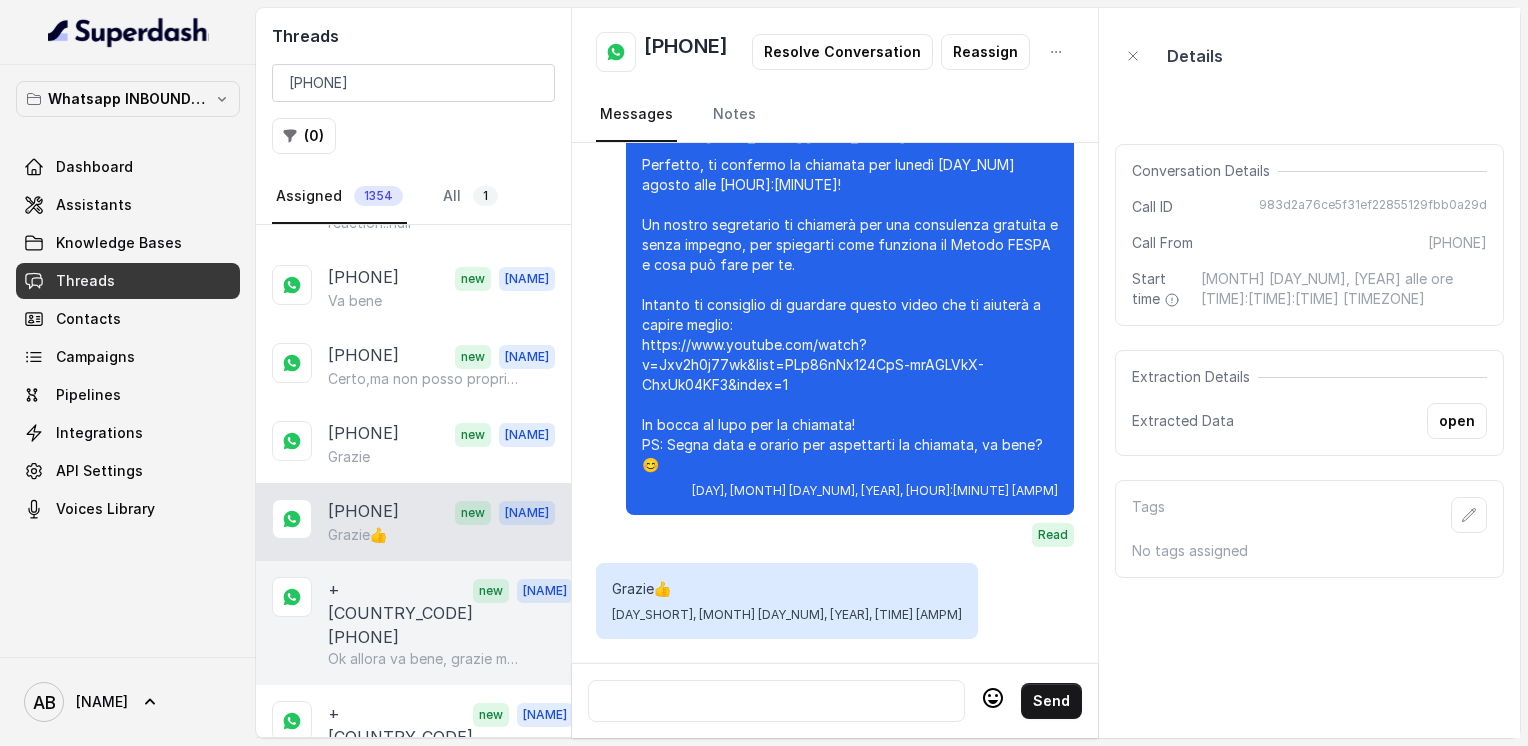 click on "+[COUNTRY_CODE][PHONE]" at bounding box center [400, 613] 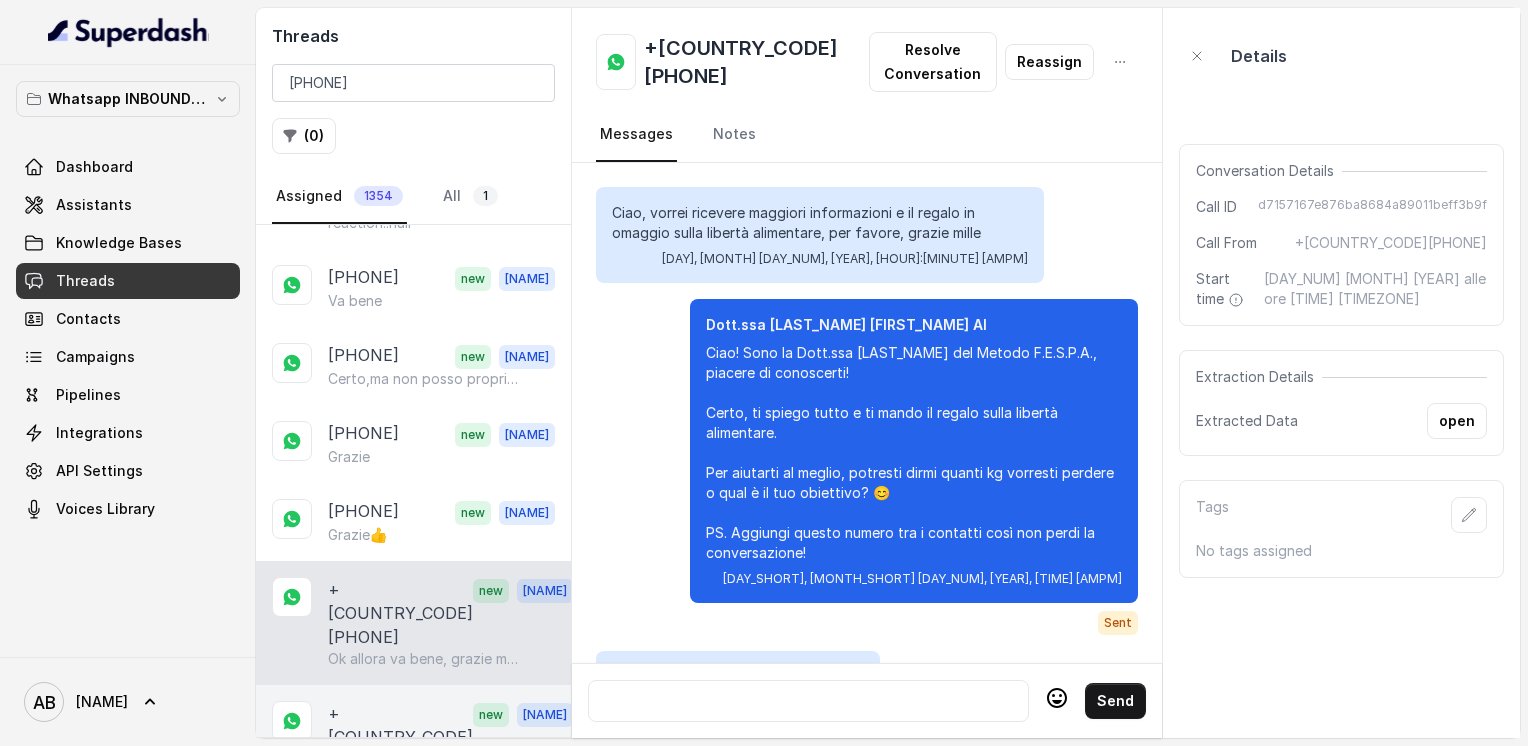 scroll, scrollTop: 3024, scrollLeft: 0, axis: vertical 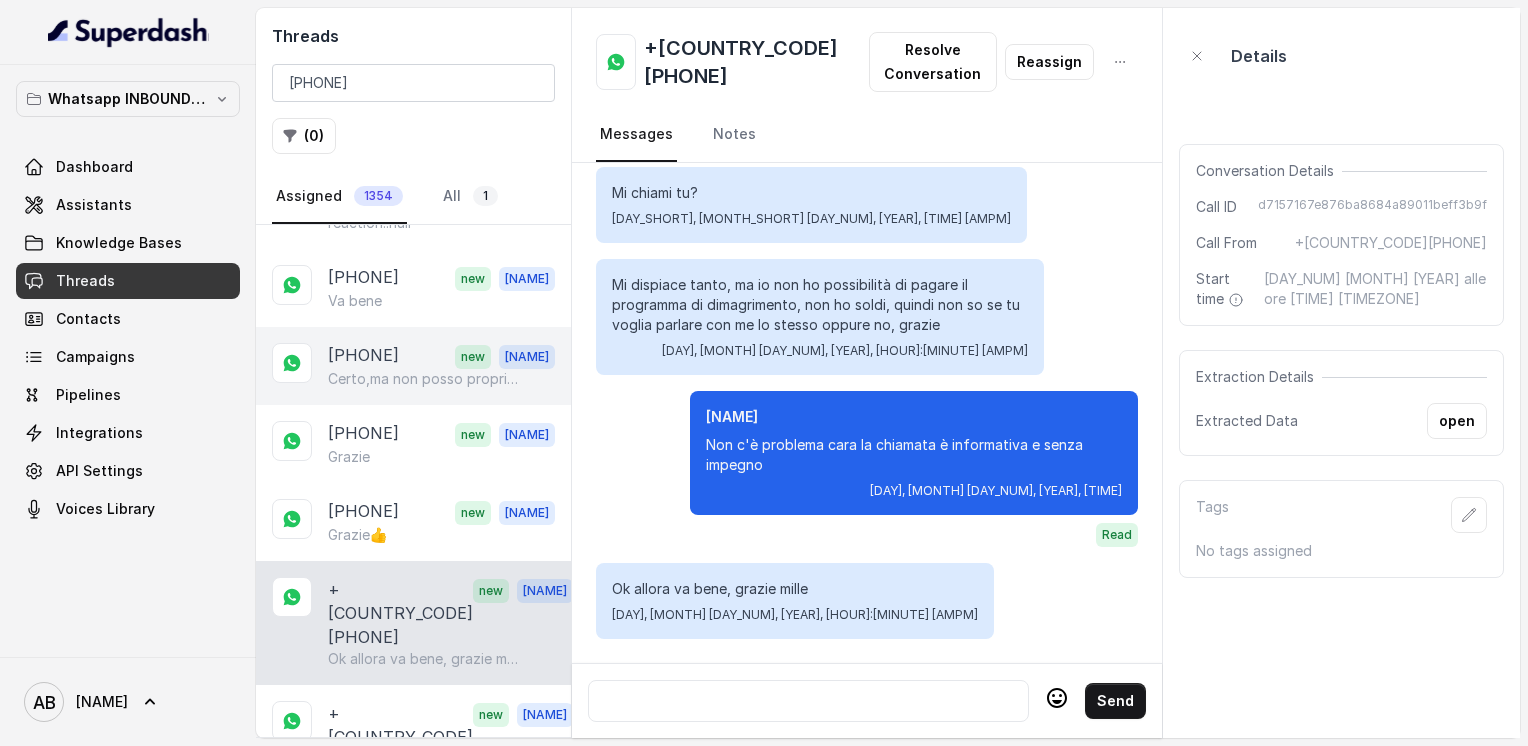 click on "[PHONE]" at bounding box center (363, 356) 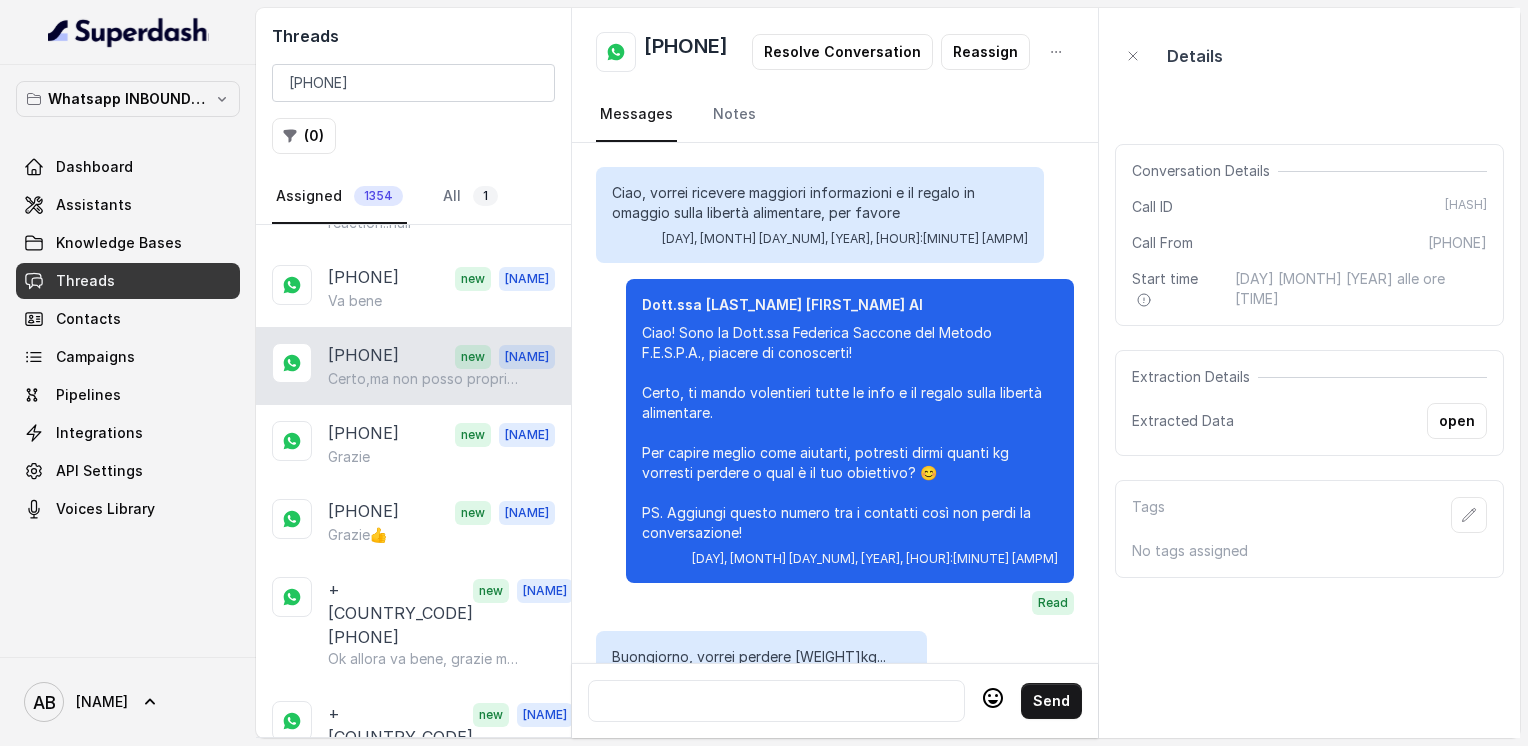 scroll, scrollTop: 2376, scrollLeft: 0, axis: vertical 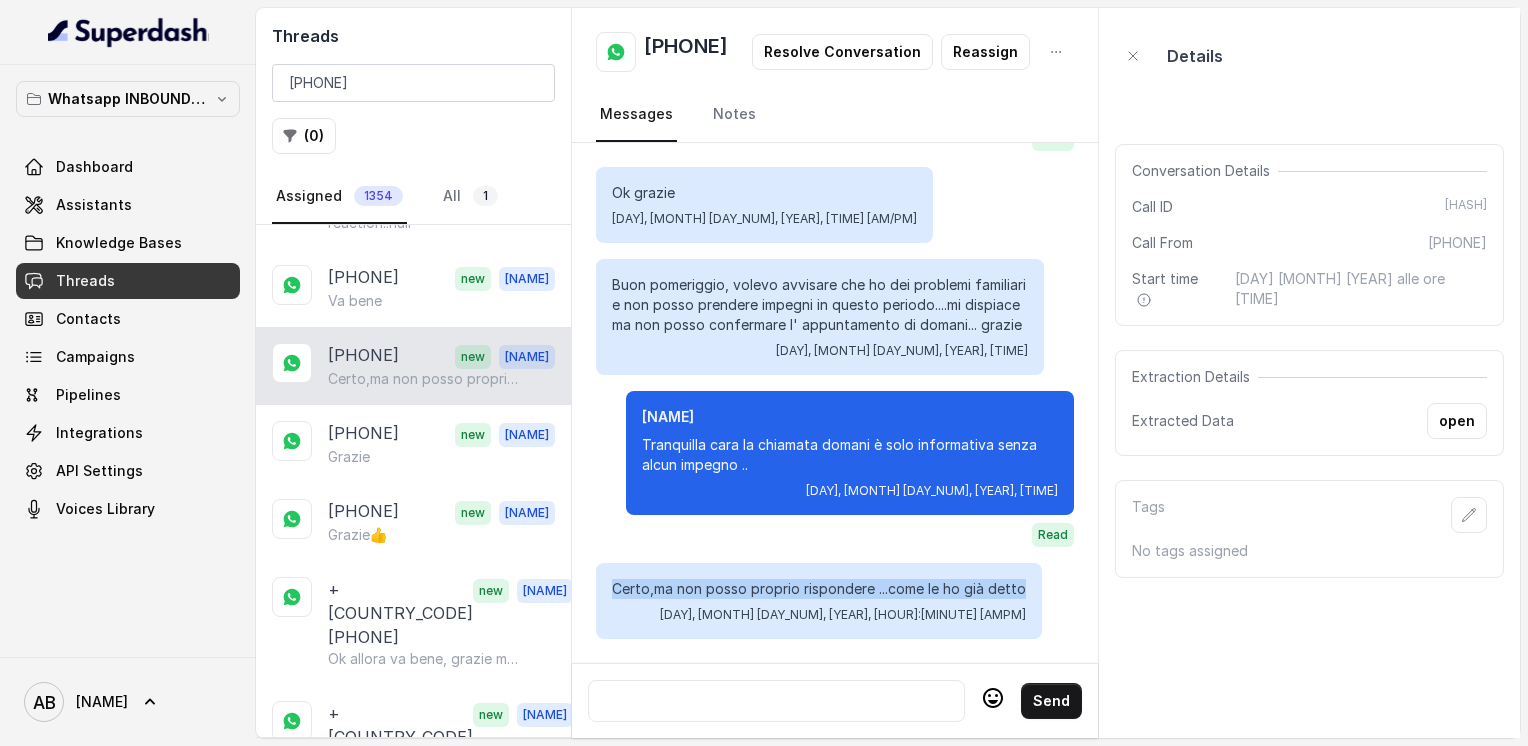 drag, startPoint x: 612, startPoint y: 577, endPoint x: 1032, endPoint y: 579, distance: 420.00476 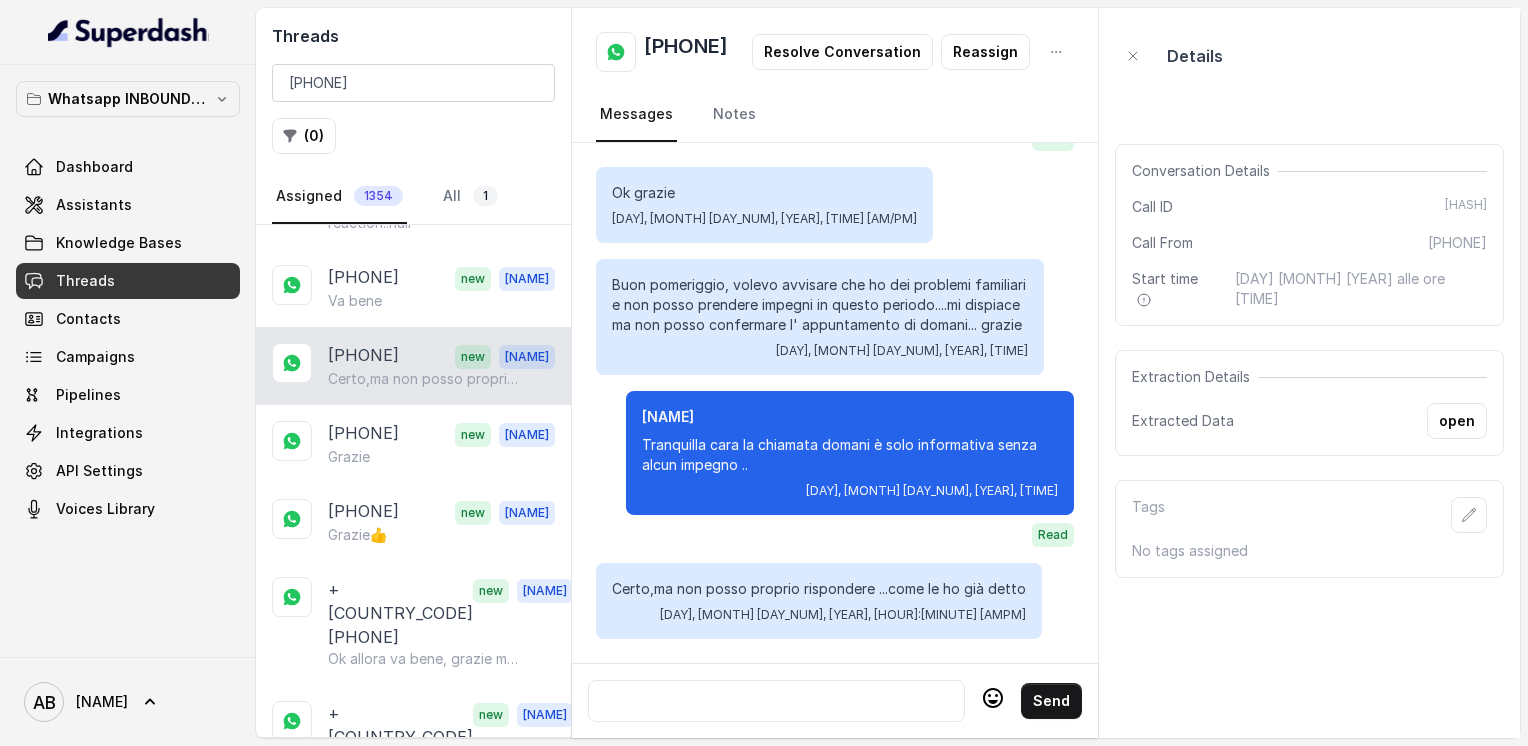 click at bounding box center (776, 701) 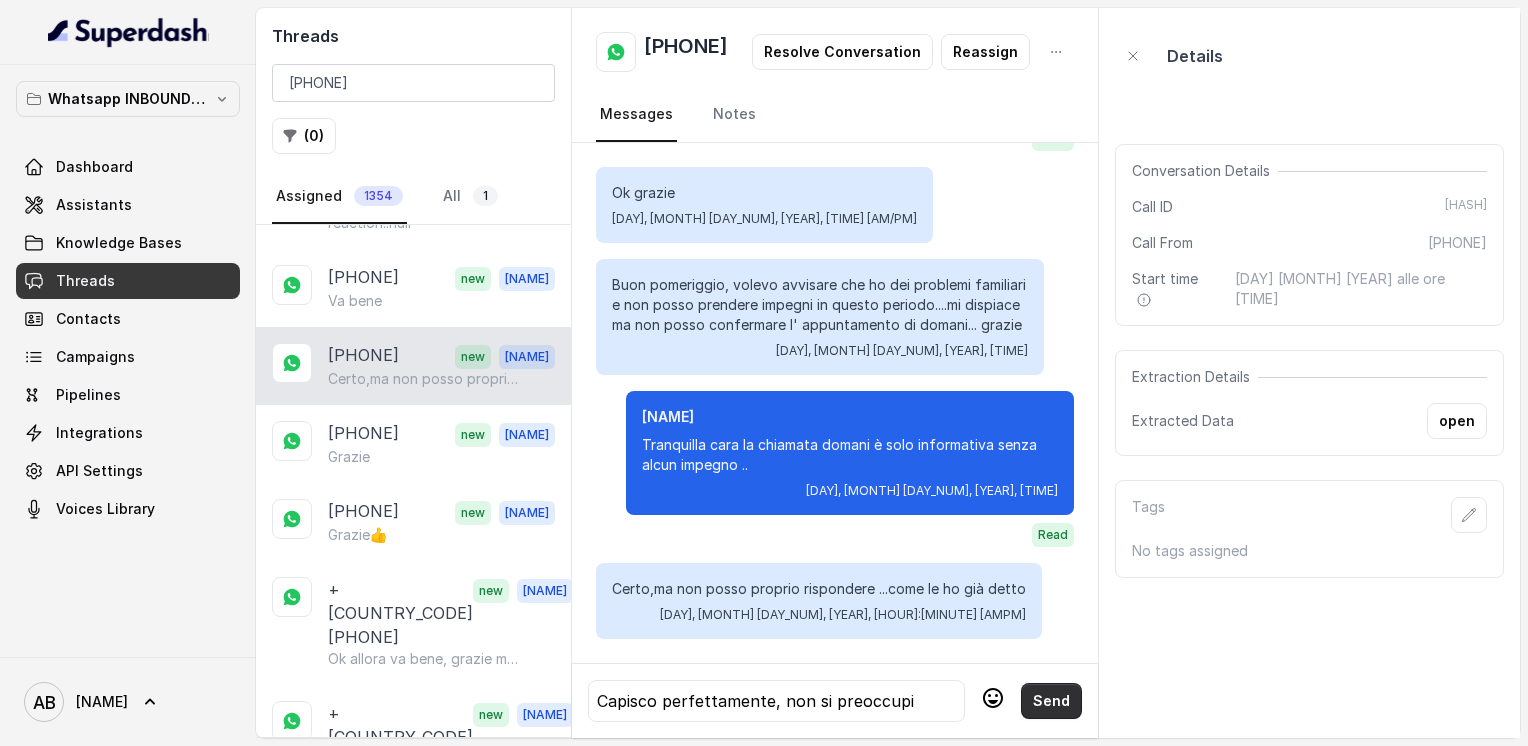 click on "Send" at bounding box center (1051, 701) 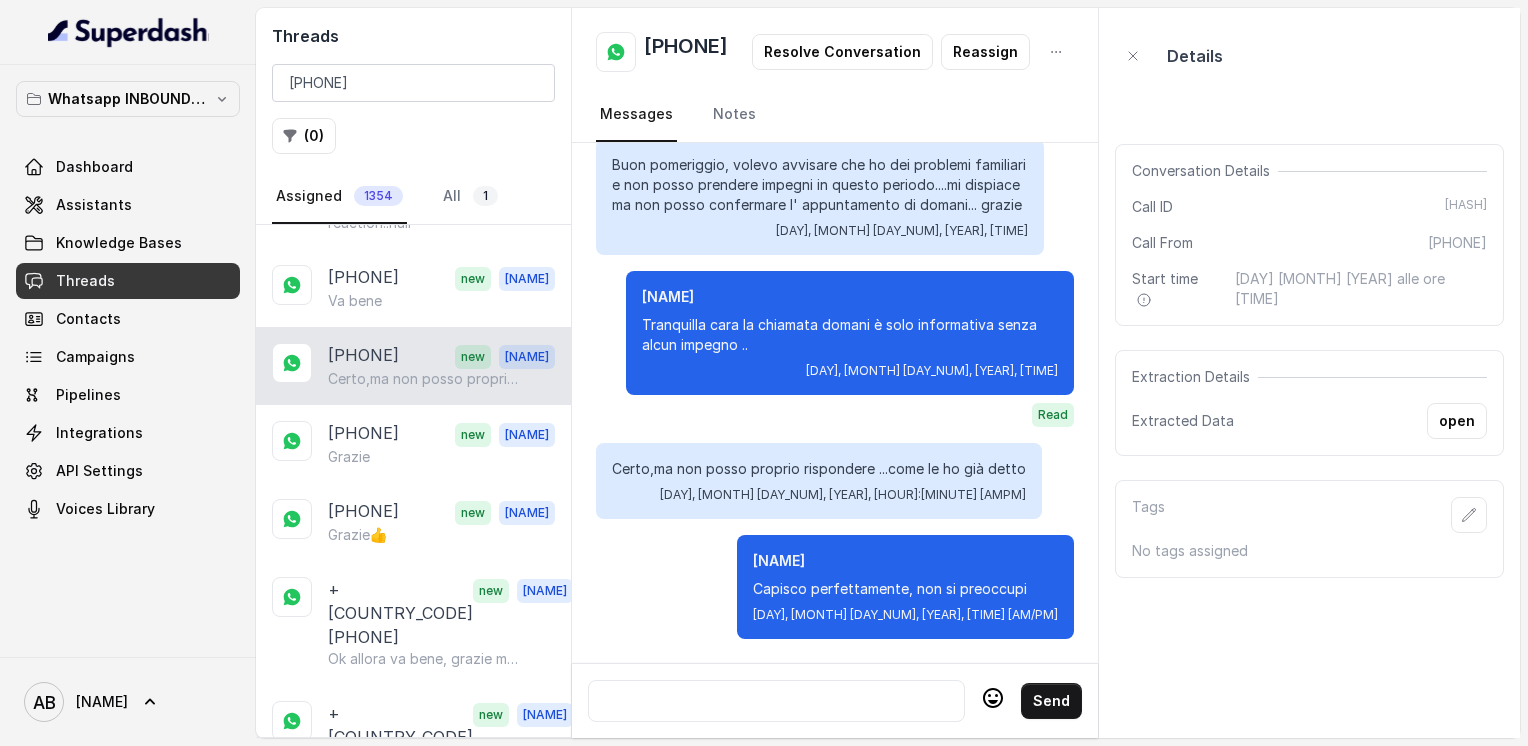 scroll, scrollTop: 2496, scrollLeft: 0, axis: vertical 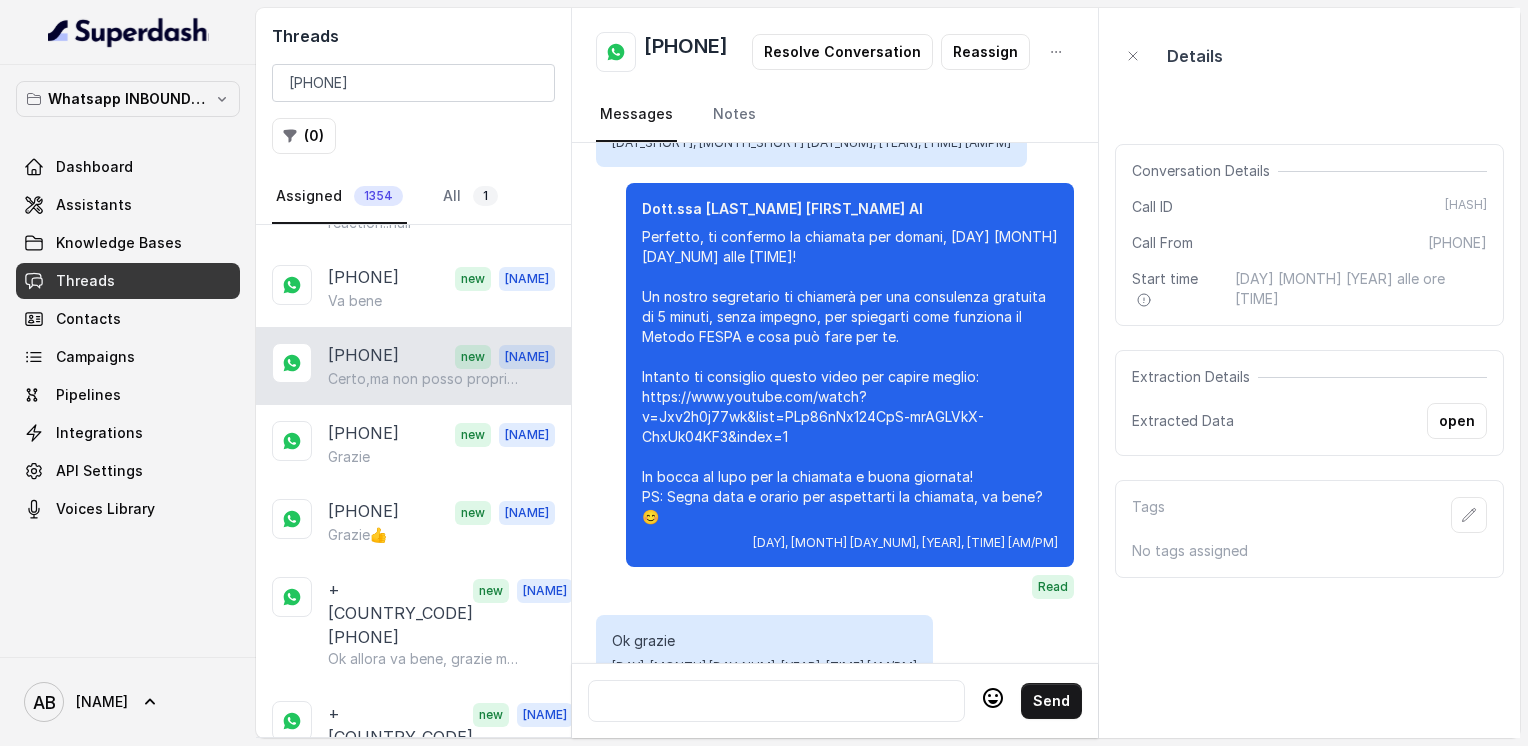 click on "[PHONE]" at bounding box center [686, 52] 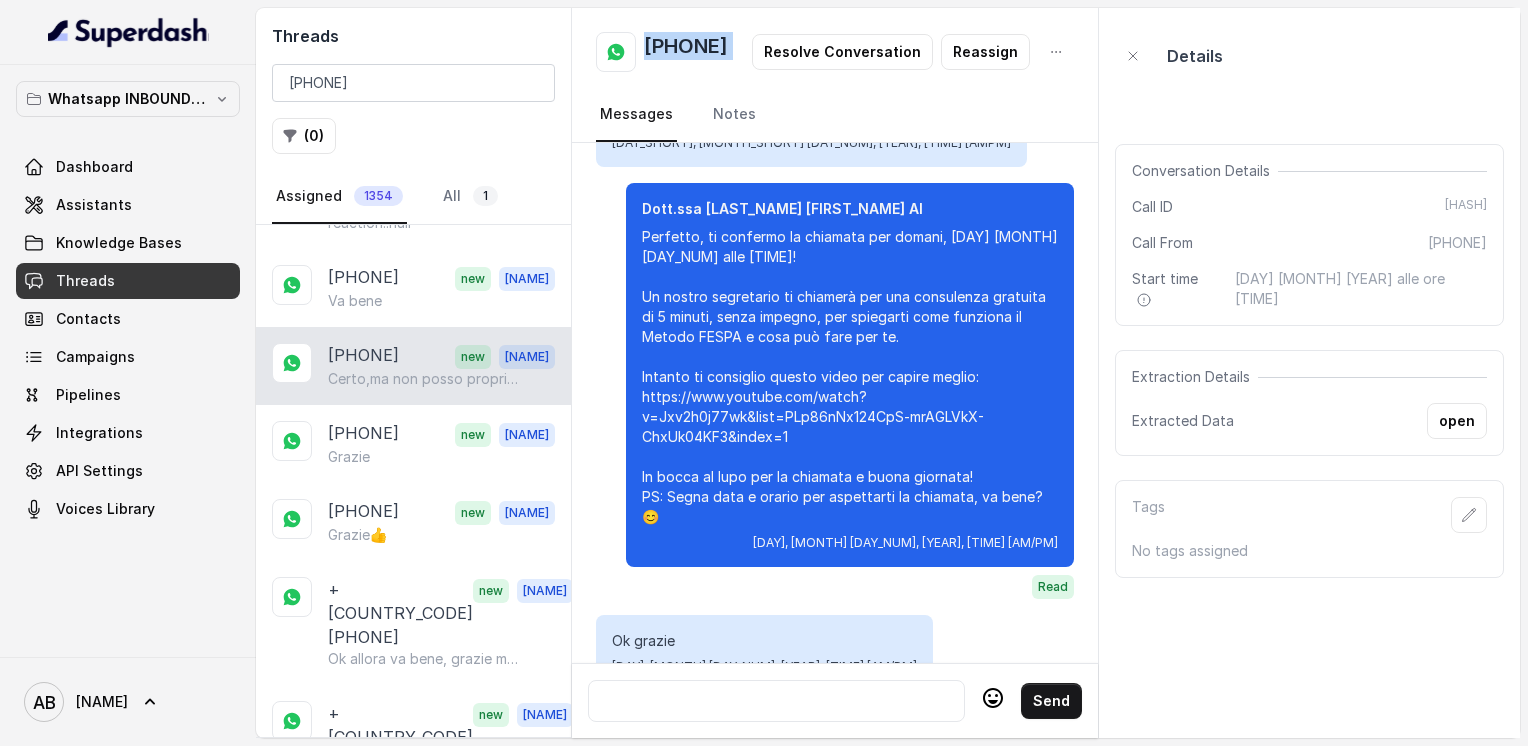 click on "[PHONE]" at bounding box center (686, 52) 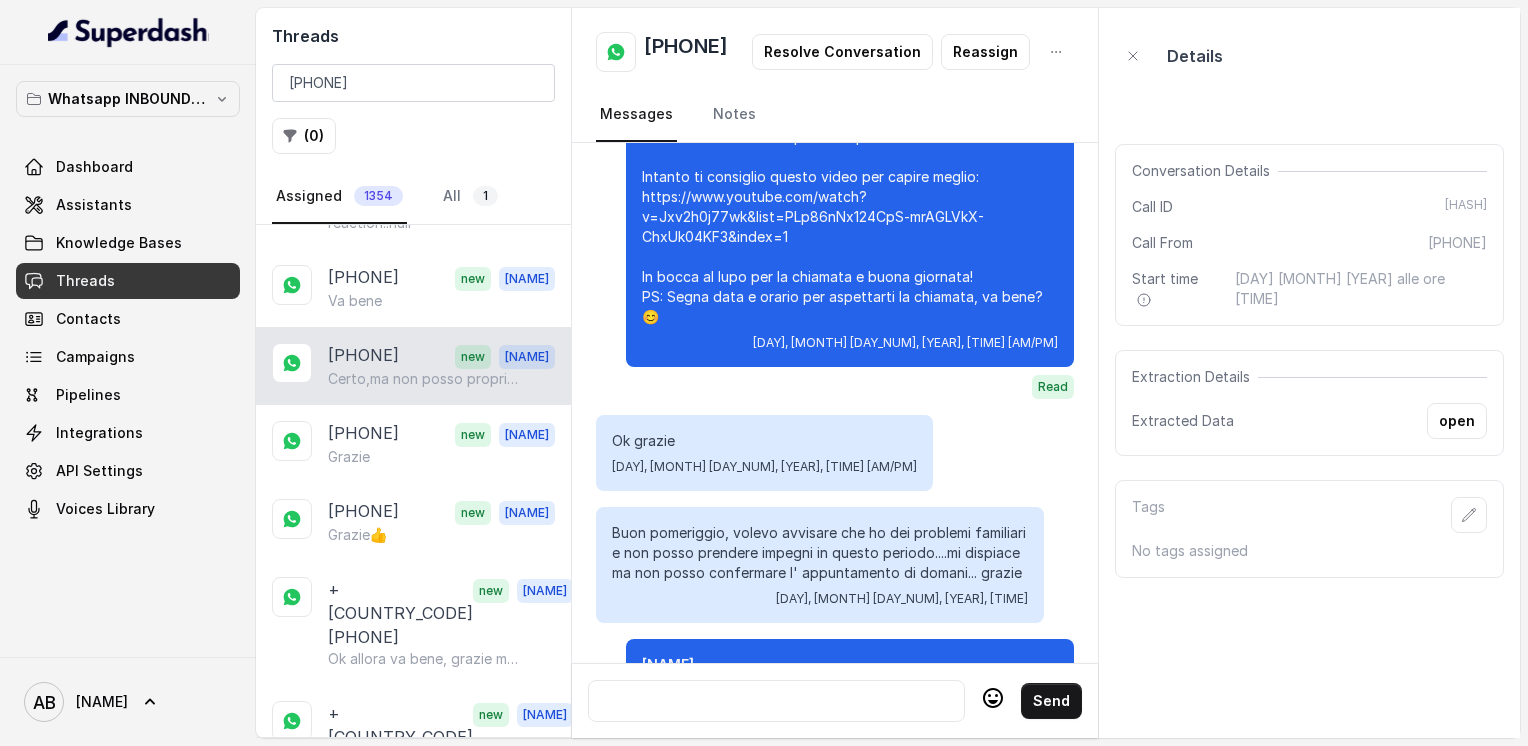 scroll, scrollTop: 2496, scrollLeft: 0, axis: vertical 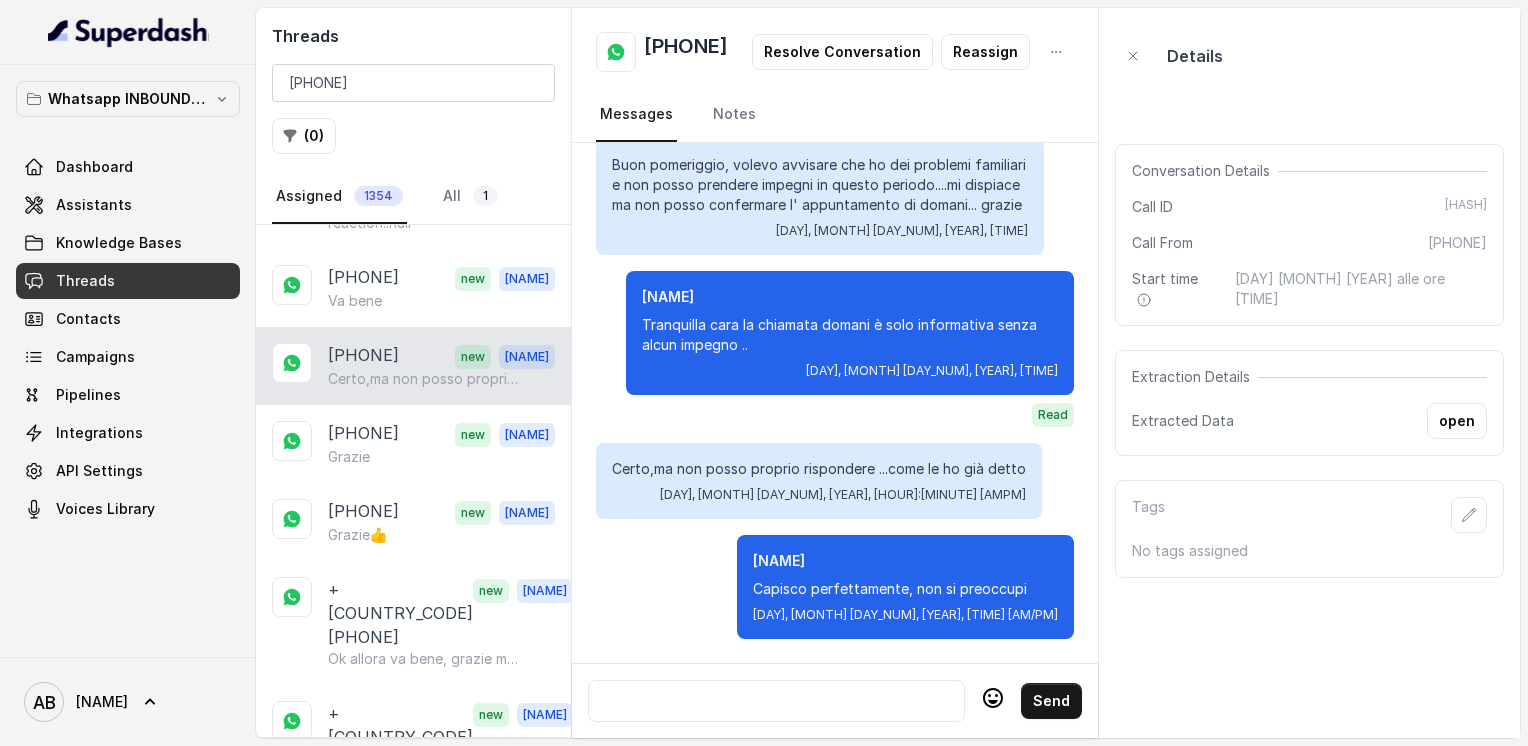 click at bounding box center (776, 701) 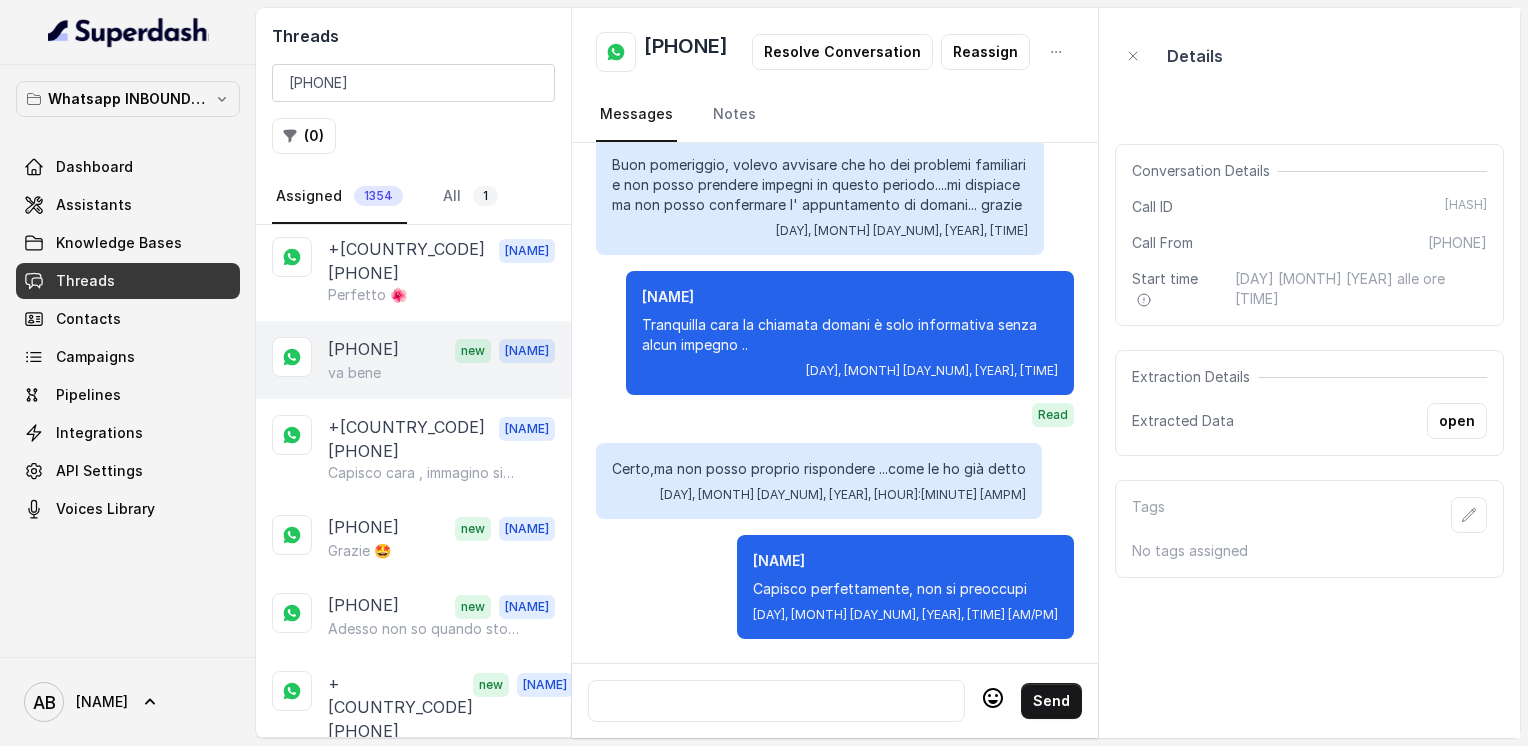 scroll, scrollTop: 700, scrollLeft: 0, axis: vertical 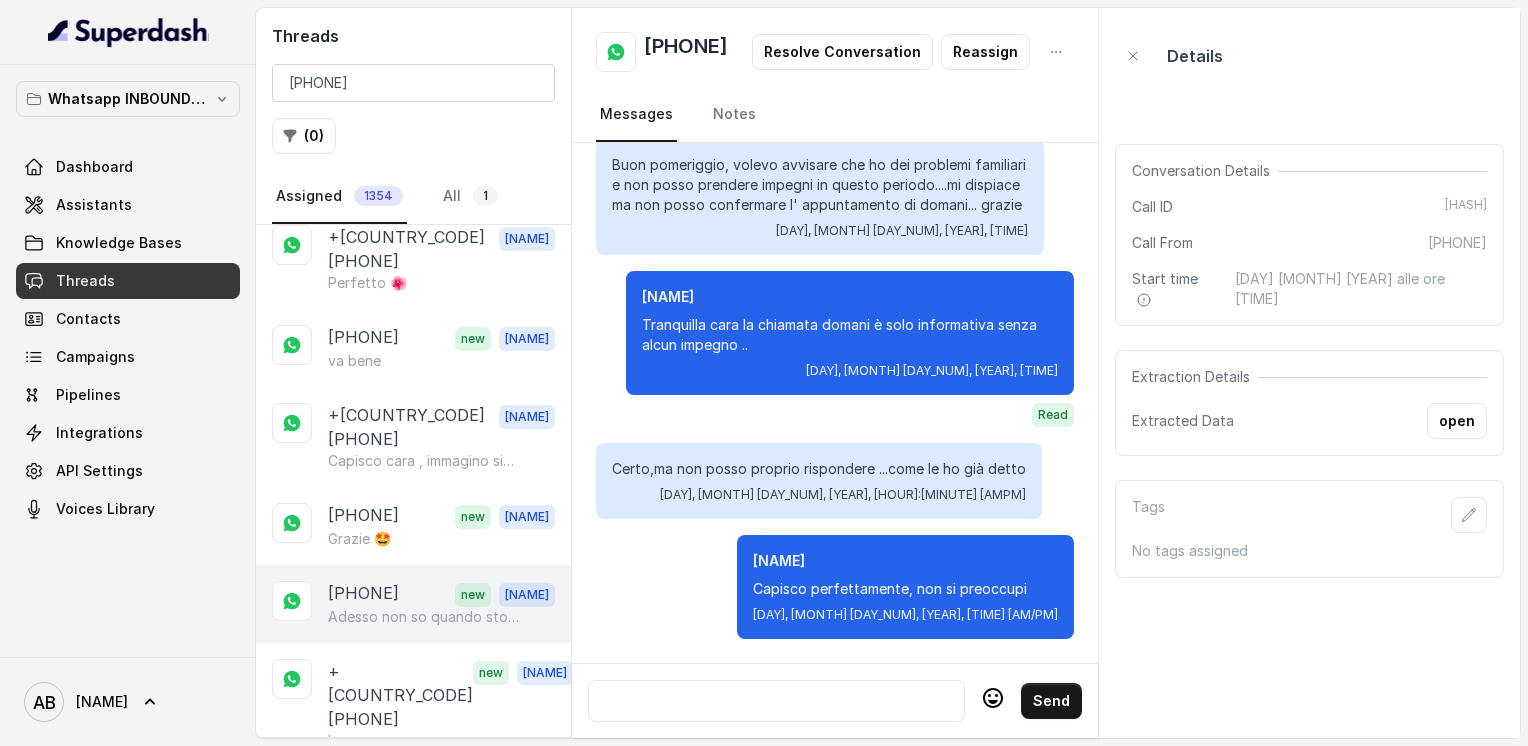 click on "Adesso non so quando sto bene" at bounding box center [424, 617] 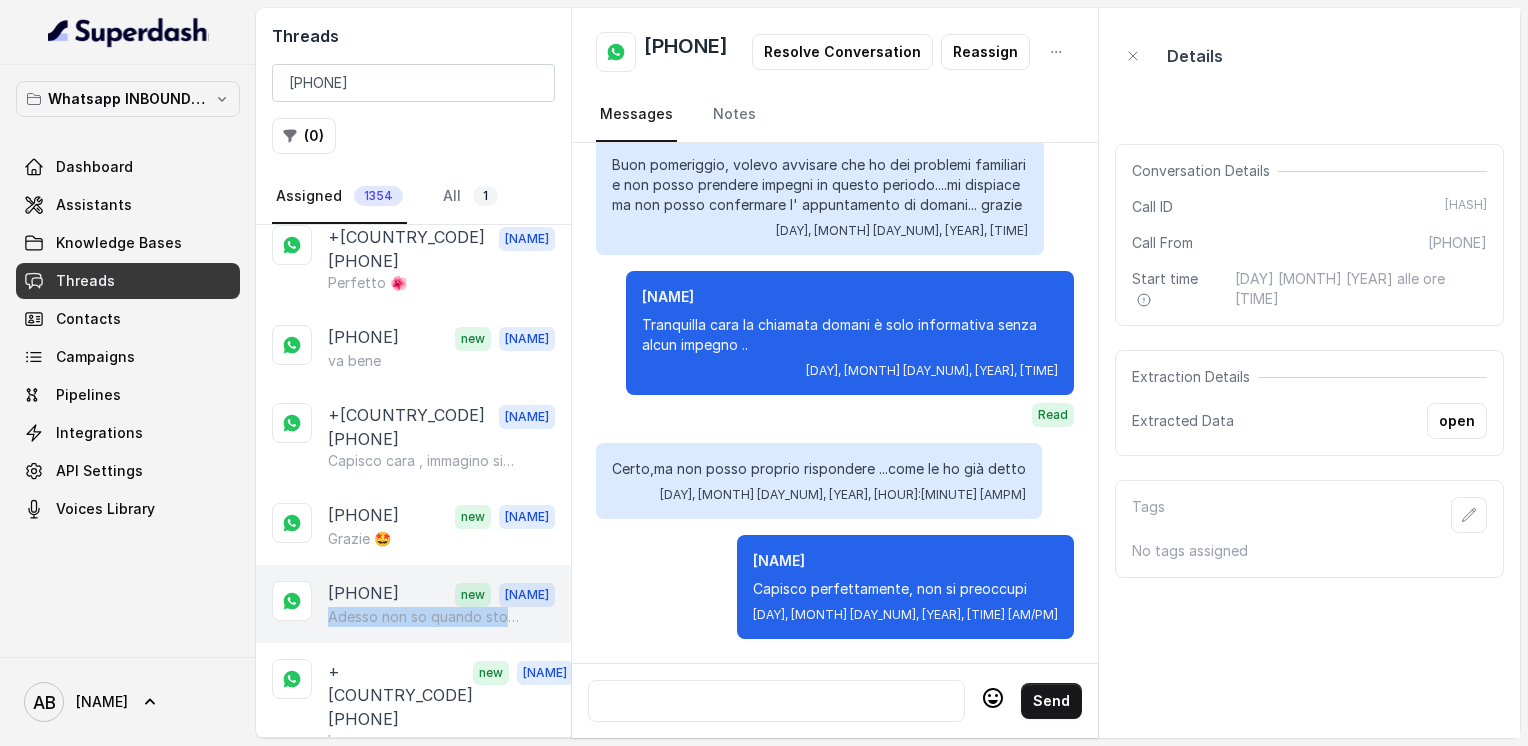 click on "Adesso non so quando sto bene" at bounding box center (424, 617) 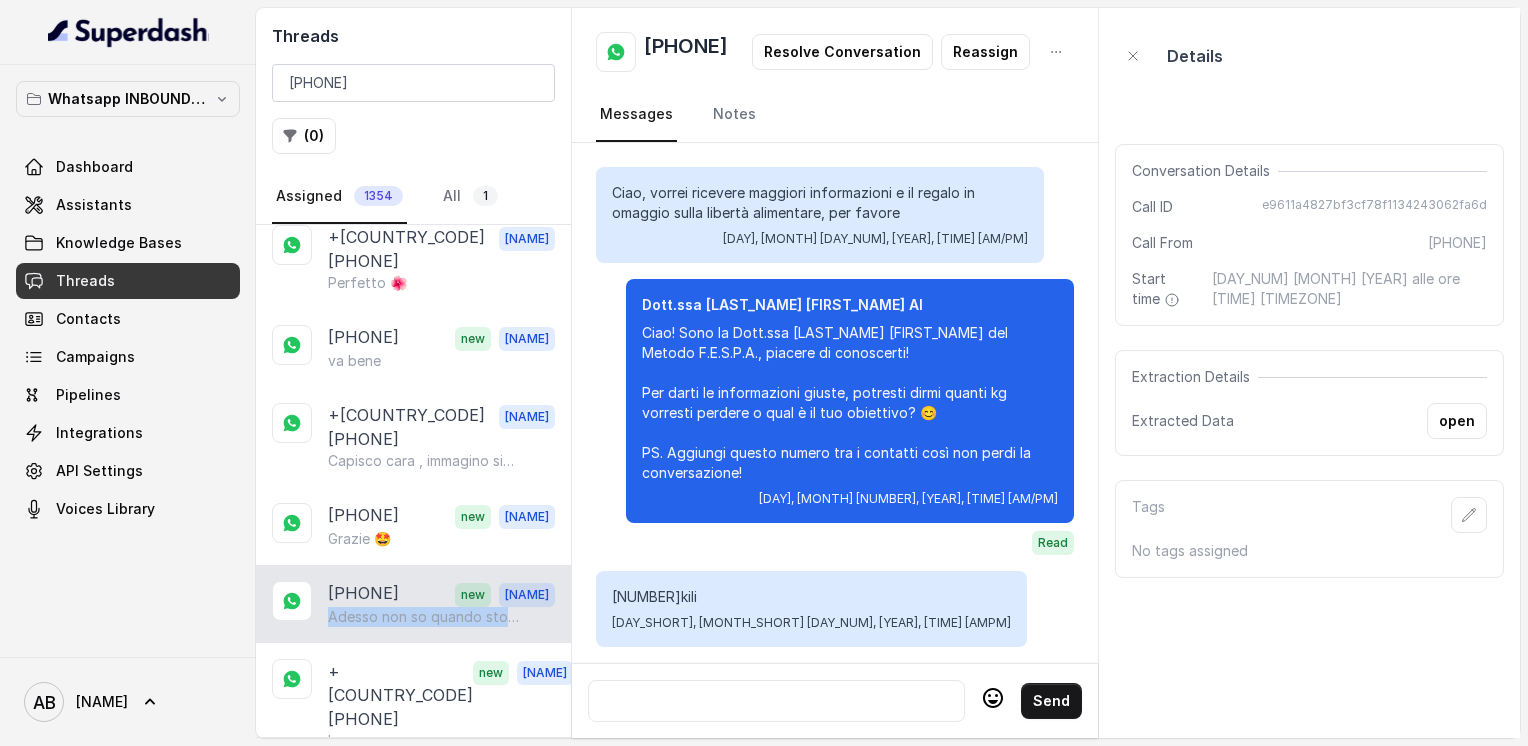 scroll, scrollTop: 3044, scrollLeft: 0, axis: vertical 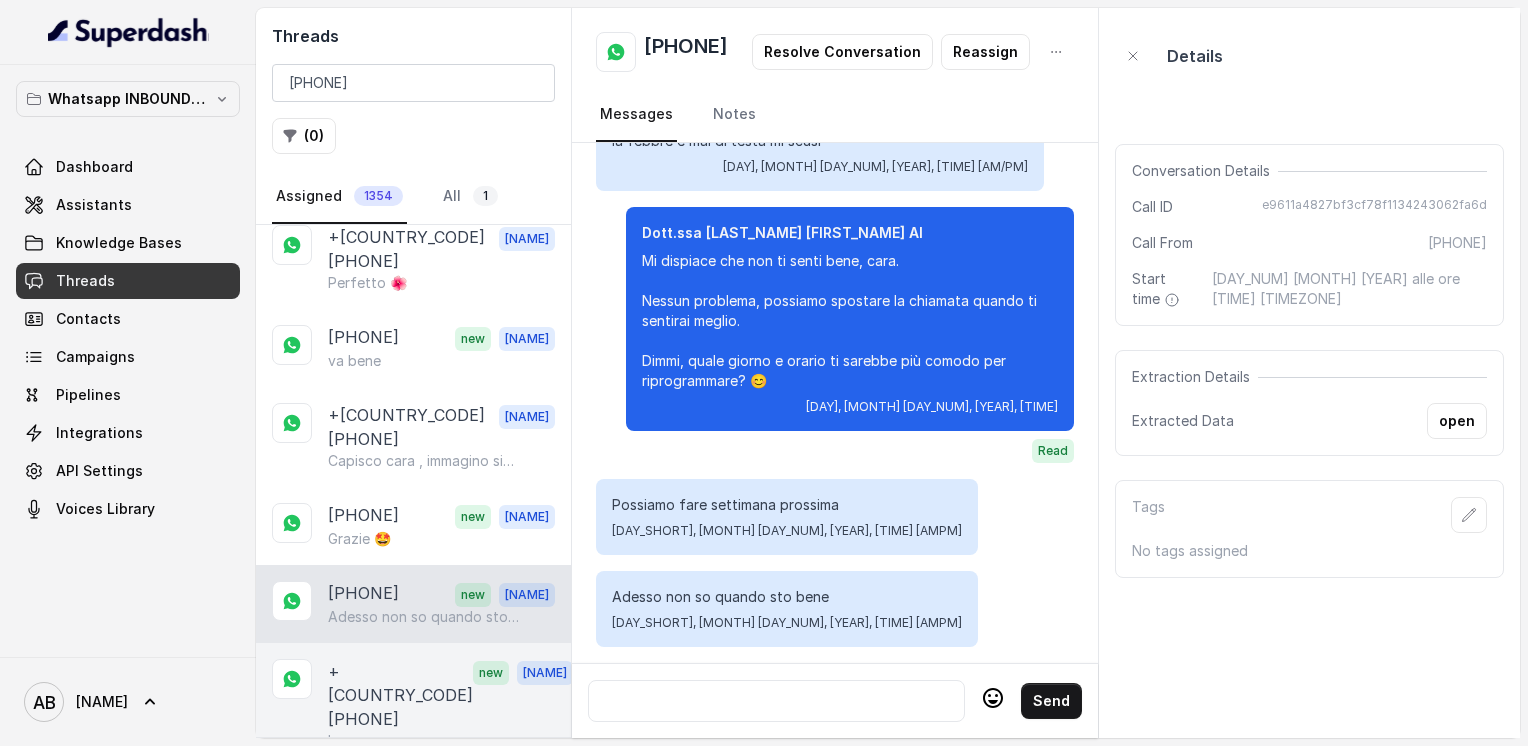 click on "+[COUNTRY_CODE][PHONE]" at bounding box center (400, 695) 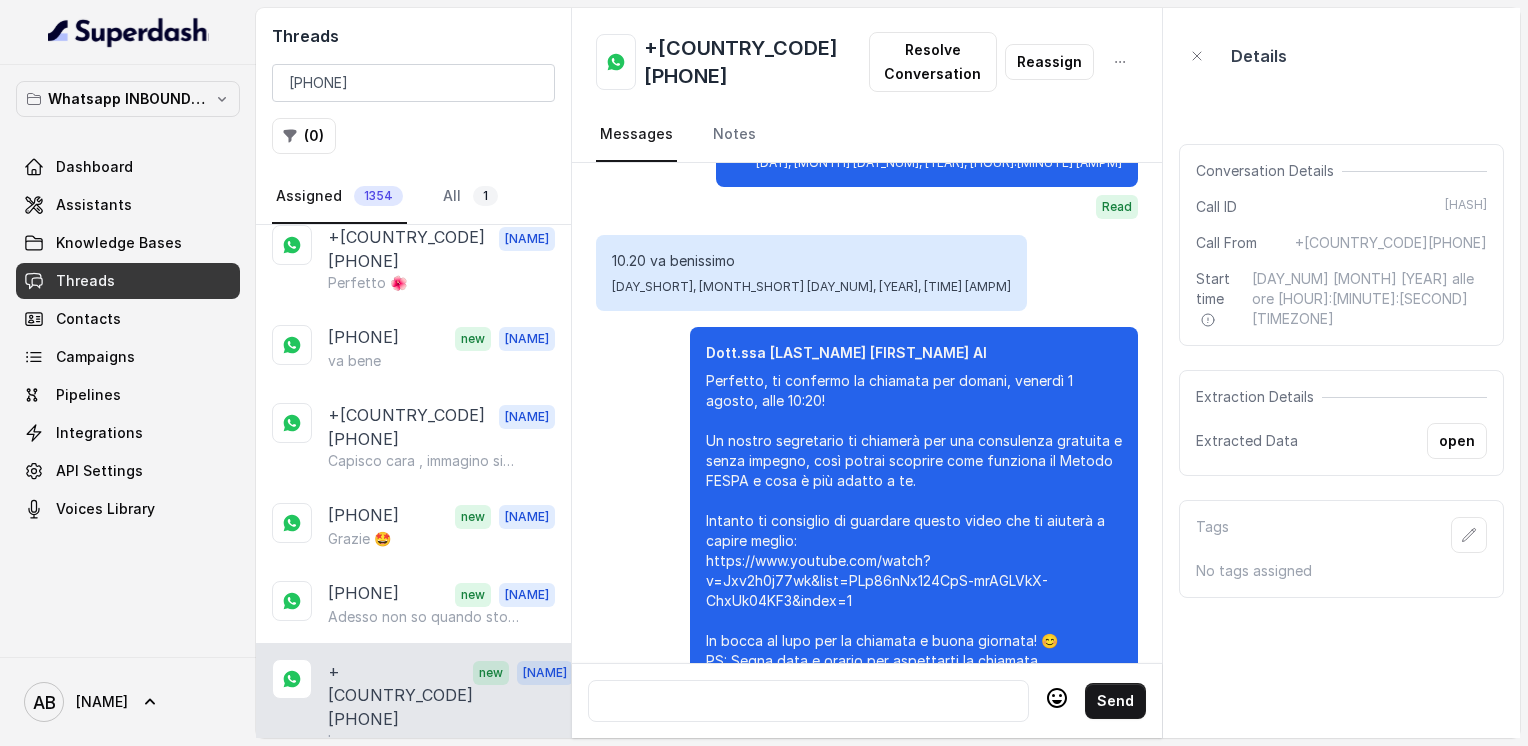scroll, scrollTop: 2408, scrollLeft: 0, axis: vertical 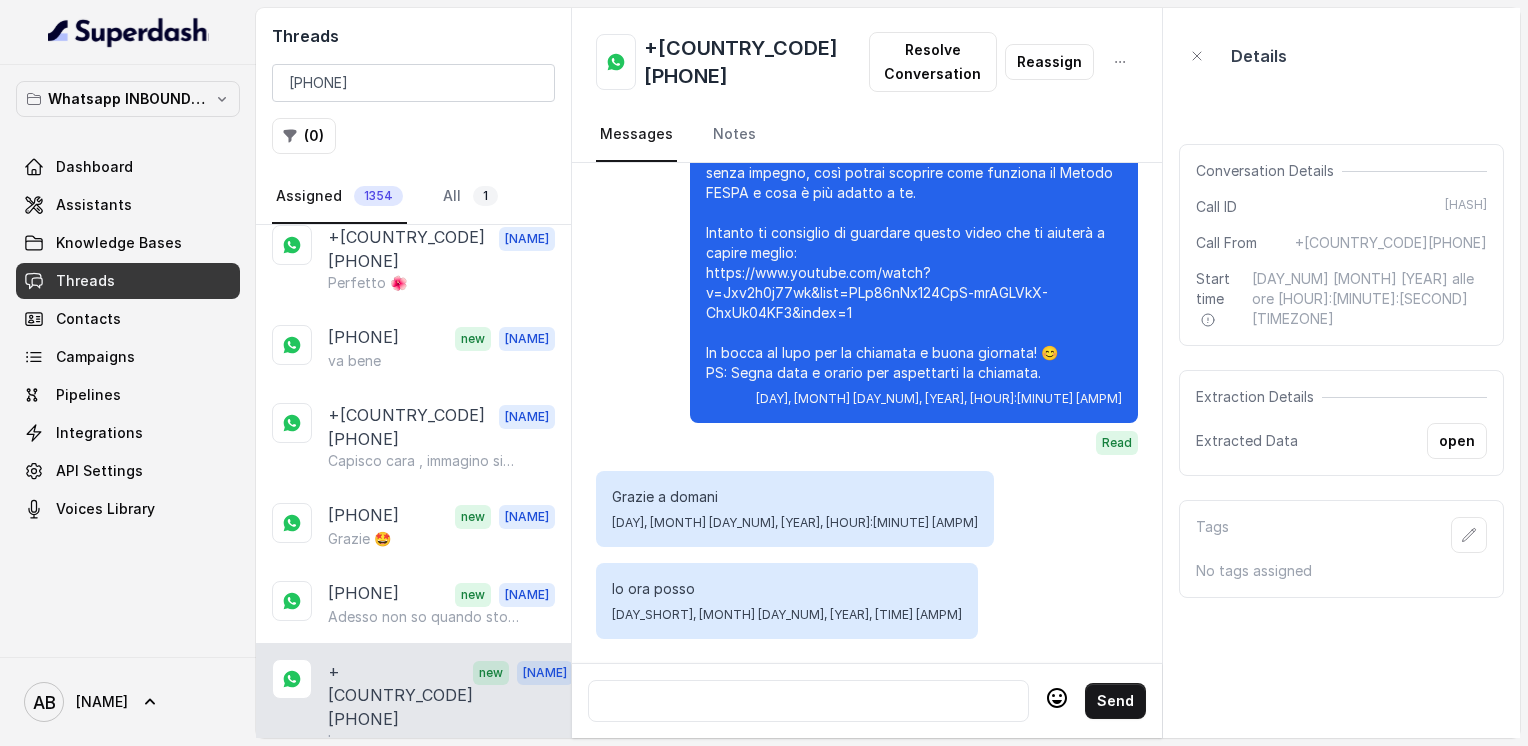 click on "+[COUNTRY_CODE][PHONE]" at bounding box center (756, 62) 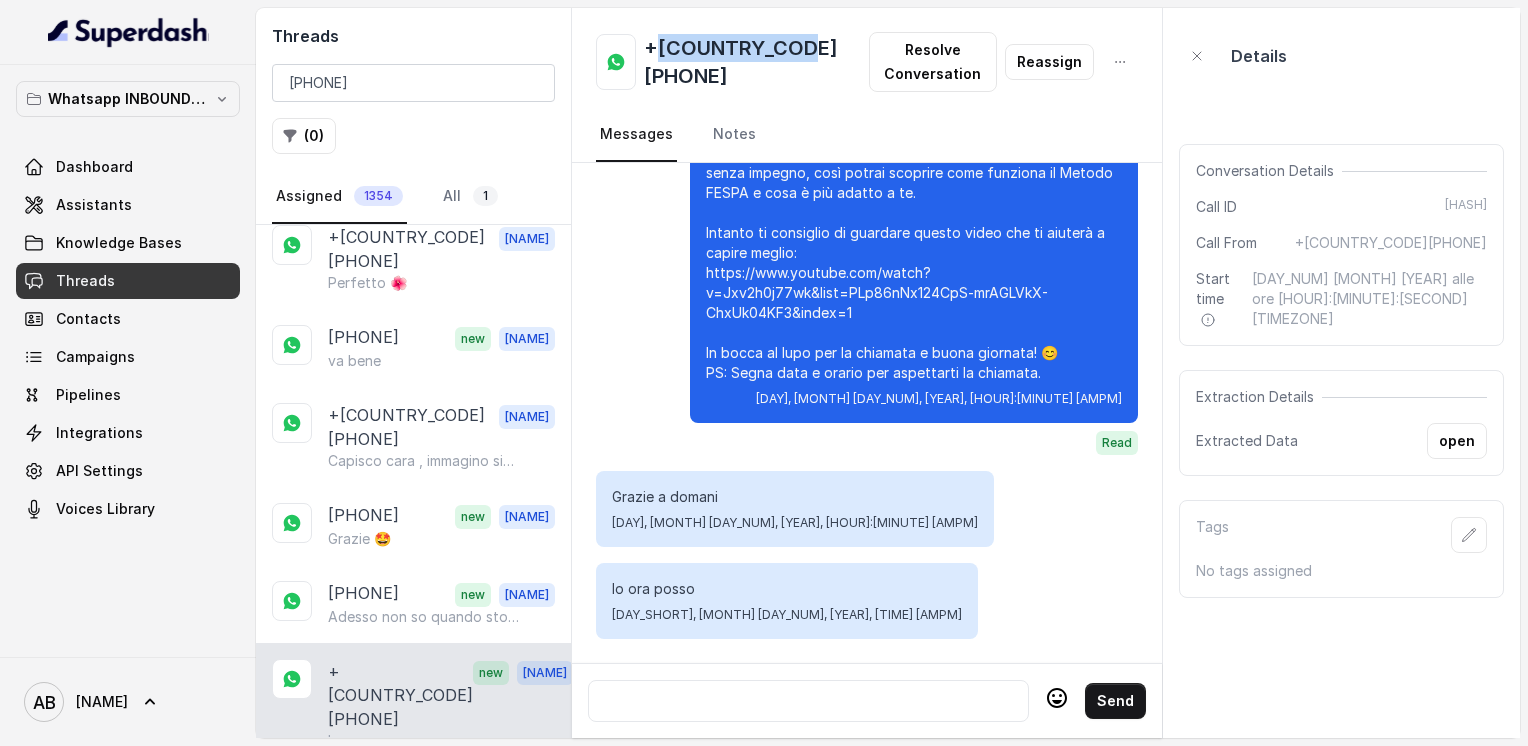 click on "+[COUNTRY_CODE][PHONE]" at bounding box center [756, 62] 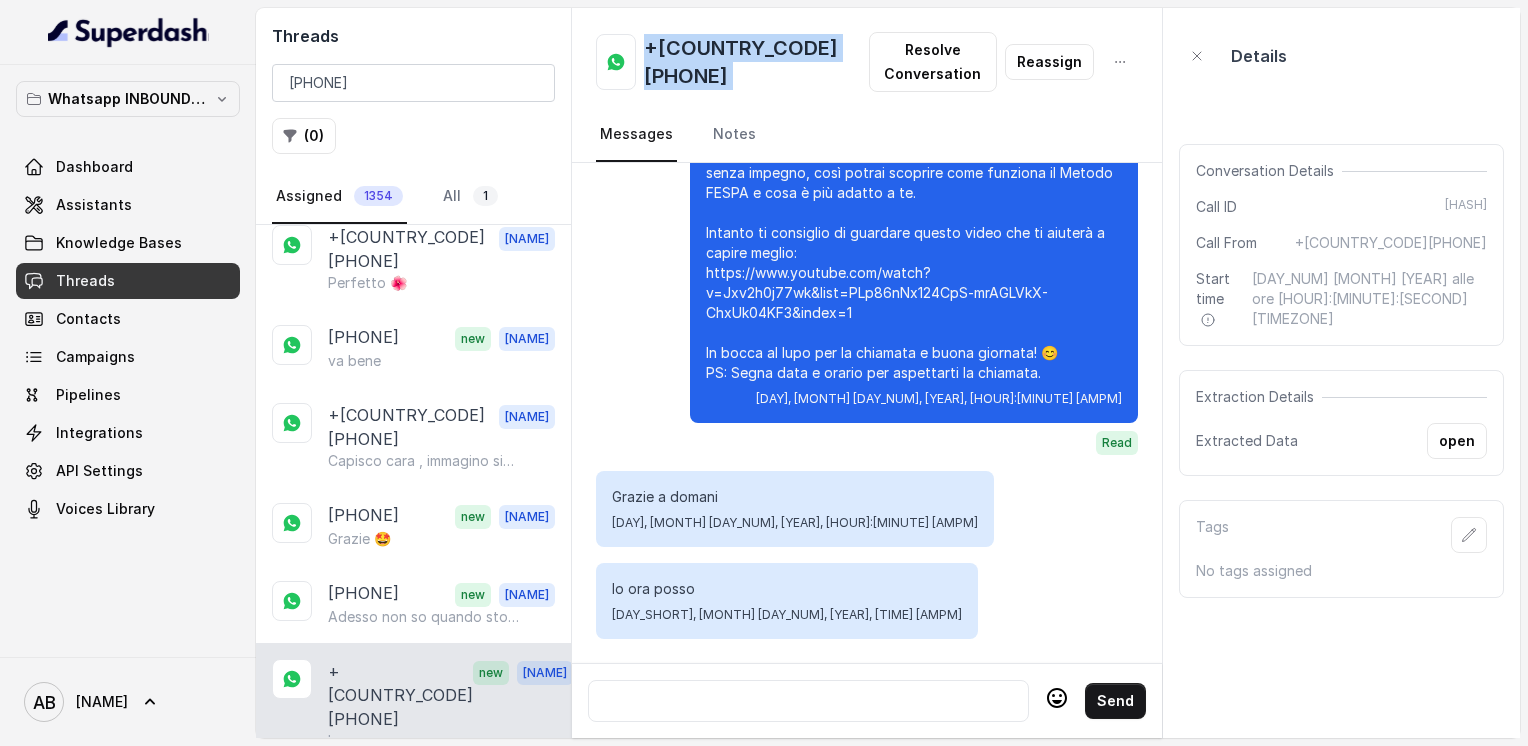 click on "+[COUNTRY_CODE][PHONE]" at bounding box center (756, 62) 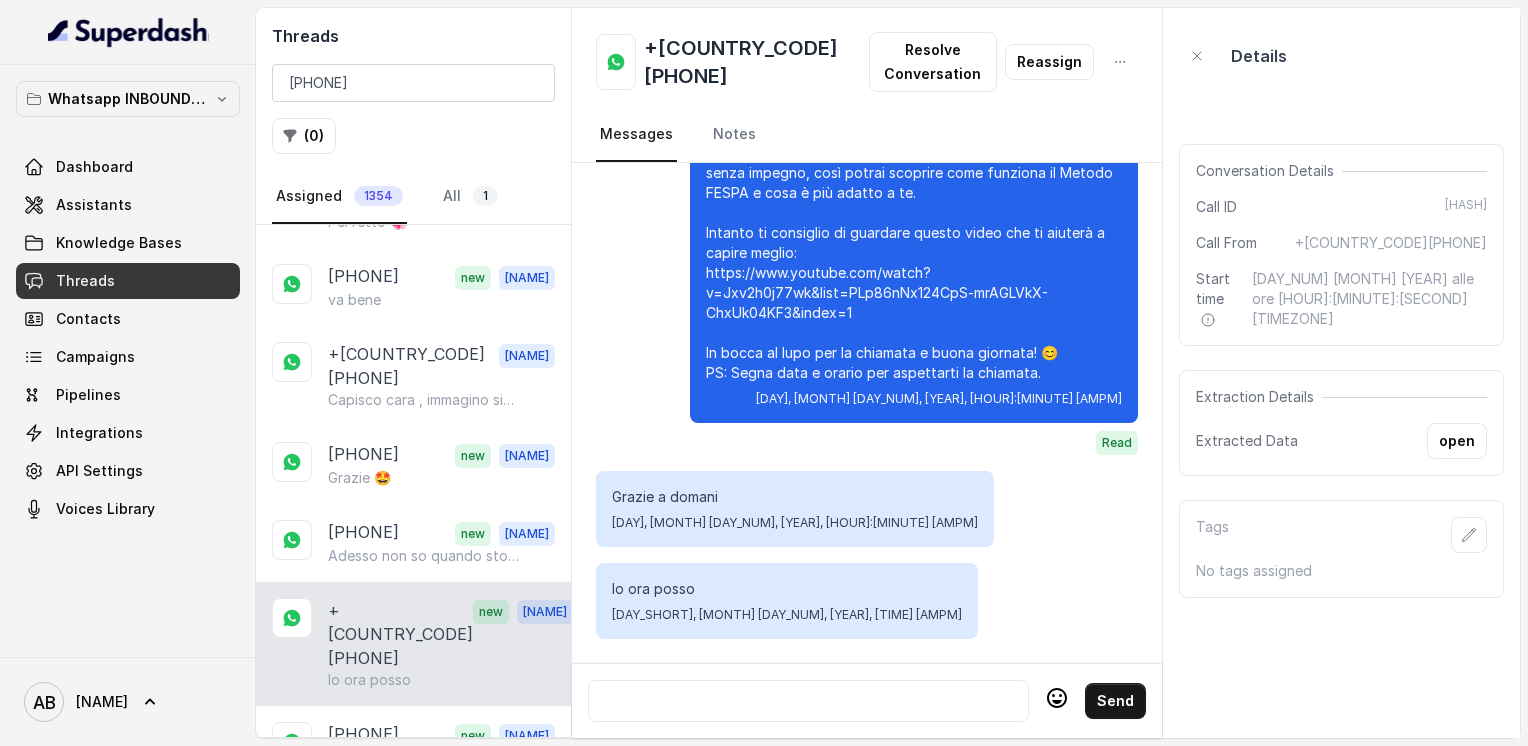 scroll, scrollTop: 1000, scrollLeft: 0, axis: vertical 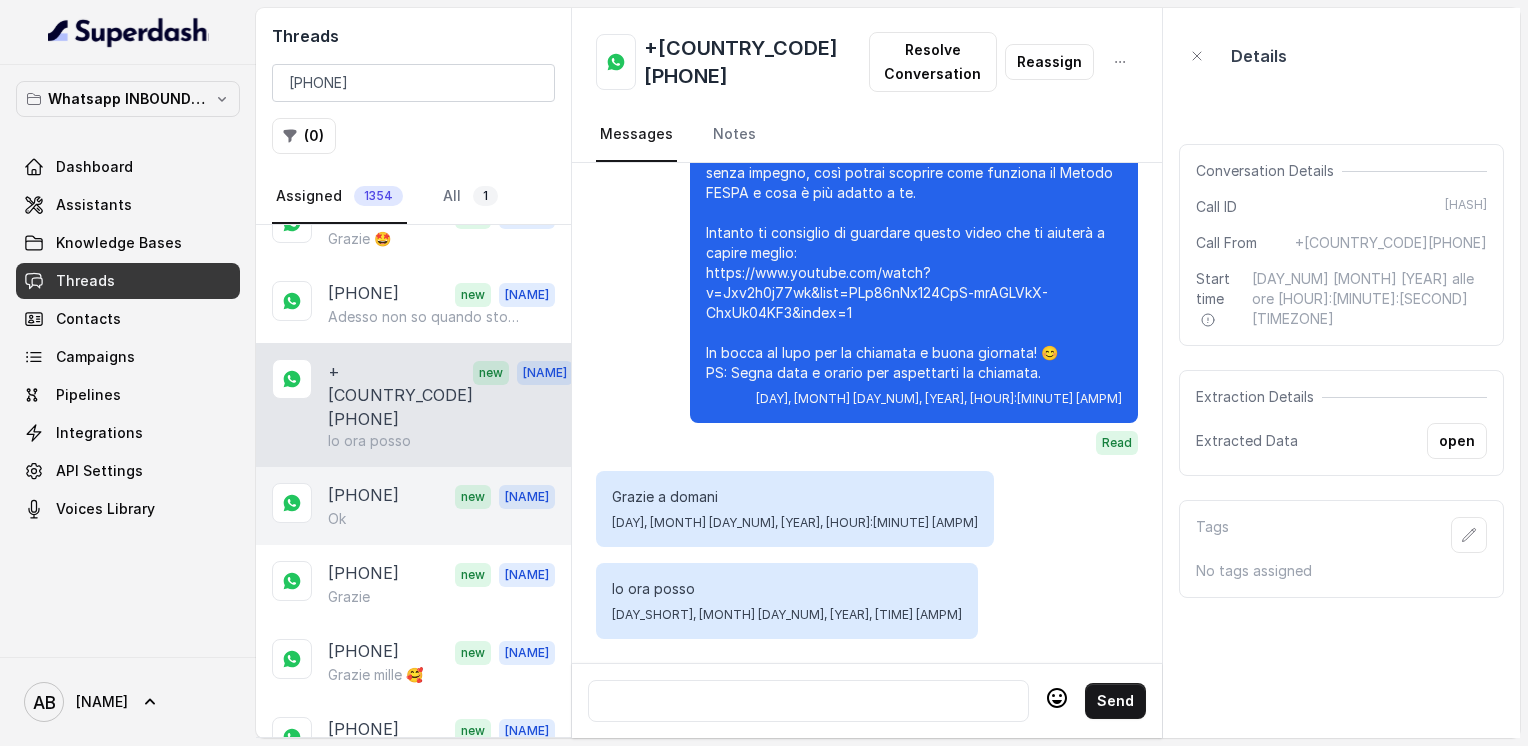 click on "Ok" at bounding box center [441, 519] 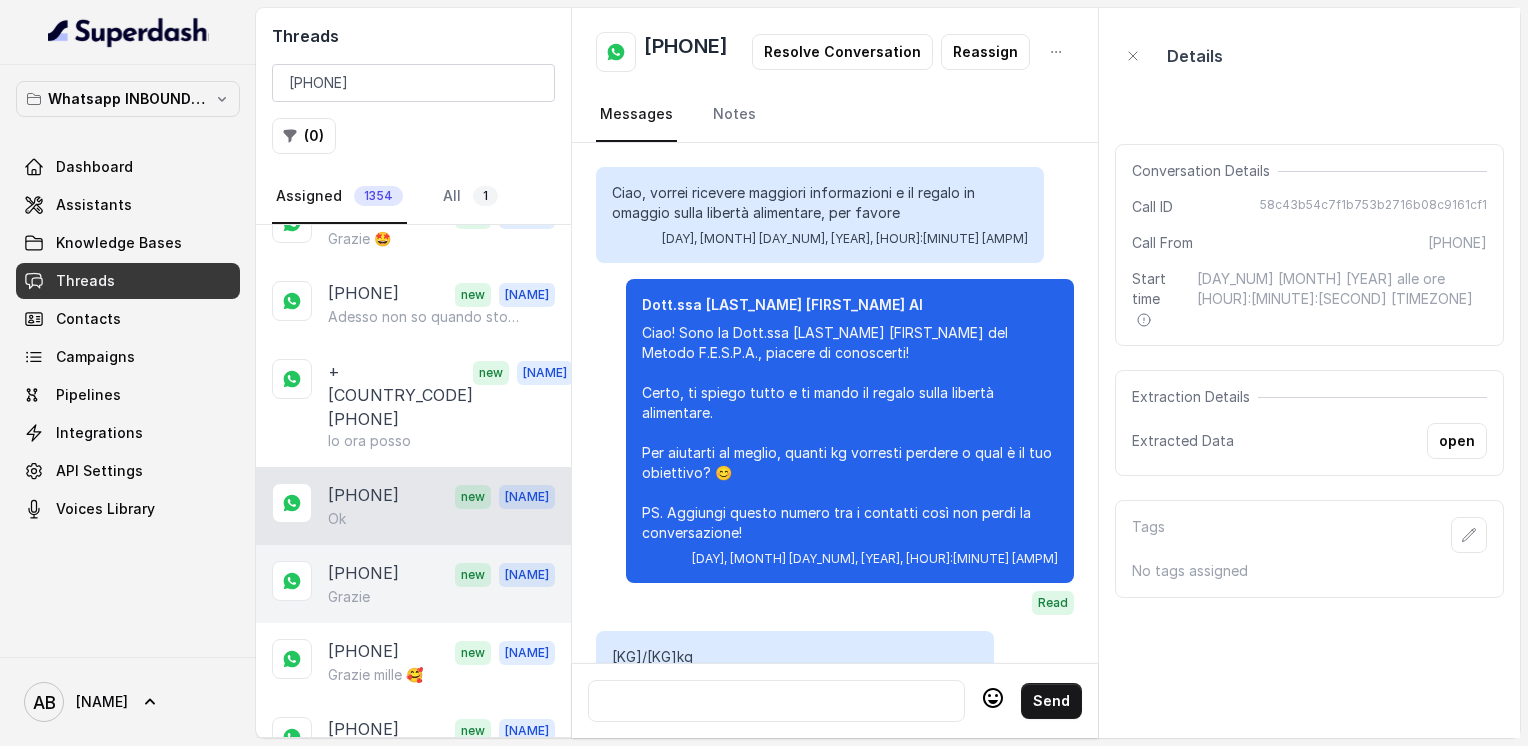 scroll, scrollTop: 2404, scrollLeft: 0, axis: vertical 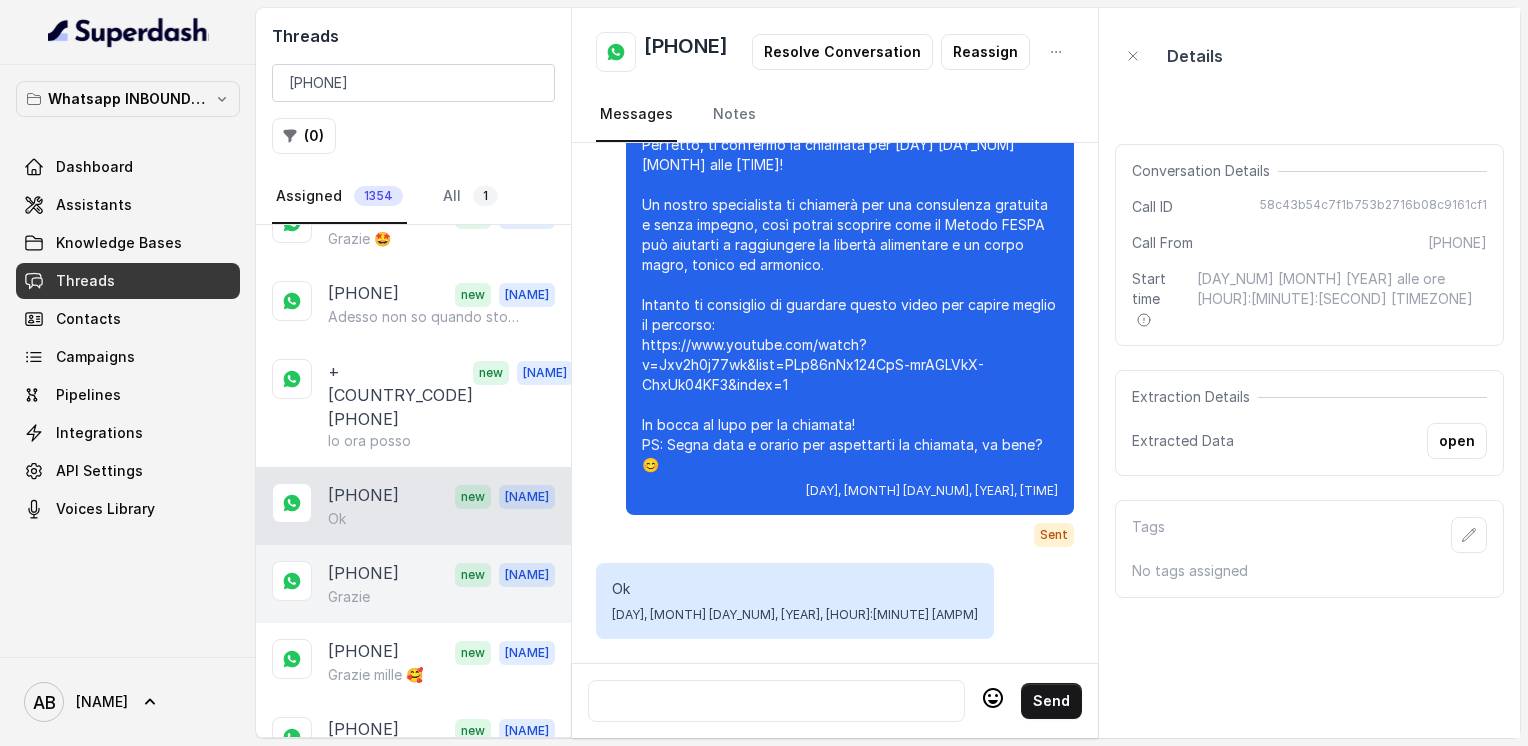 click on "[PHONE]" at bounding box center [363, 574] 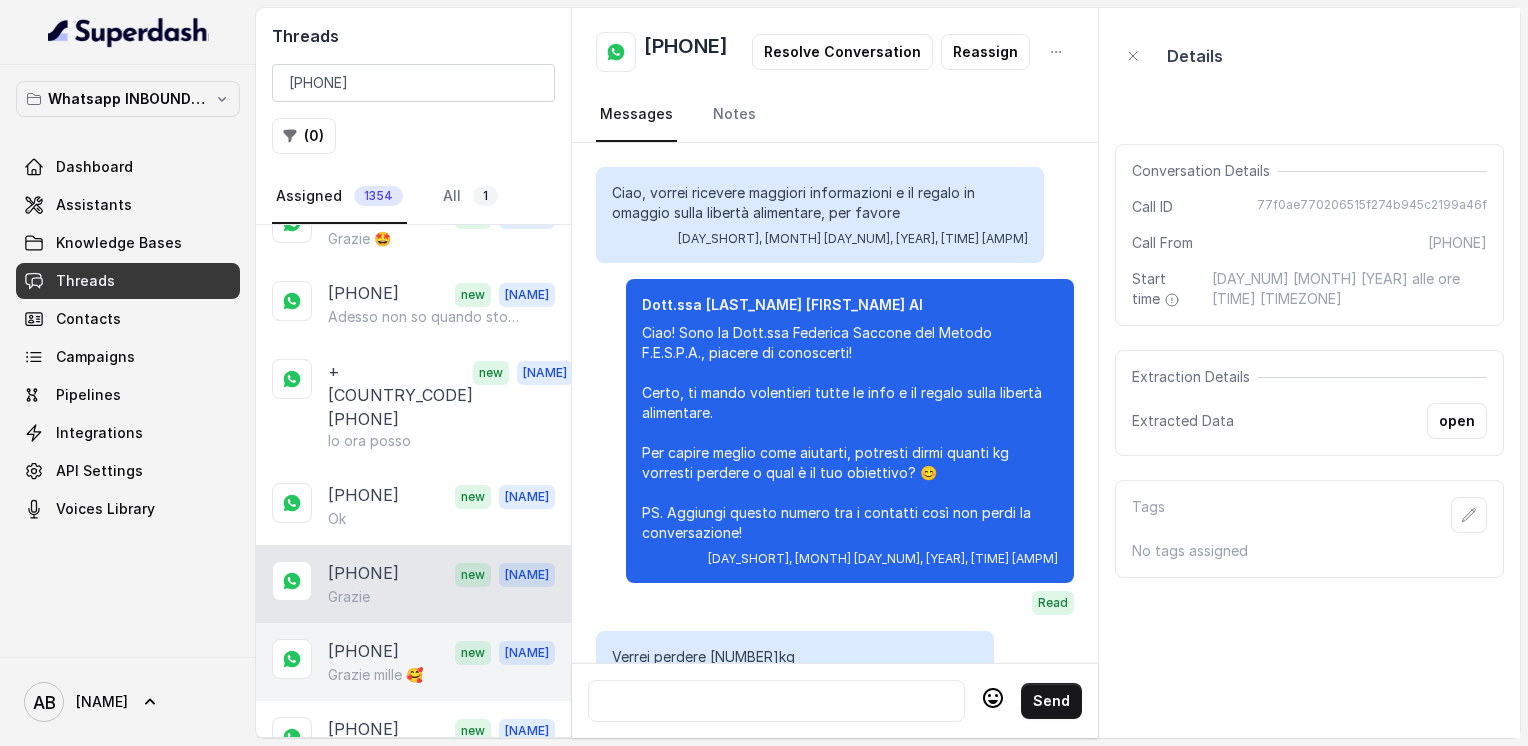 scroll, scrollTop: 2504, scrollLeft: 0, axis: vertical 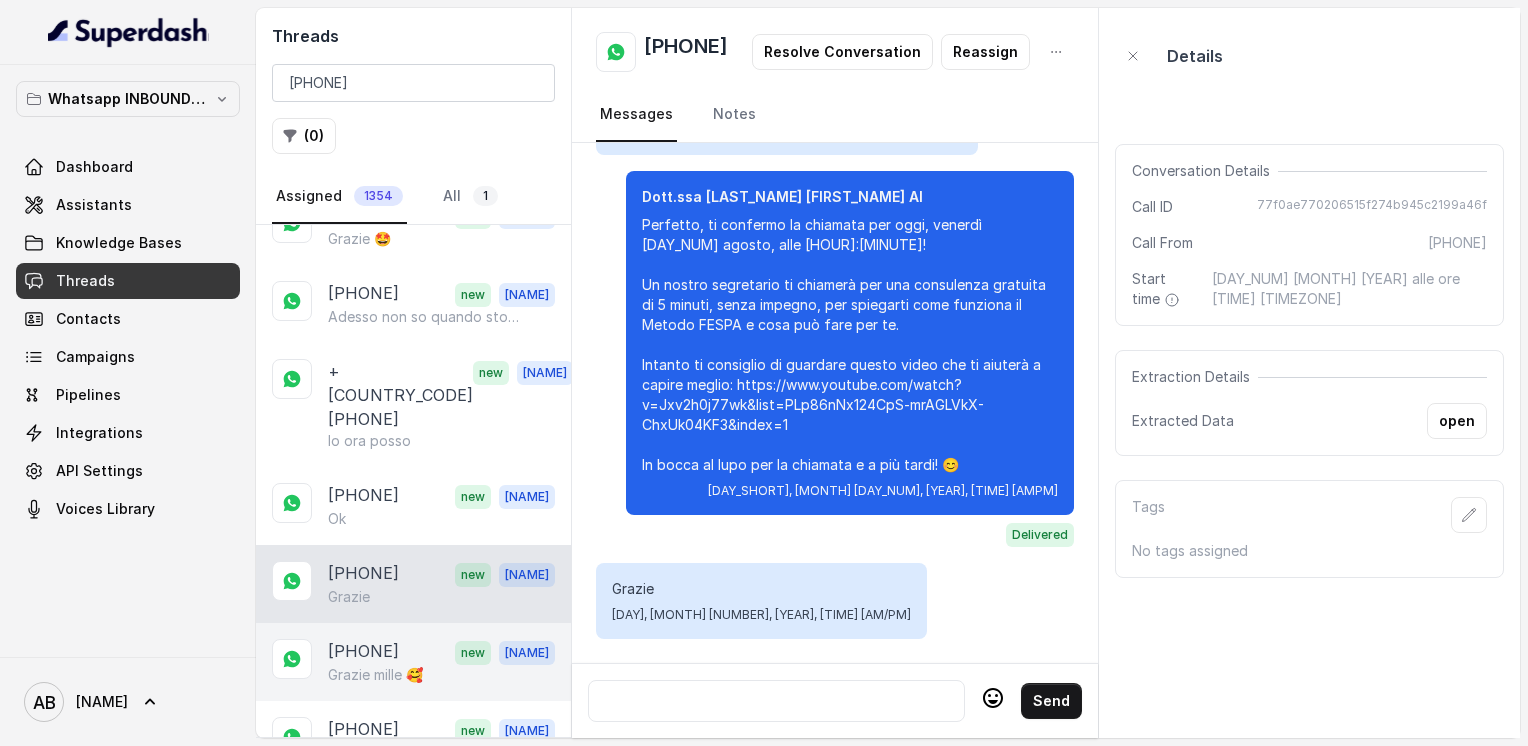 drag, startPoint x: 391, startPoint y: 401, endPoint x: 388, endPoint y: 428, distance: 27.166155 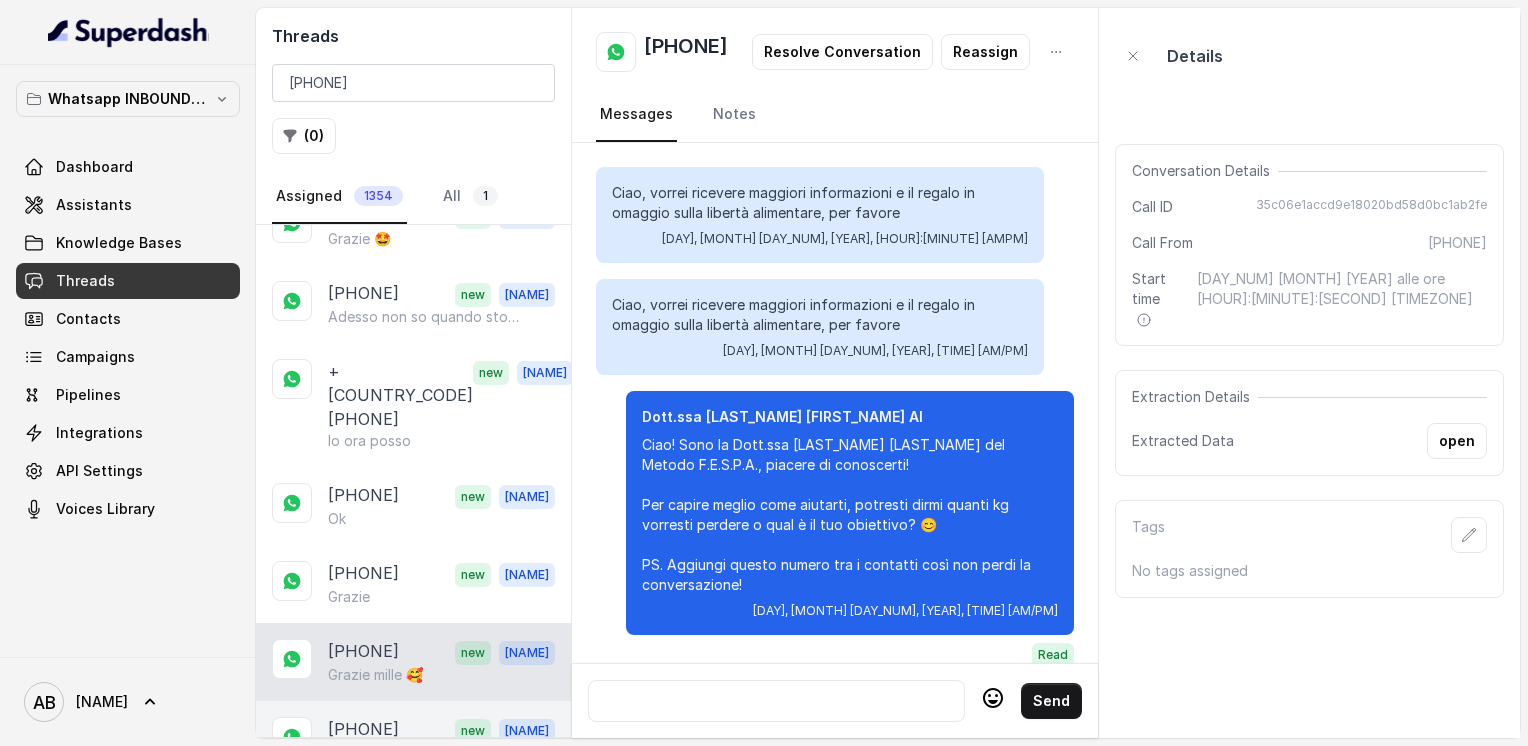 scroll, scrollTop: 2024, scrollLeft: 0, axis: vertical 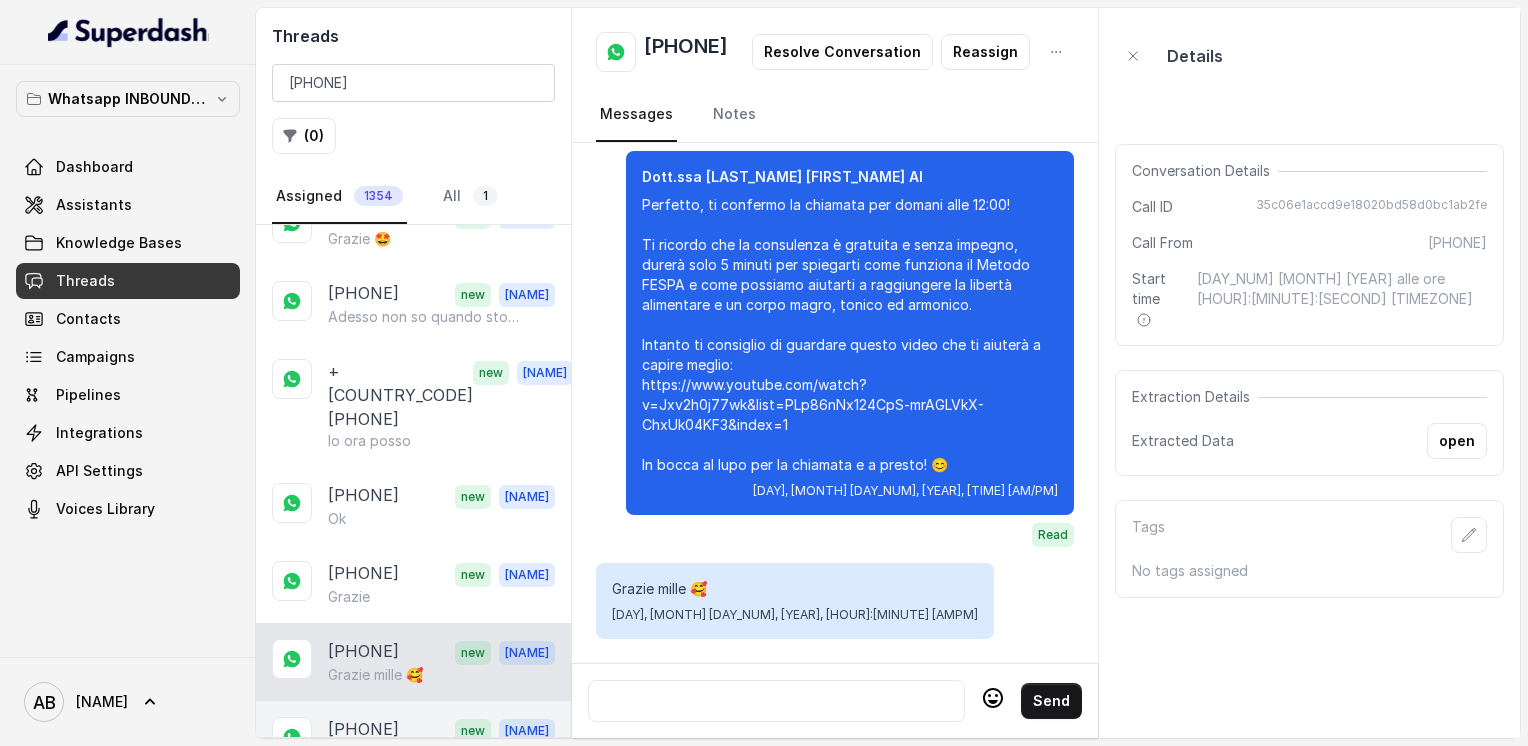 click on "[PHONE]" at bounding box center [363, 730] 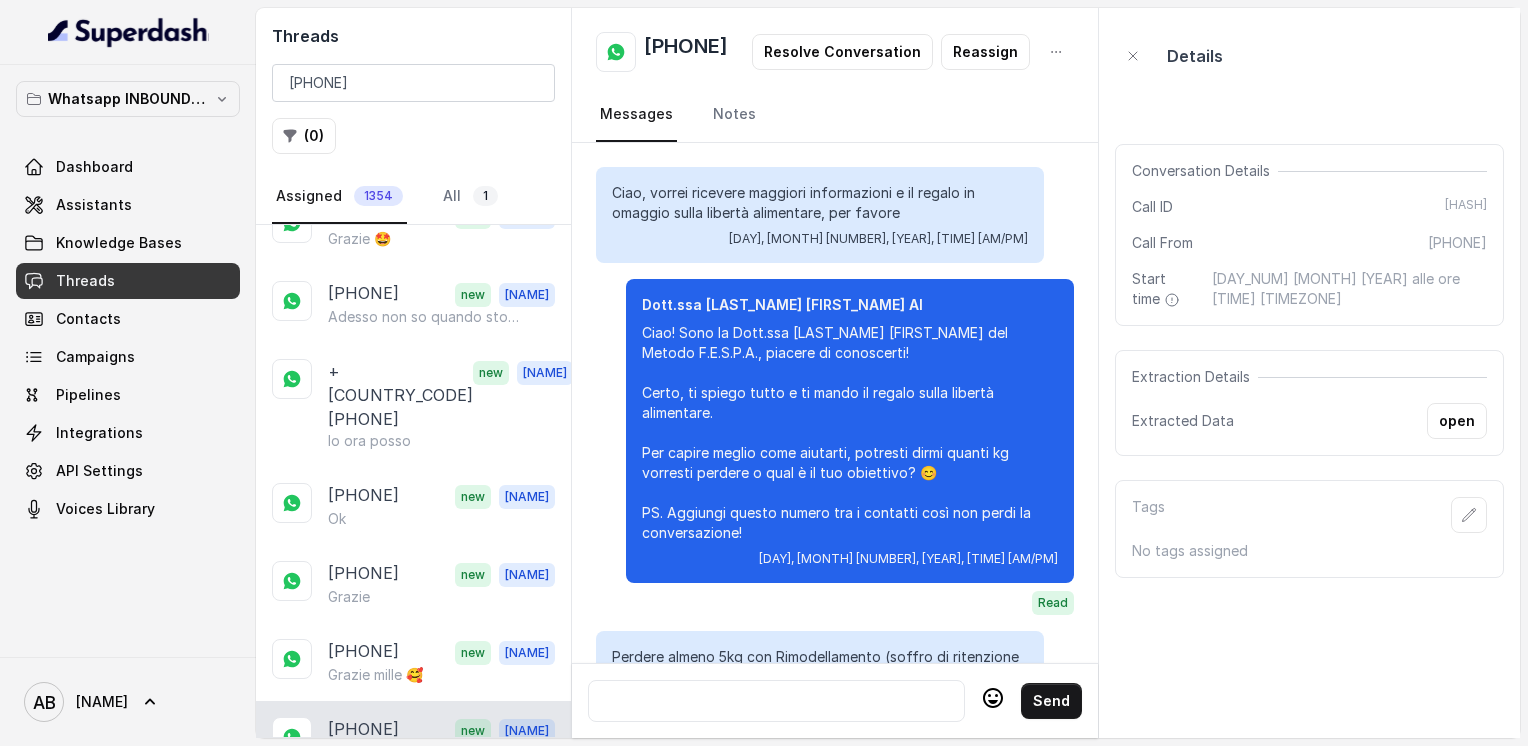 scroll, scrollTop: 2040, scrollLeft: 0, axis: vertical 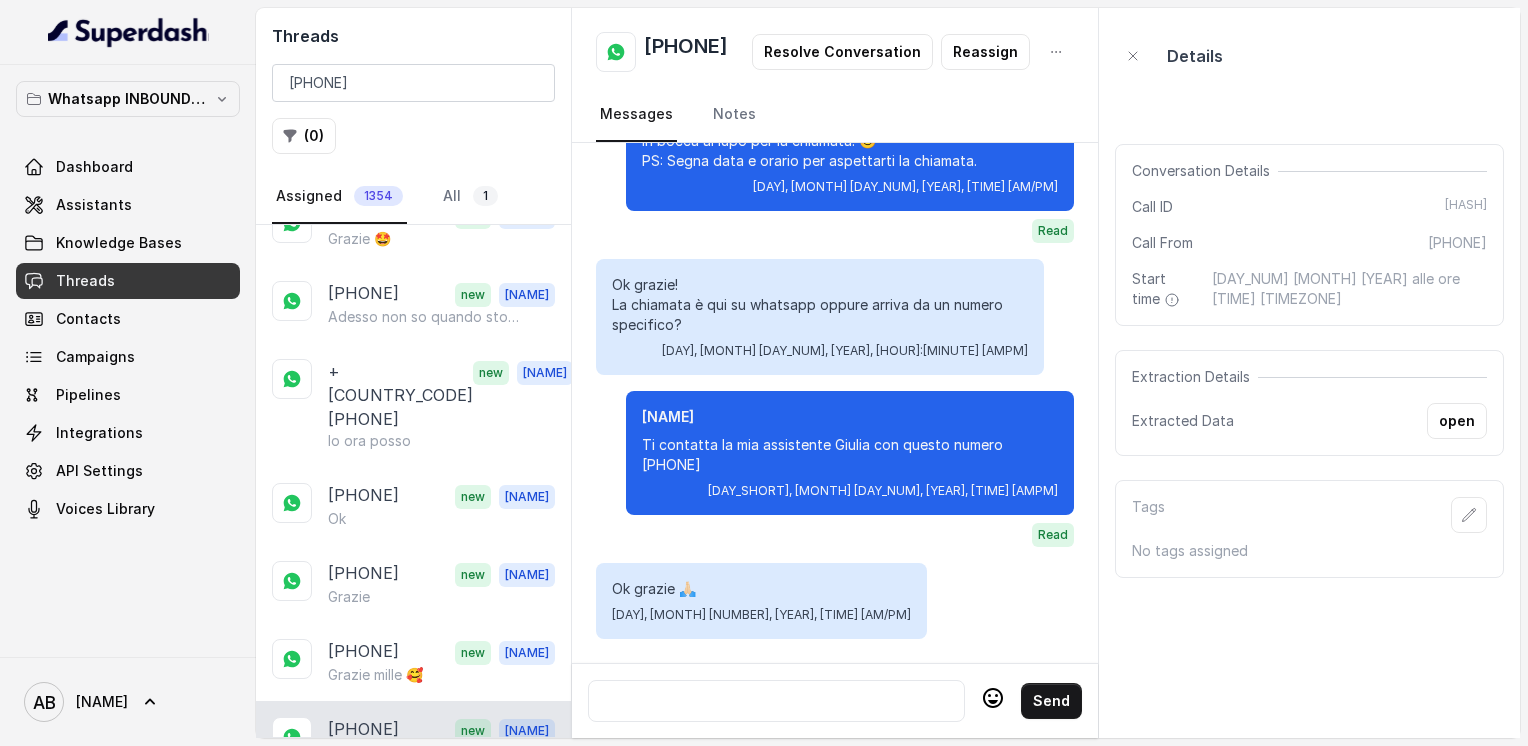 click on "Grazie serieta'" at bounding box center [376, 877] 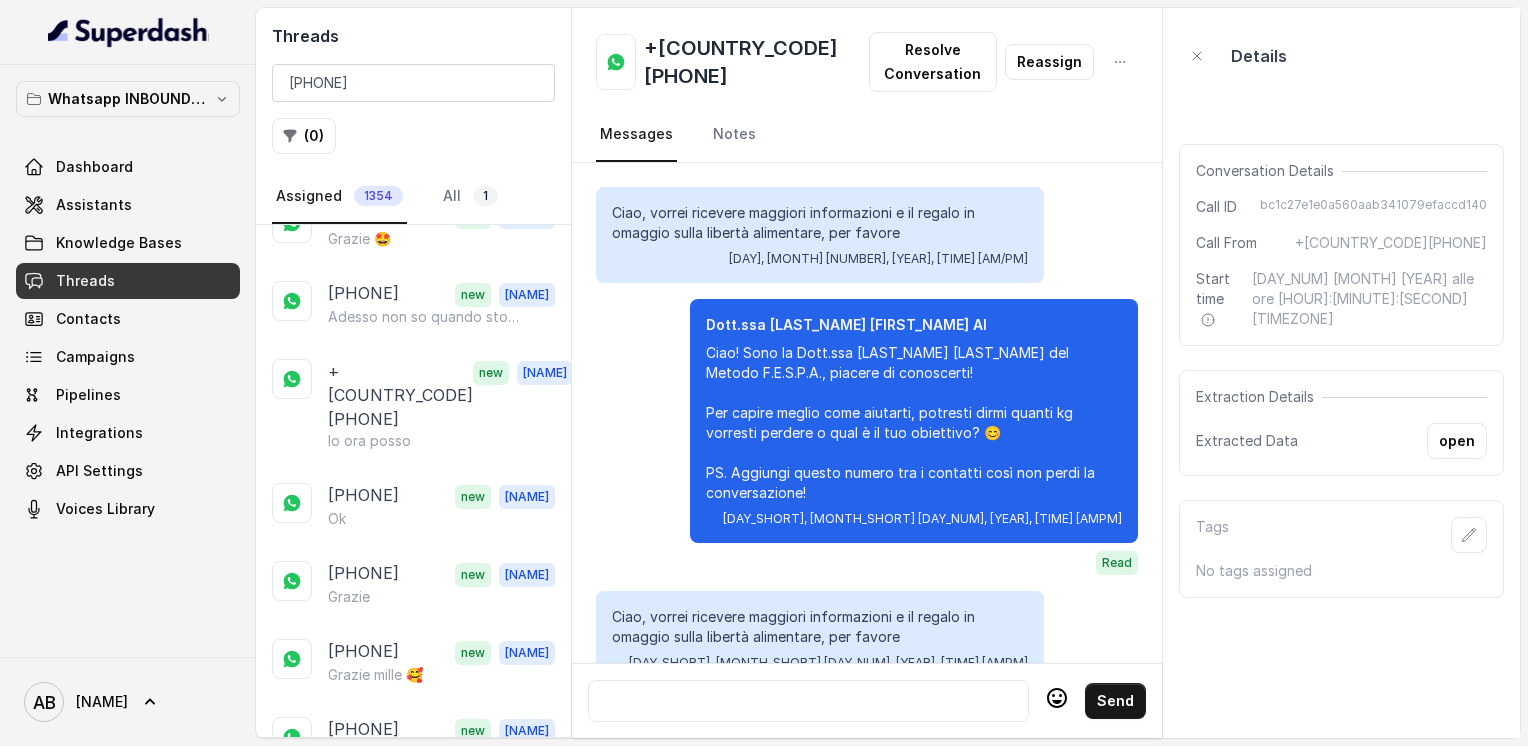 scroll, scrollTop: 2480, scrollLeft: 0, axis: vertical 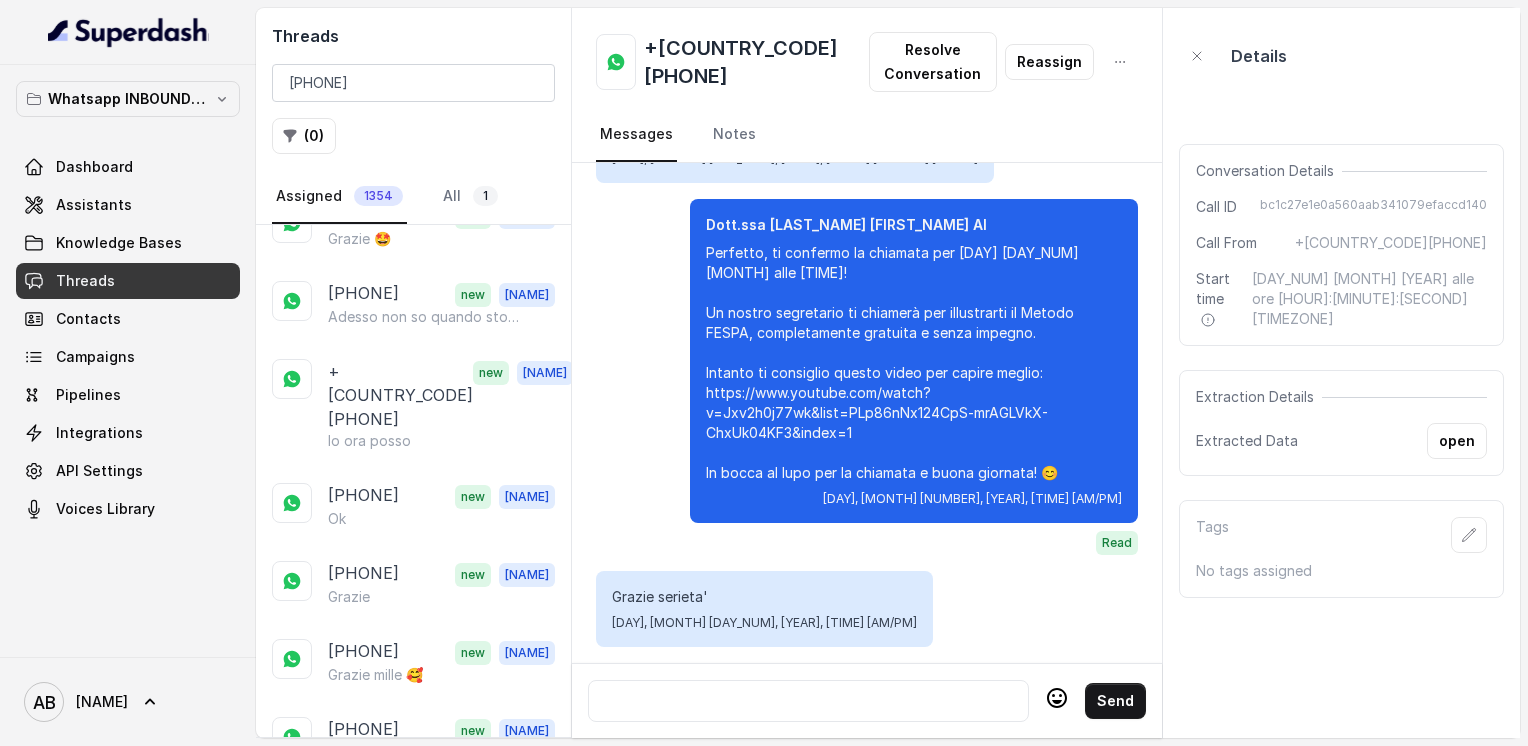 click on "+[COUNTRY_CODE][PHONE]" at bounding box center (756, 62) 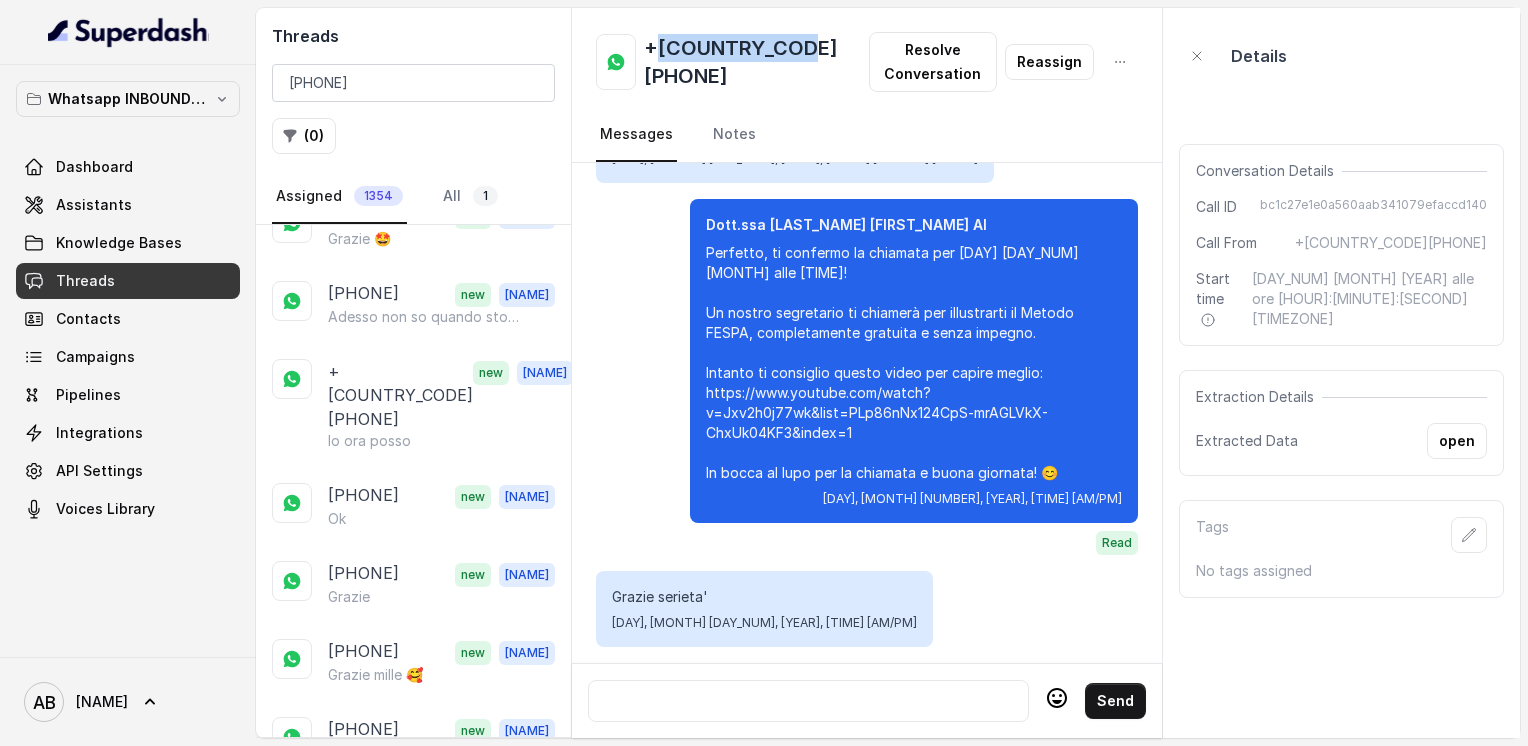 click on "+[COUNTRY_CODE][PHONE]" at bounding box center [756, 62] 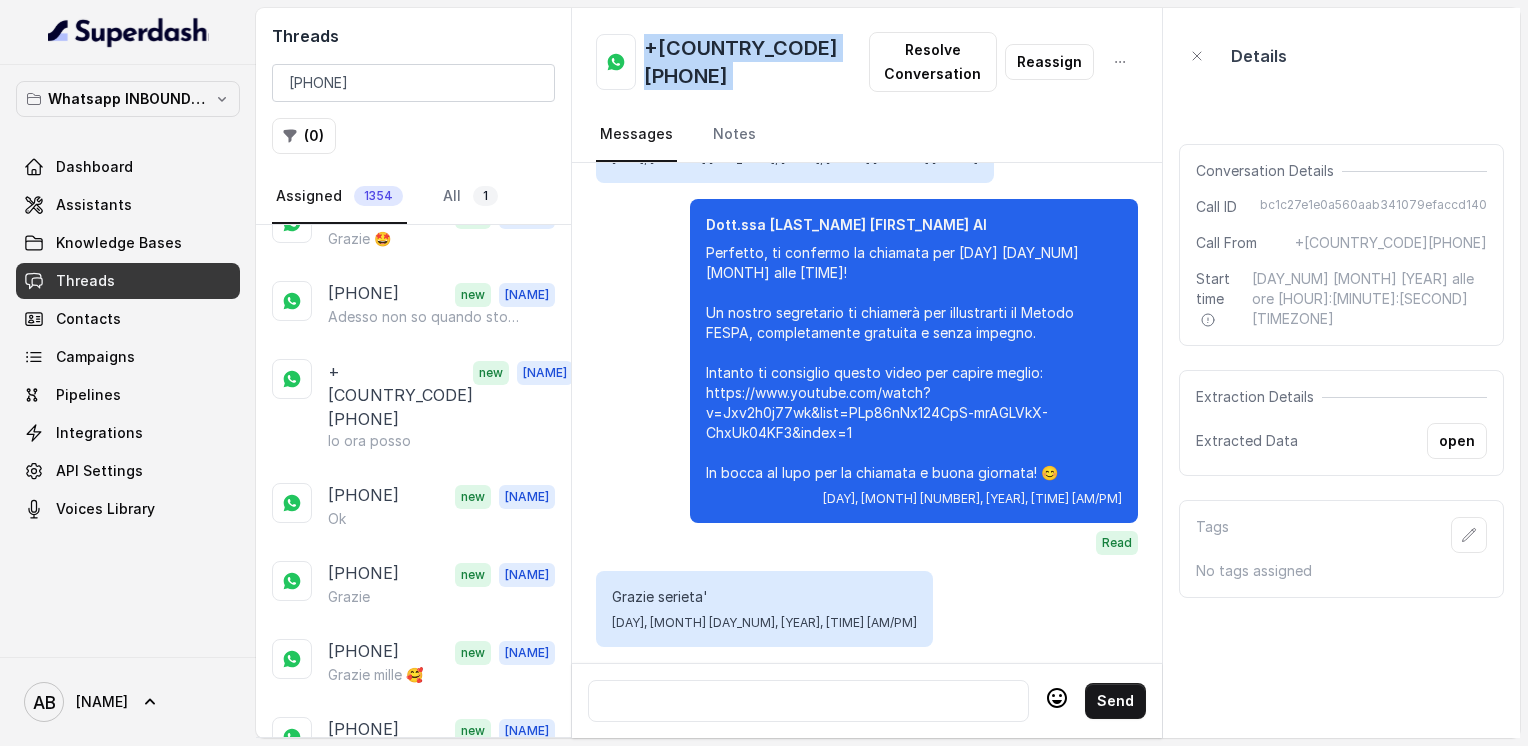 click on "+[COUNTRY_CODE][PHONE]" at bounding box center [756, 62] 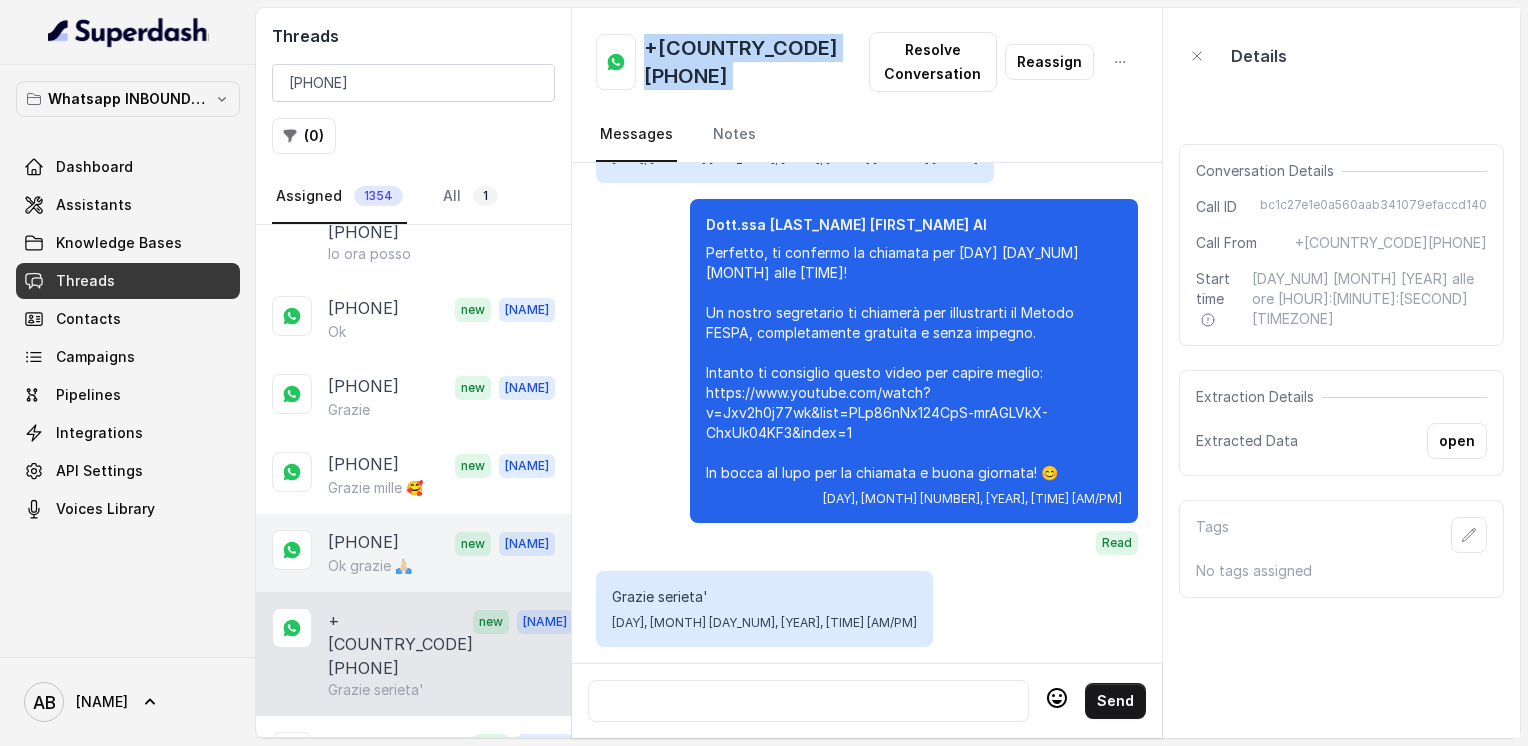scroll, scrollTop: 1200, scrollLeft: 0, axis: vertical 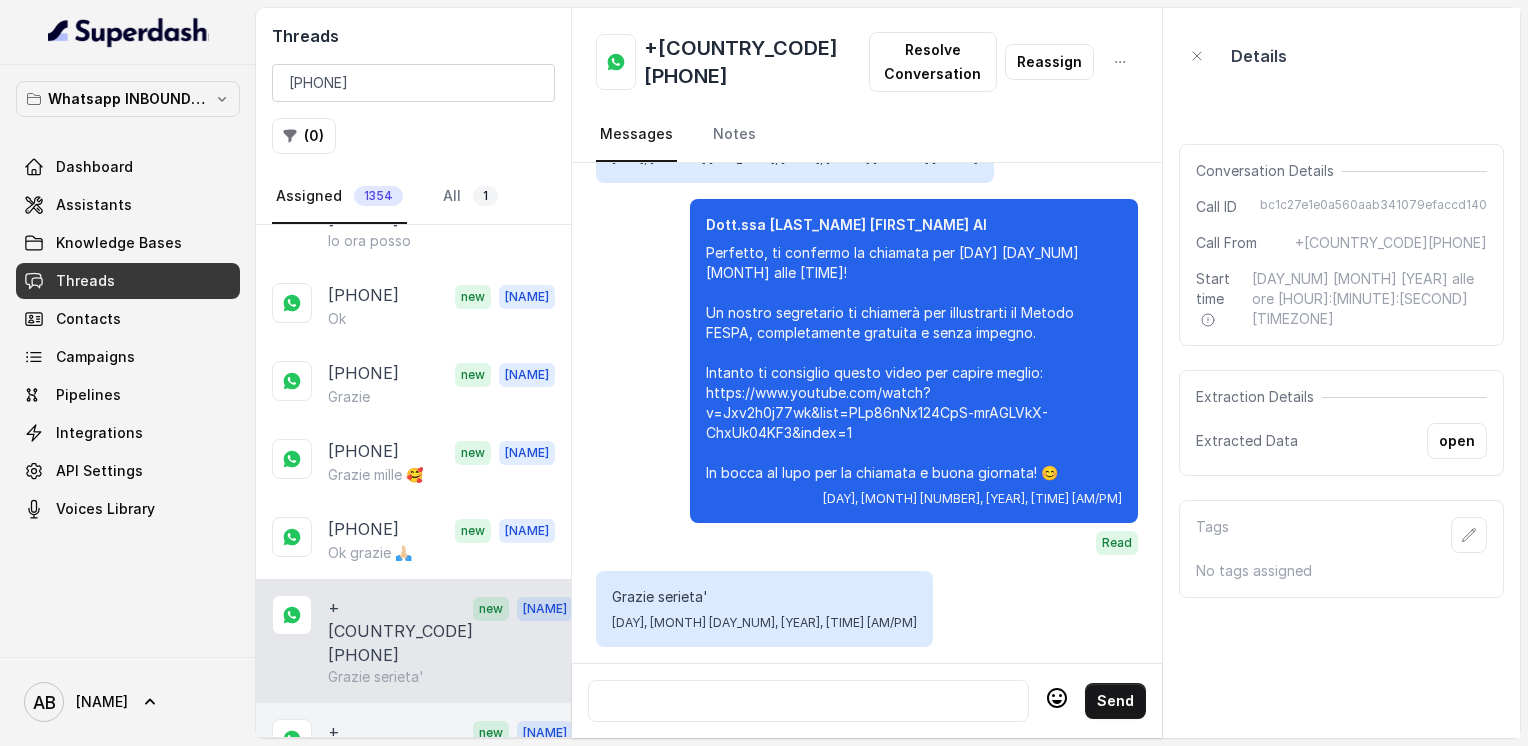 click on "+[COUNTRY_CODE][PHONE]" at bounding box center (400, 755) 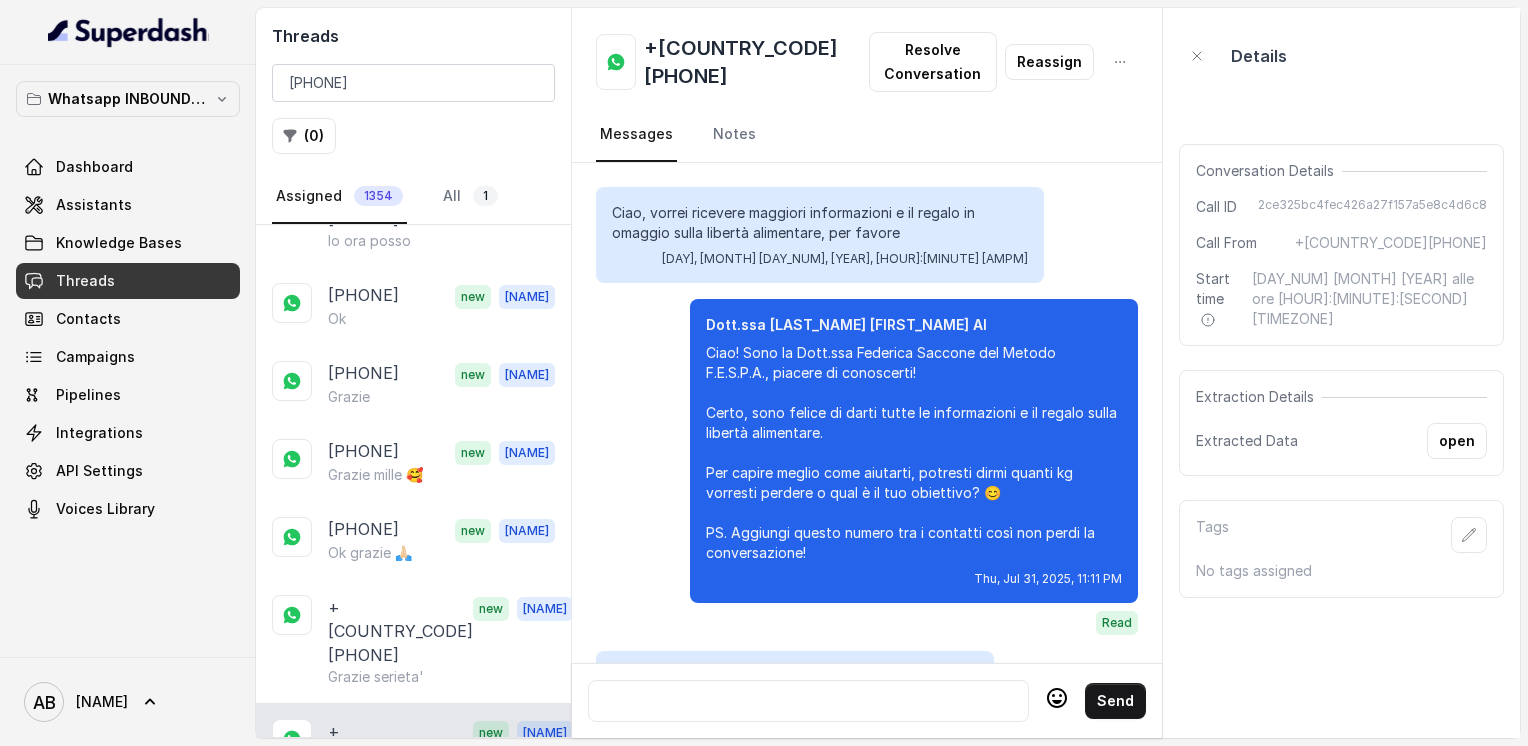 scroll, scrollTop: 2304, scrollLeft: 0, axis: vertical 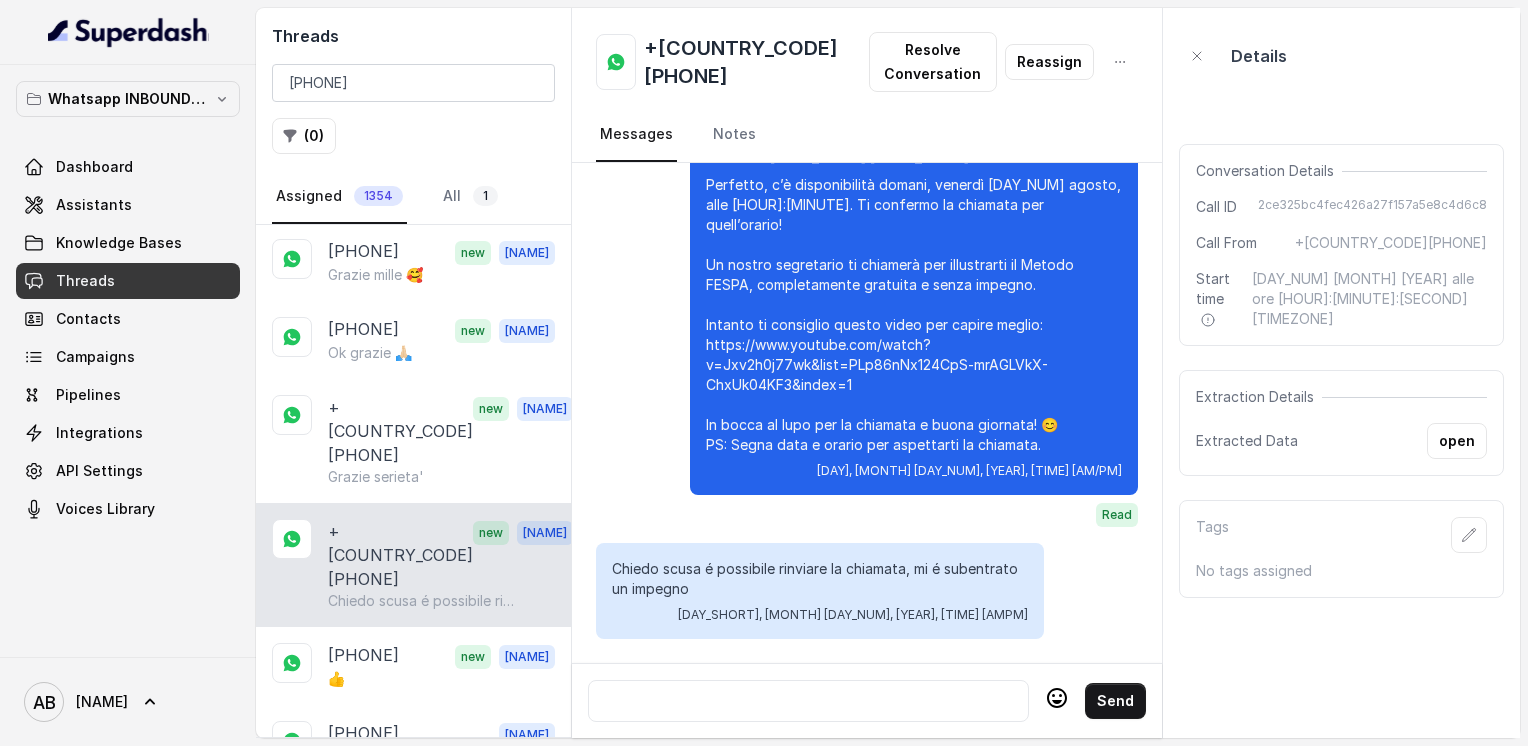 click on "[PHONE] [NAME] Perfetto cara , ho avvertito la mia assistente Giovanna" at bounding box center [413, 822] 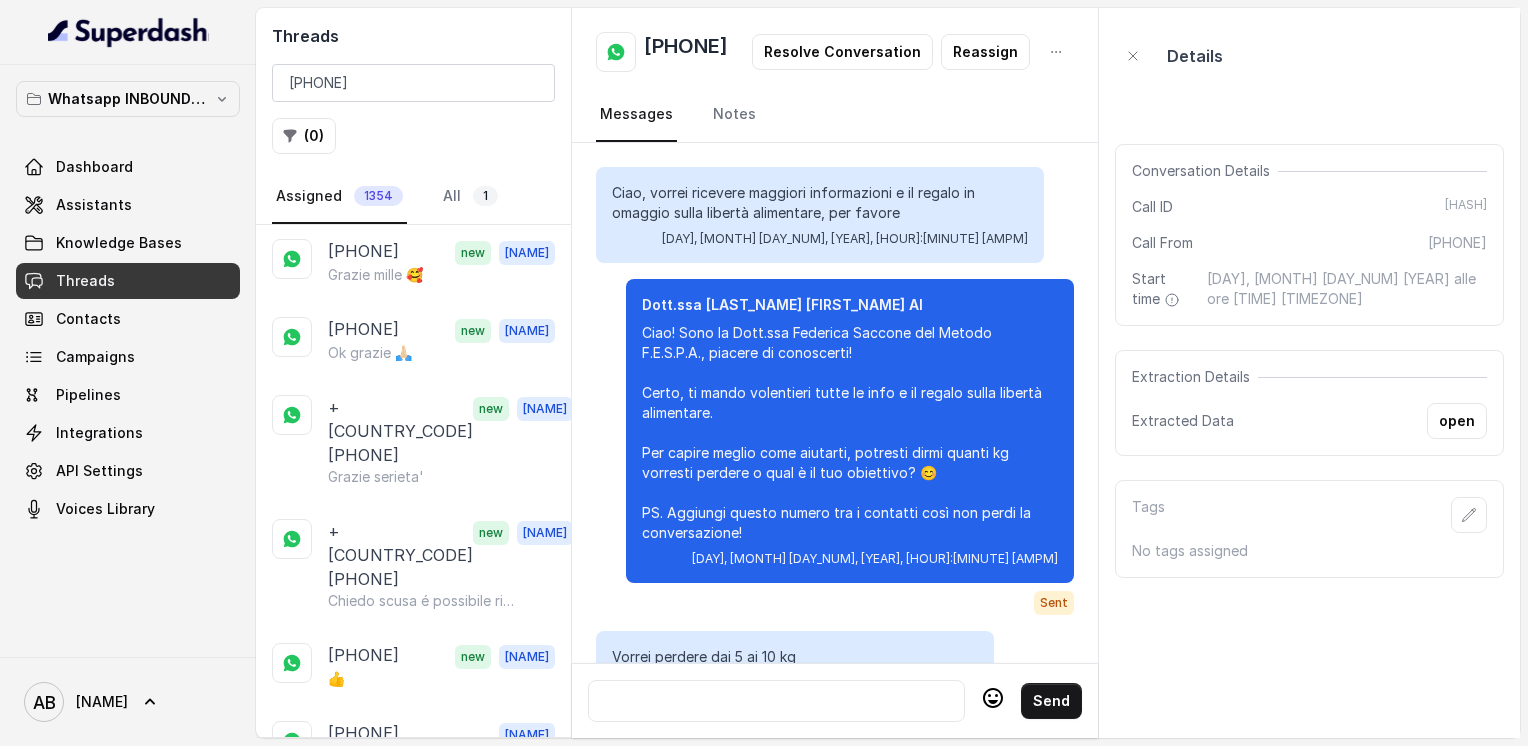 scroll, scrollTop: 3860, scrollLeft: 0, axis: vertical 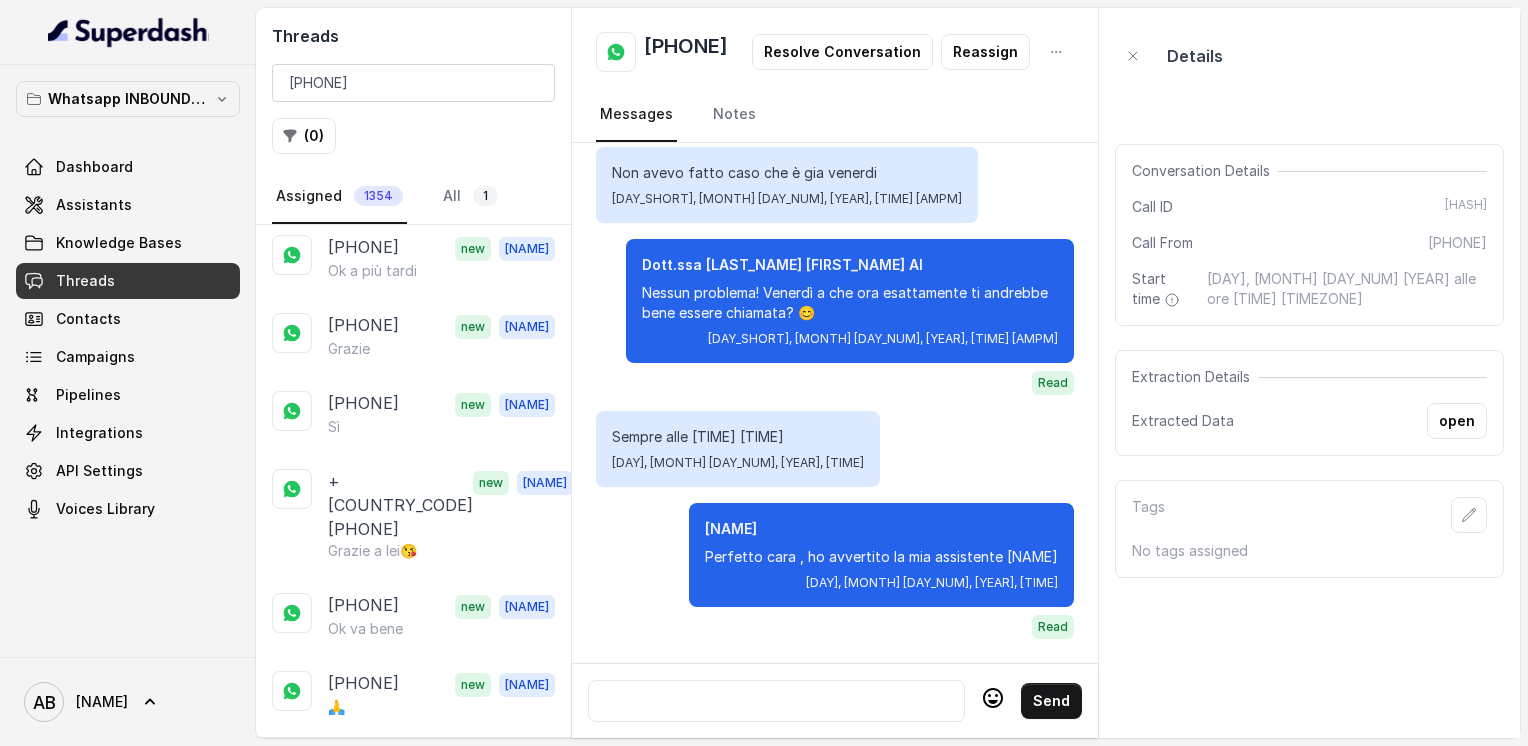 click on "[PHONE]" at bounding box center [363, 964] 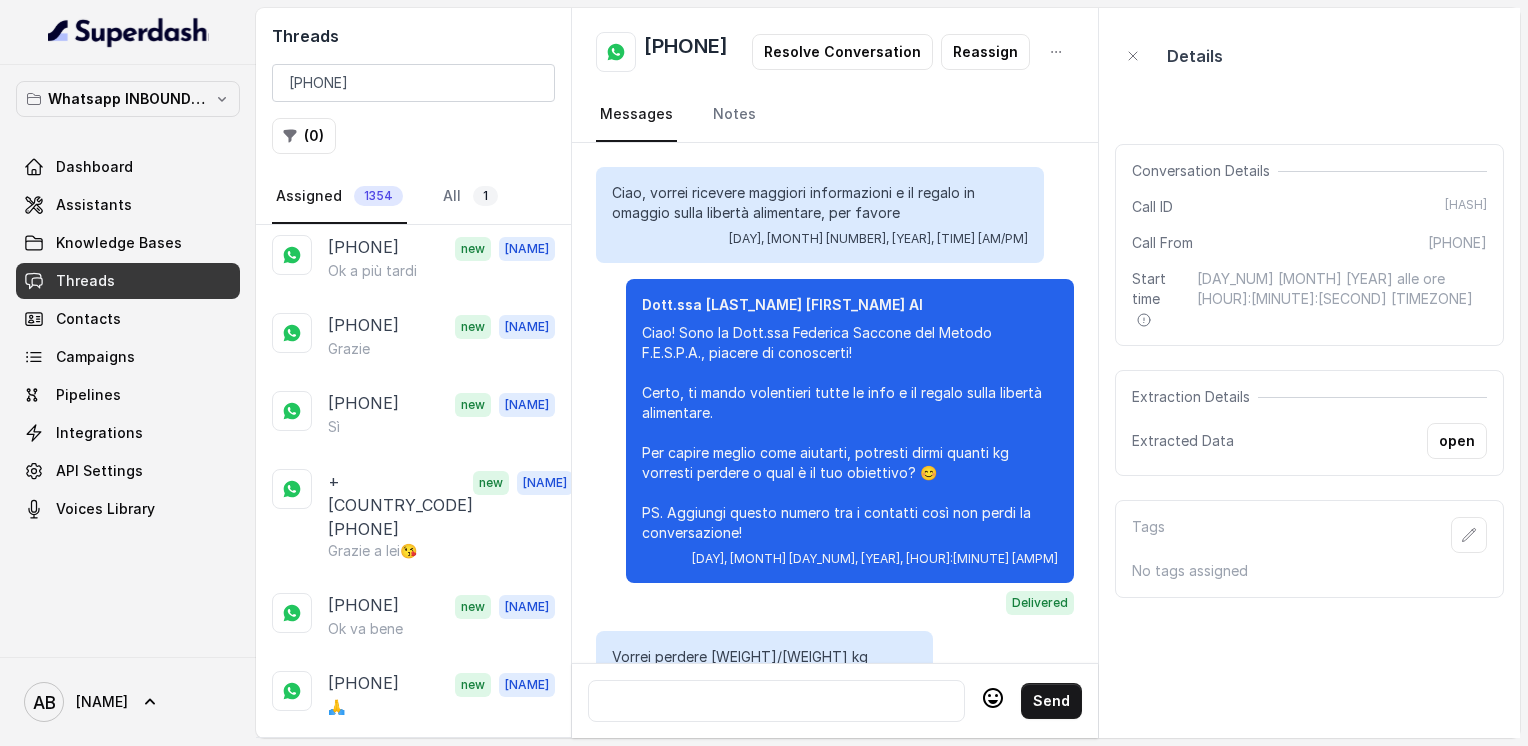 scroll, scrollTop: 2972, scrollLeft: 0, axis: vertical 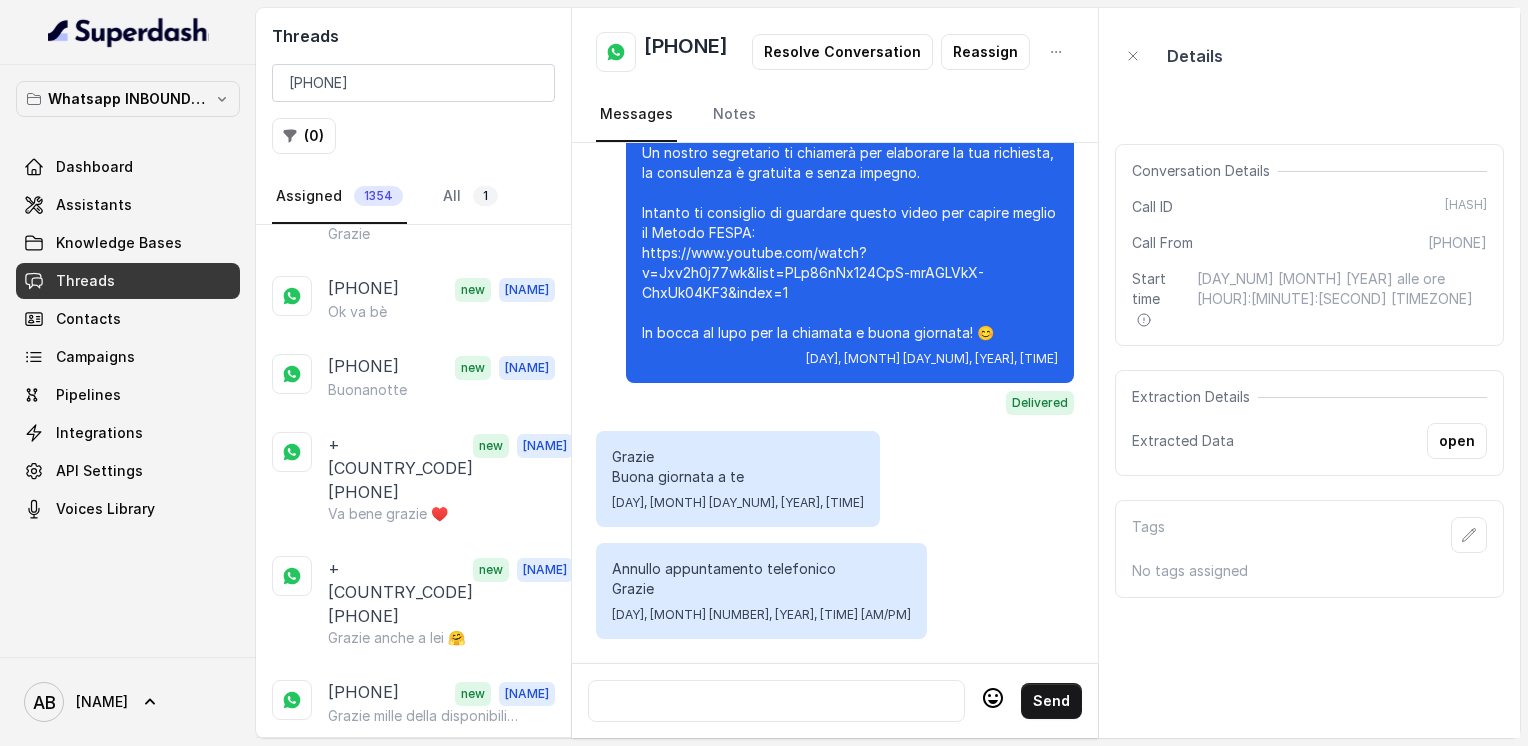 click at bounding box center [776, 701] 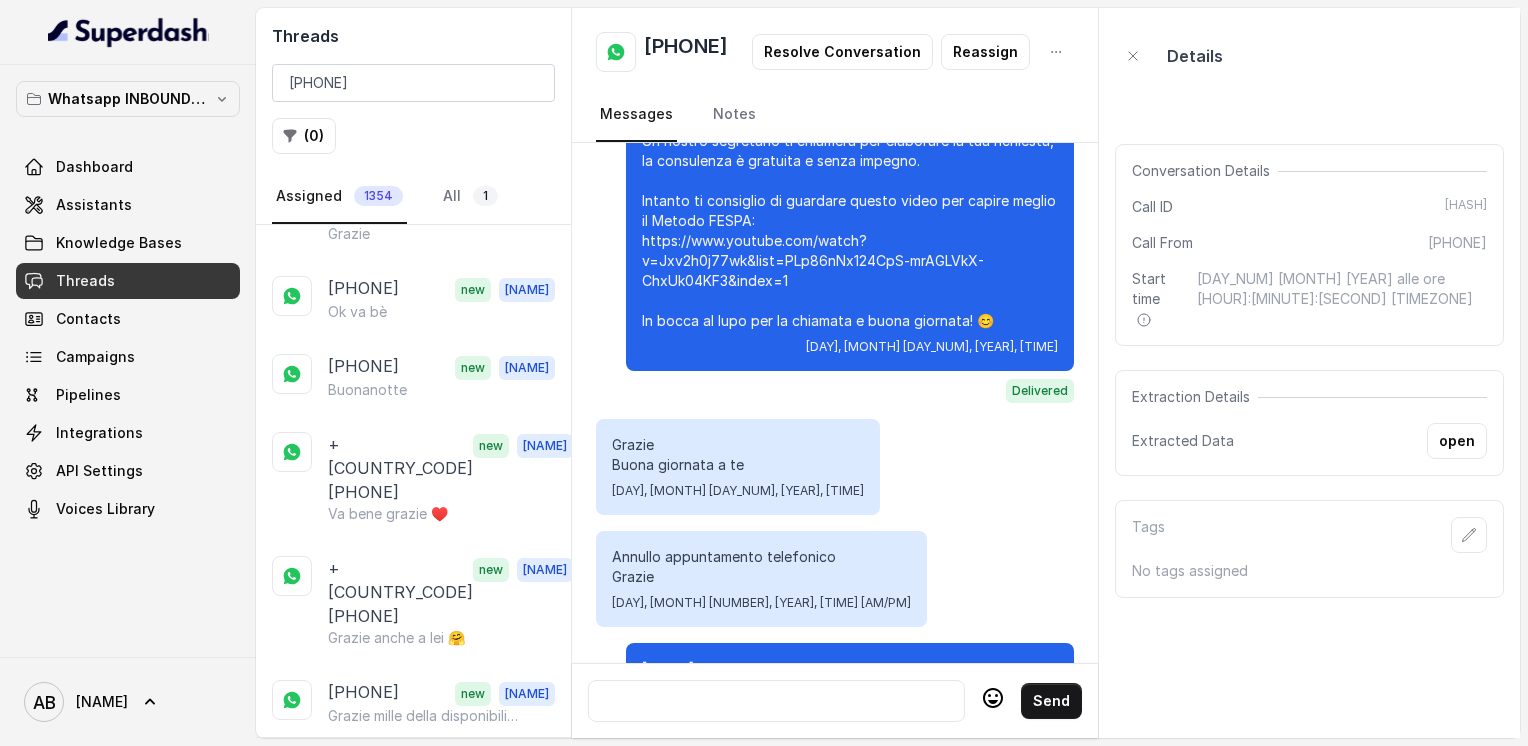 click on "Load more conversations" at bounding box center [414, 1486] 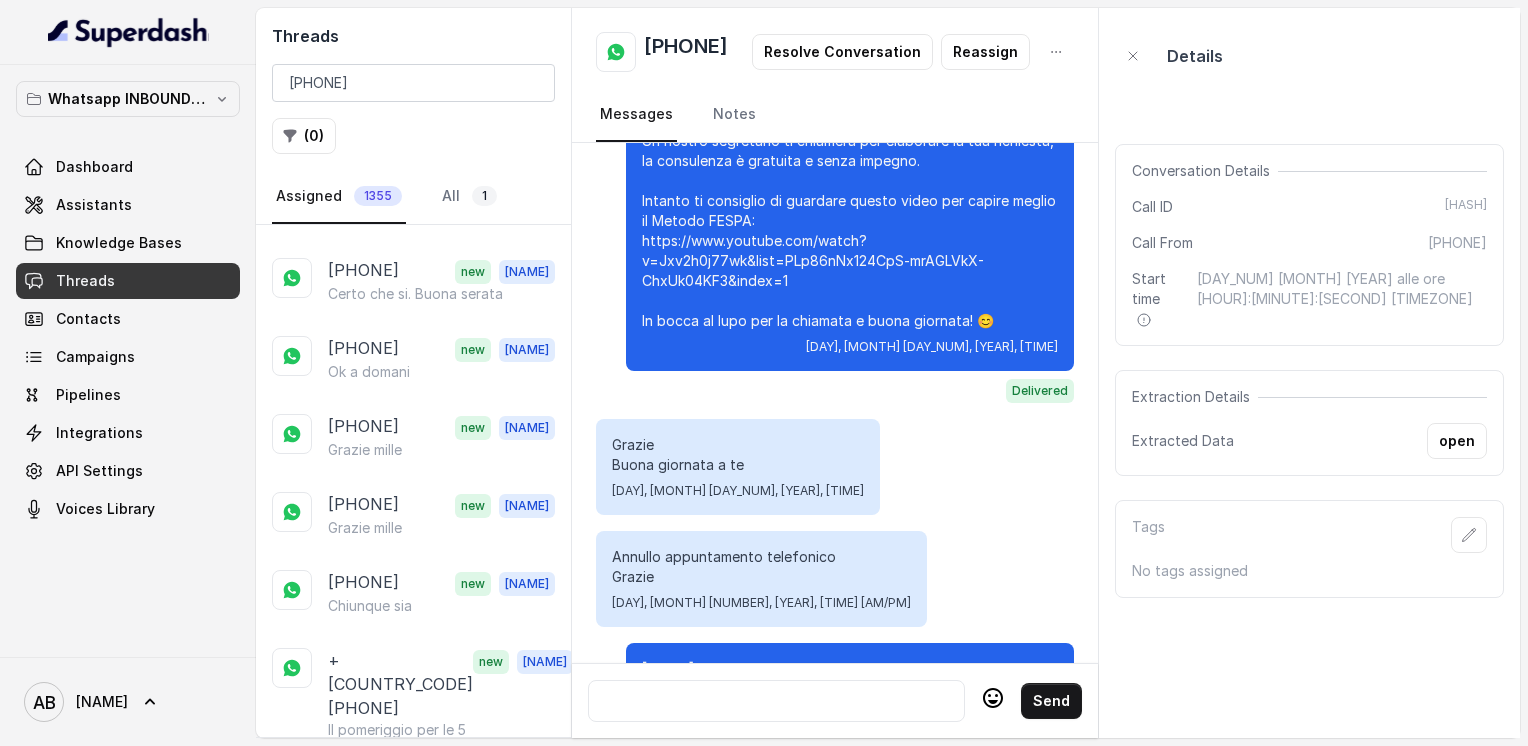 scroll, scrollTop: 4401, scrollLeft: 0, axis: vertical 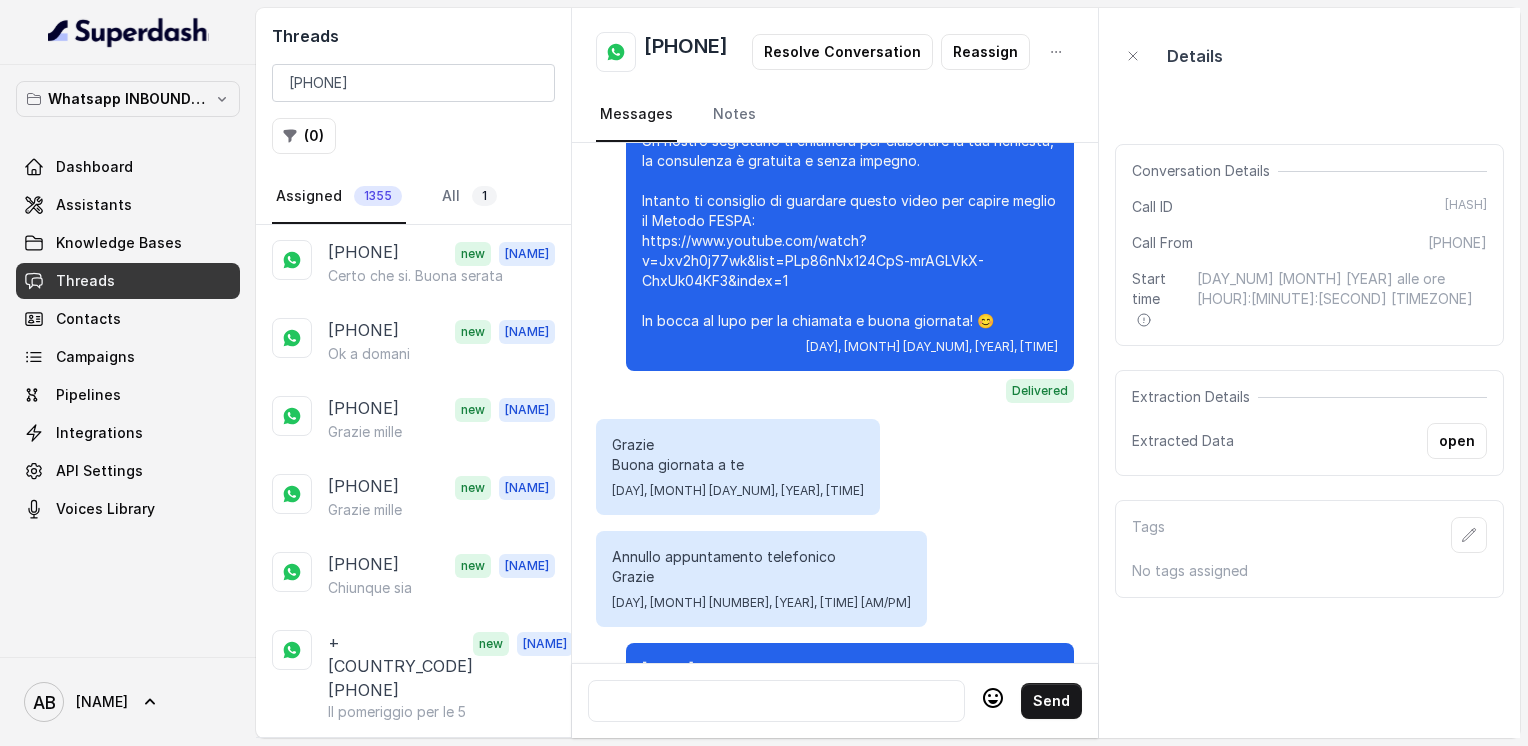 click on "Disdico appuntamento non sono interessata" at bounding box center (424, 1148) 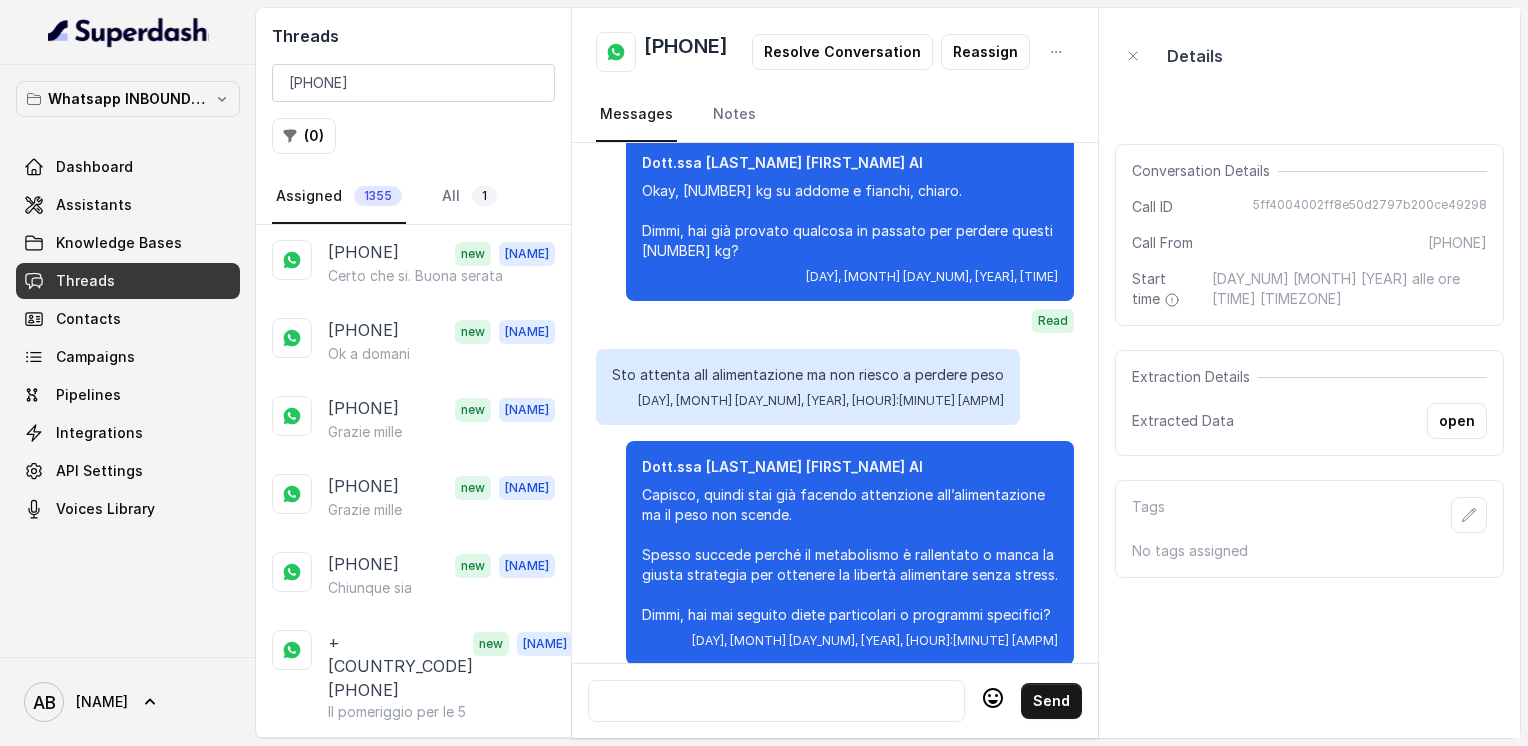 scroll, scrollTop: 604, scrollLeft: 0, axis: vertical 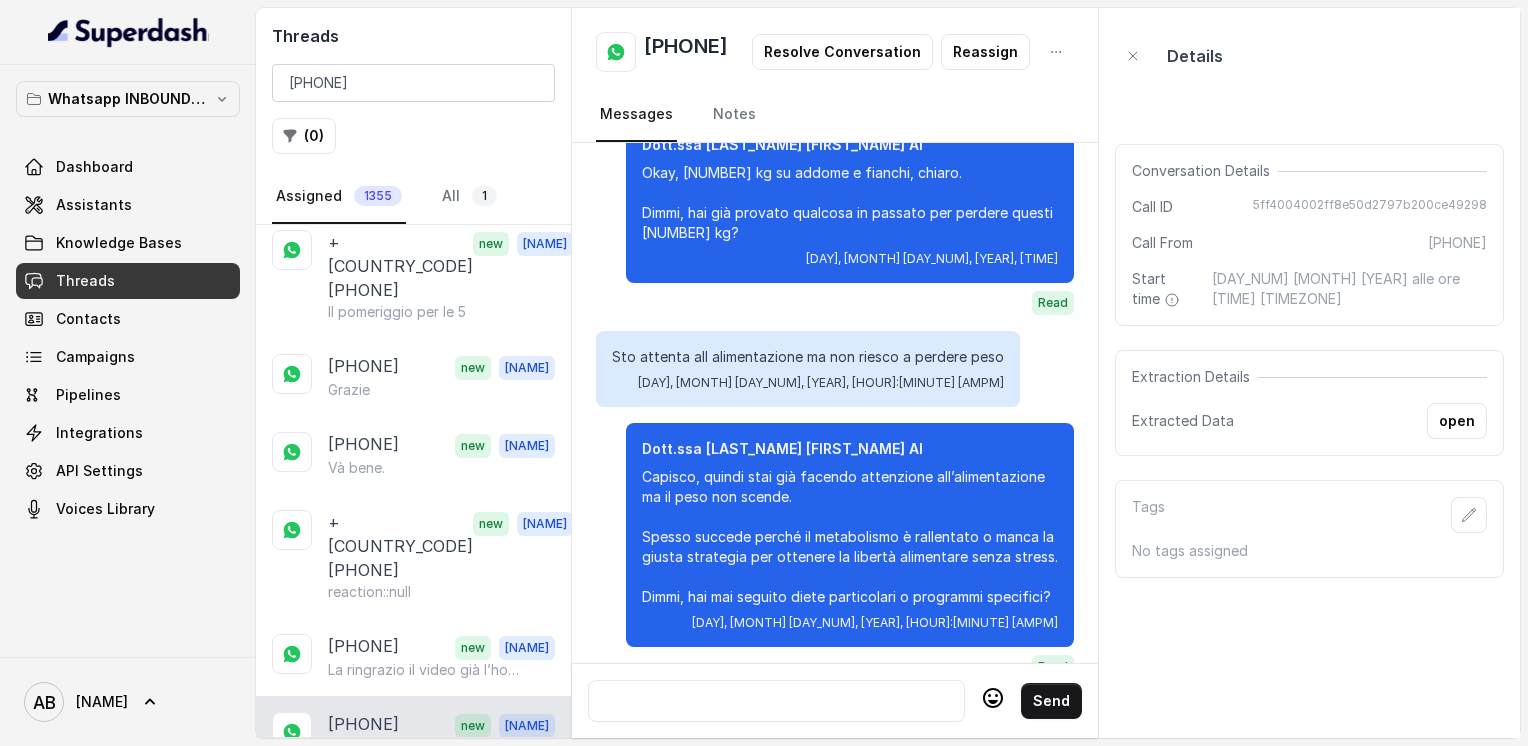 click on "Grazie intanto .. per la disponibilità.. a lunedì.." at bounding box center [424, 1464] 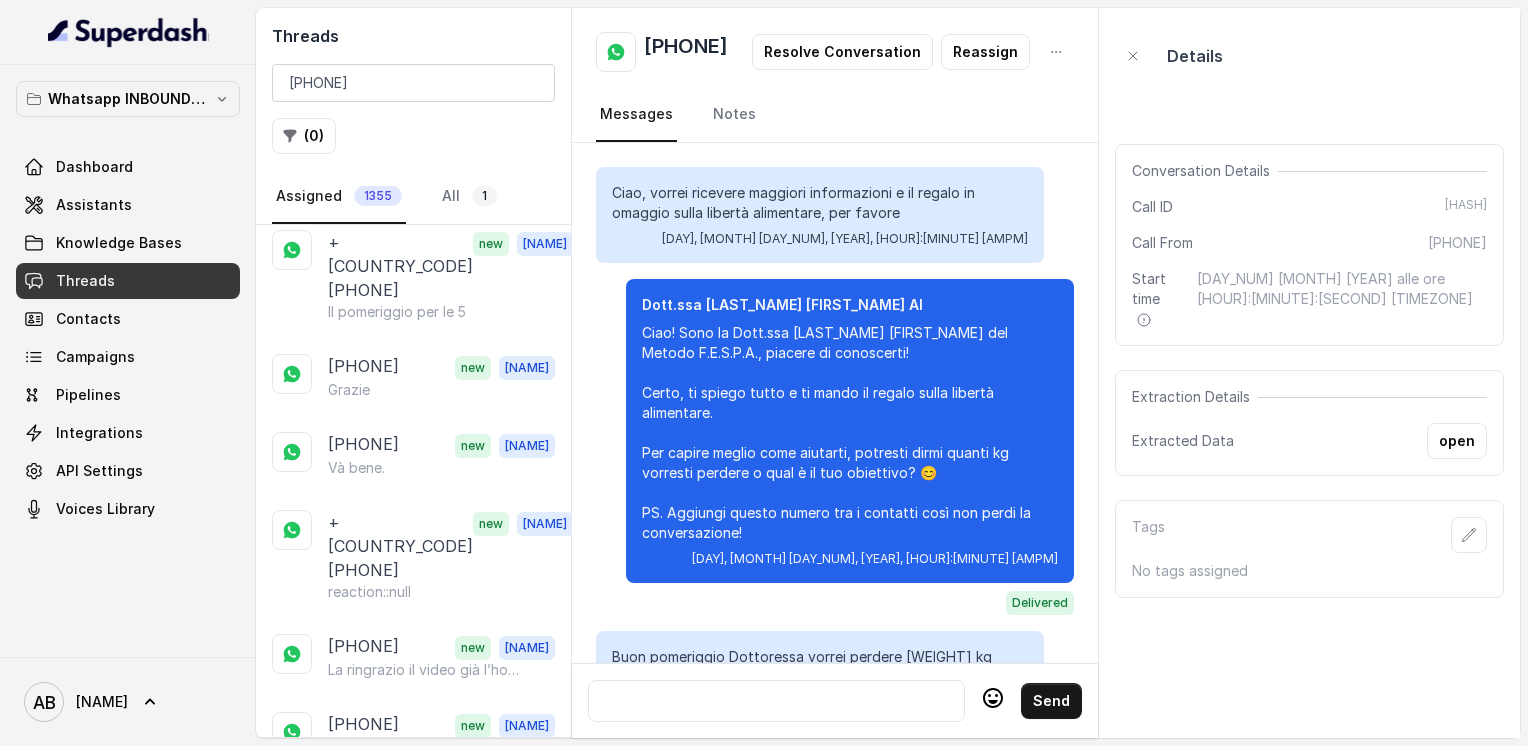scroll, scrollTop: 3240, scrollLeft: 0, axis: vertical 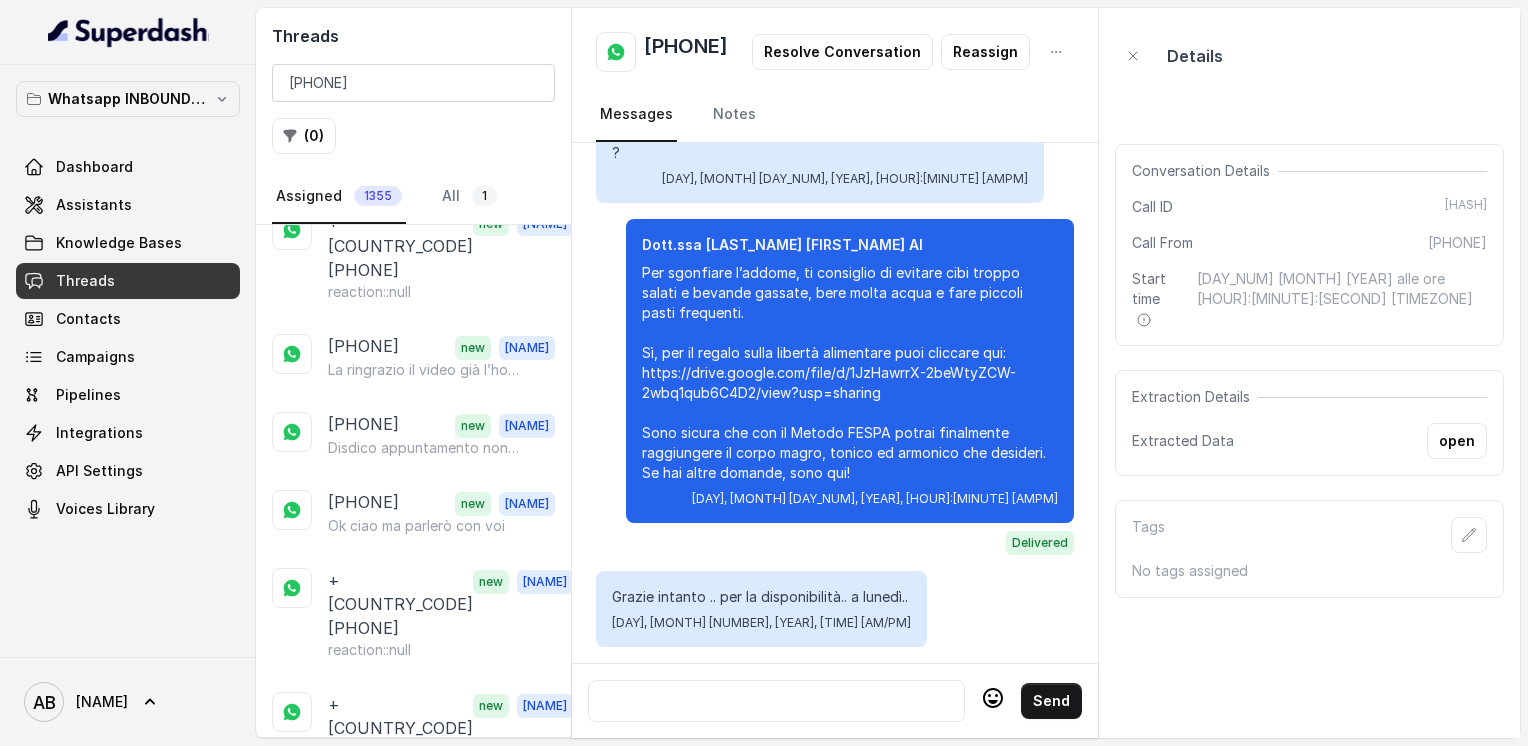 click on "[PHONE] [NAME] prima" at bounding box center (413, 1353) 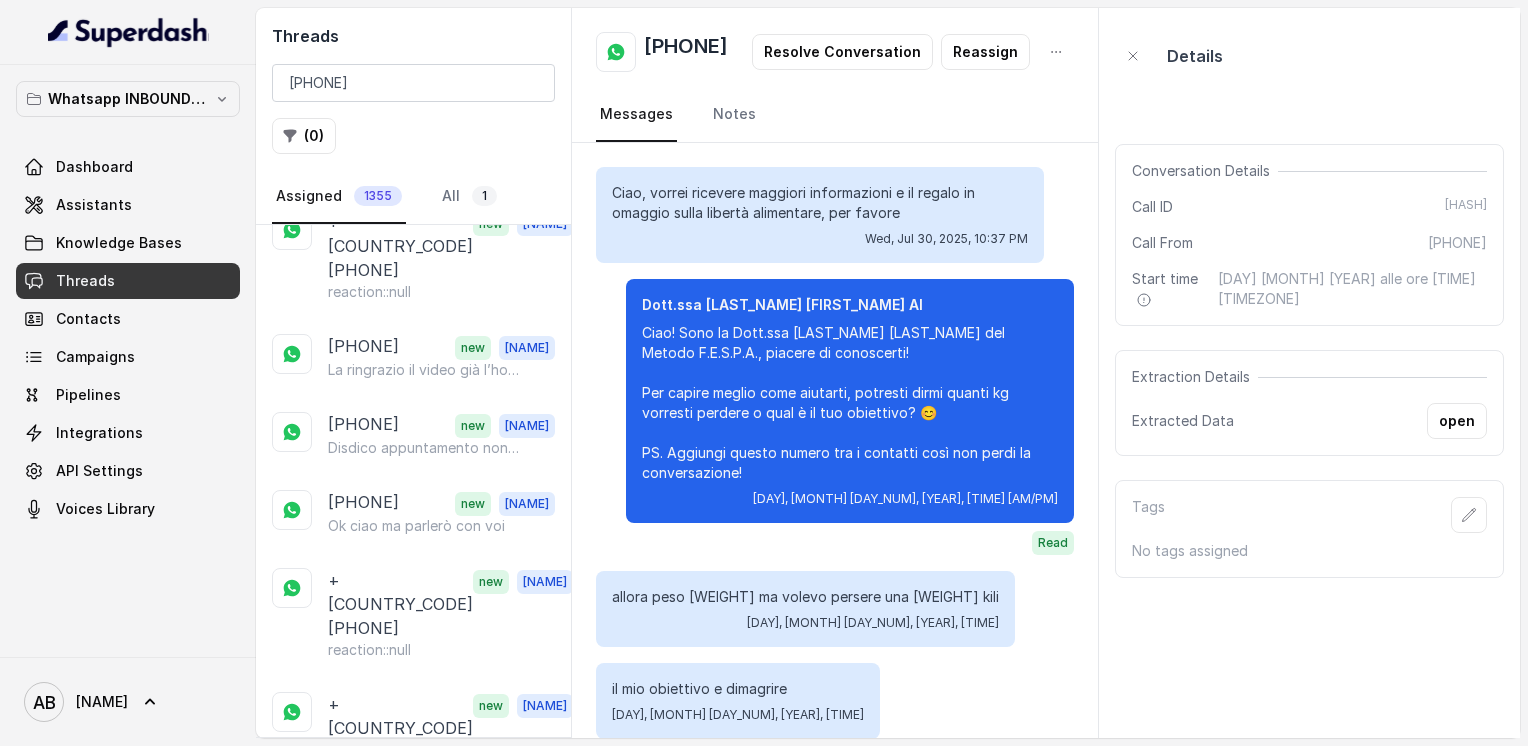 scroll, scrollTop: 4511, scrollLeft: 0, axis: vertical 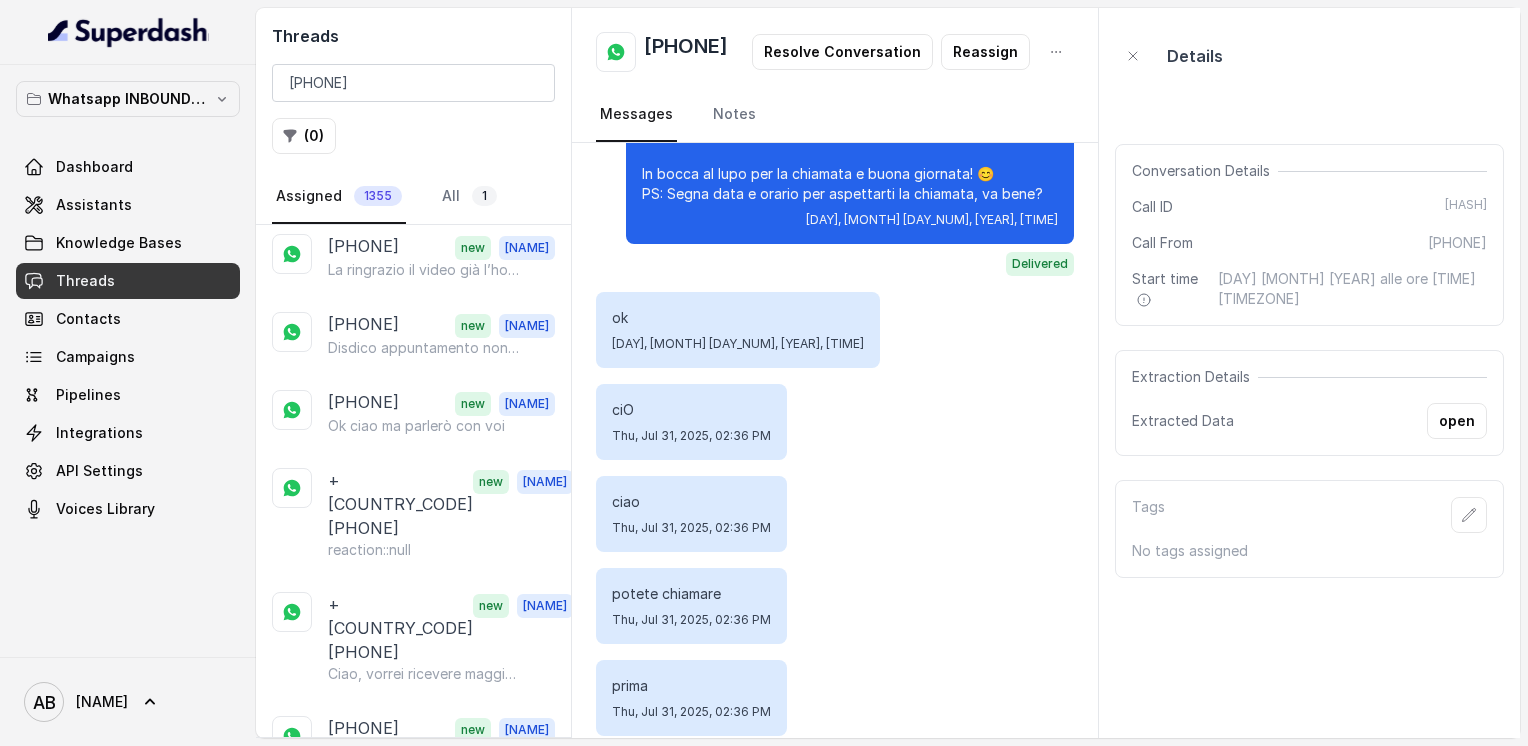 click on "[PHONE] new [NAME] Grazie" at bounding box center (413, 1432) 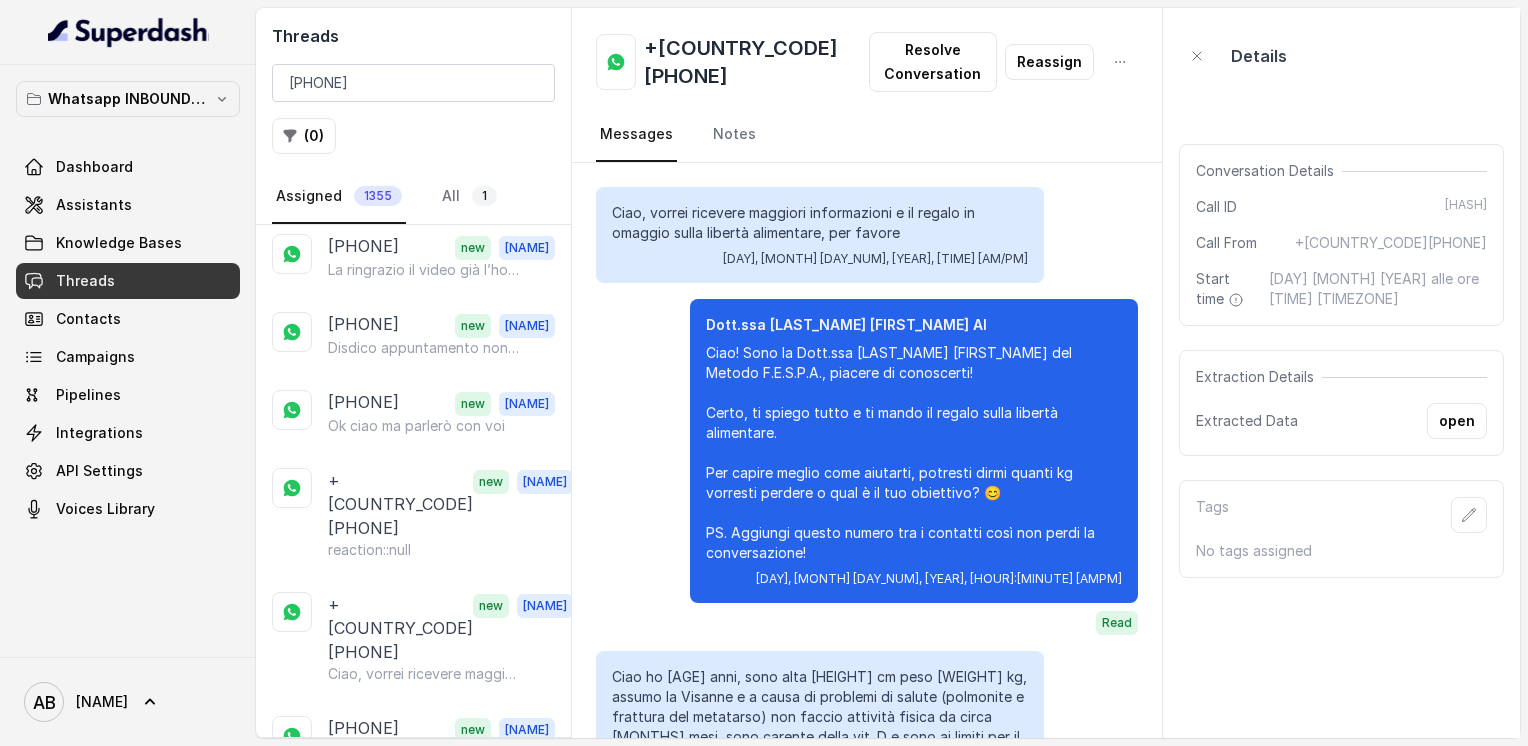 scroll, scrollTop: 2611, scrollLeft: 0, axis: vertical 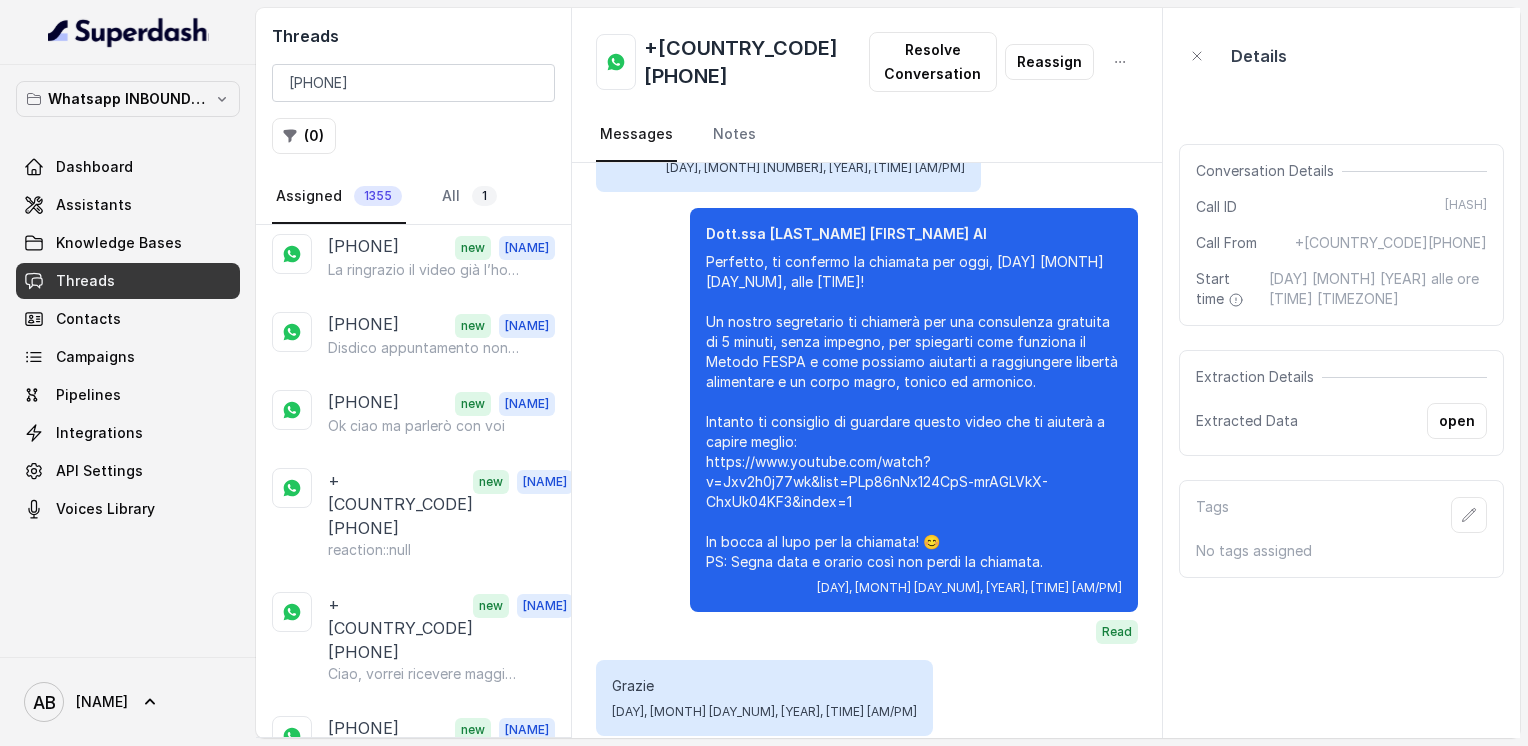 click on "Io son qui non appena sai quando puoi ritagliarti [NUMBER] minuti 🌺" at bounding box center [424, 1344] 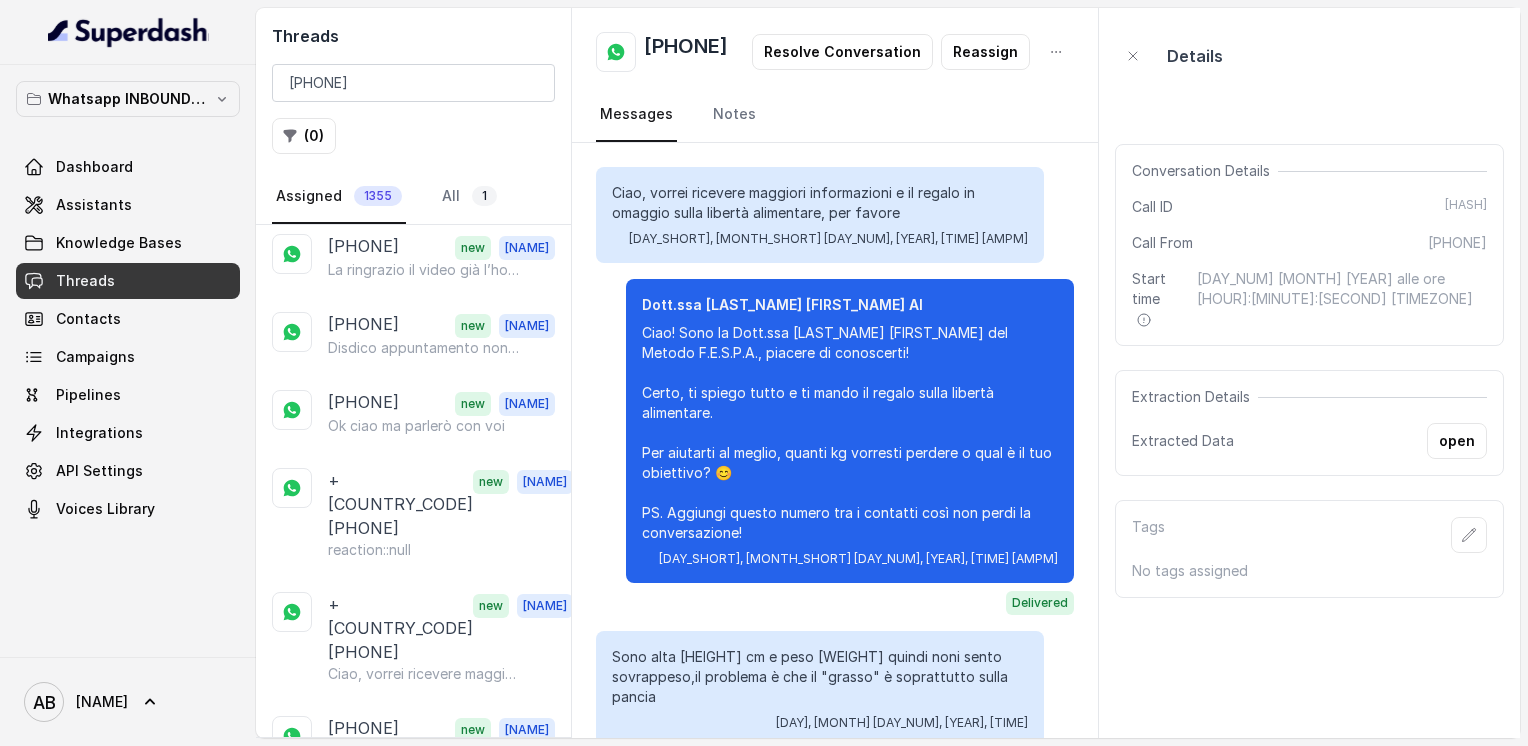 scroll, scrollTop: 3159, scrollLeft: 0, axis: vertical 